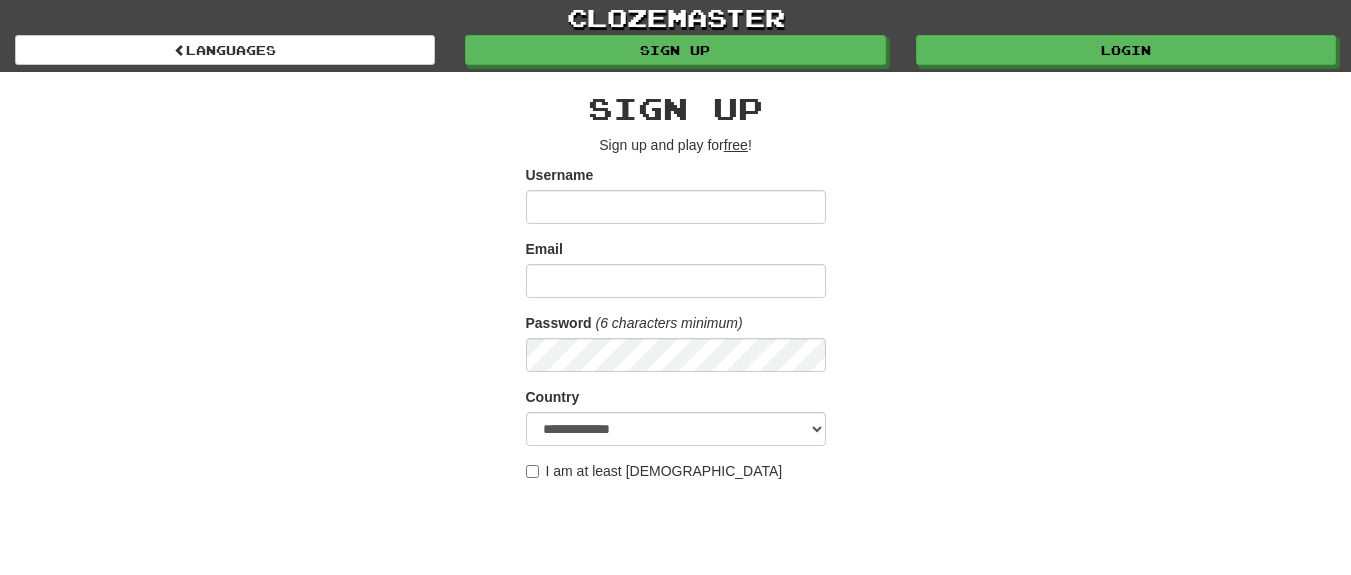 scroll, scrollTop: 0, scrollLeft: 0, axis: both 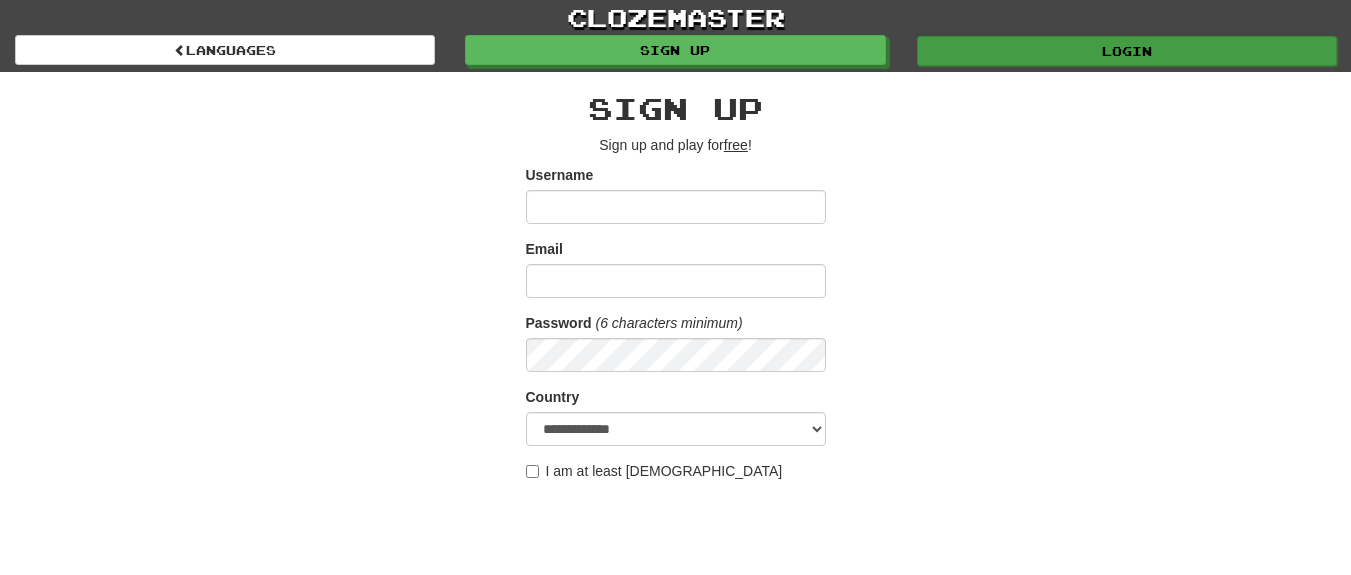 type on "*********" 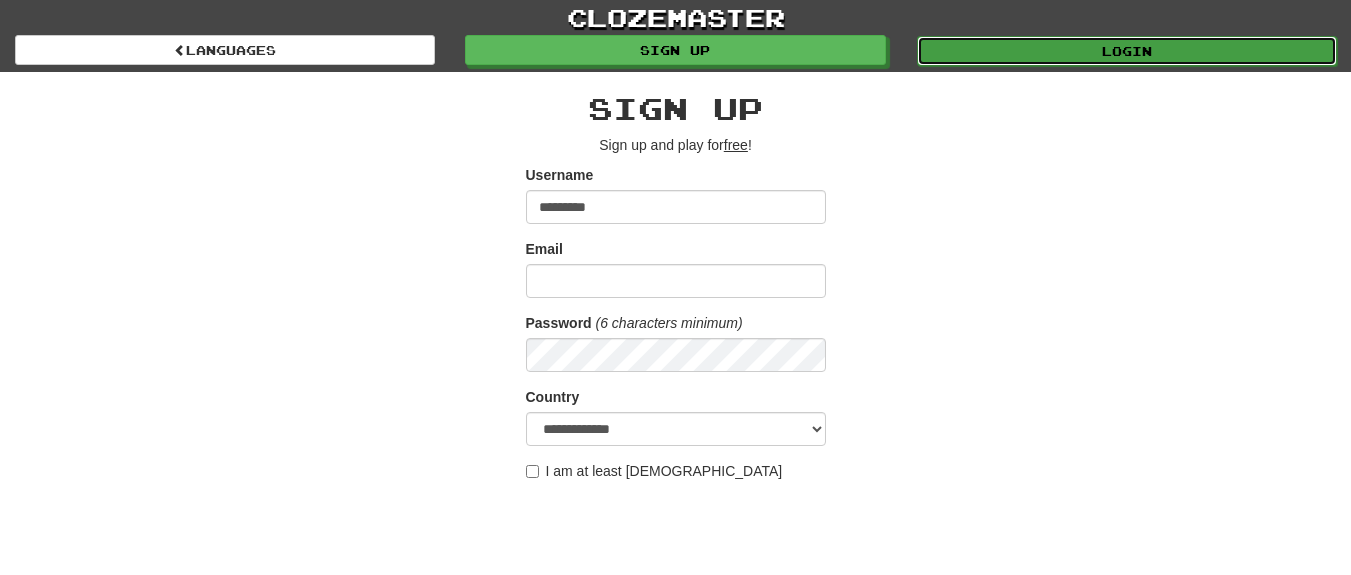 click on "Login" at bounding box center [1127, 51] 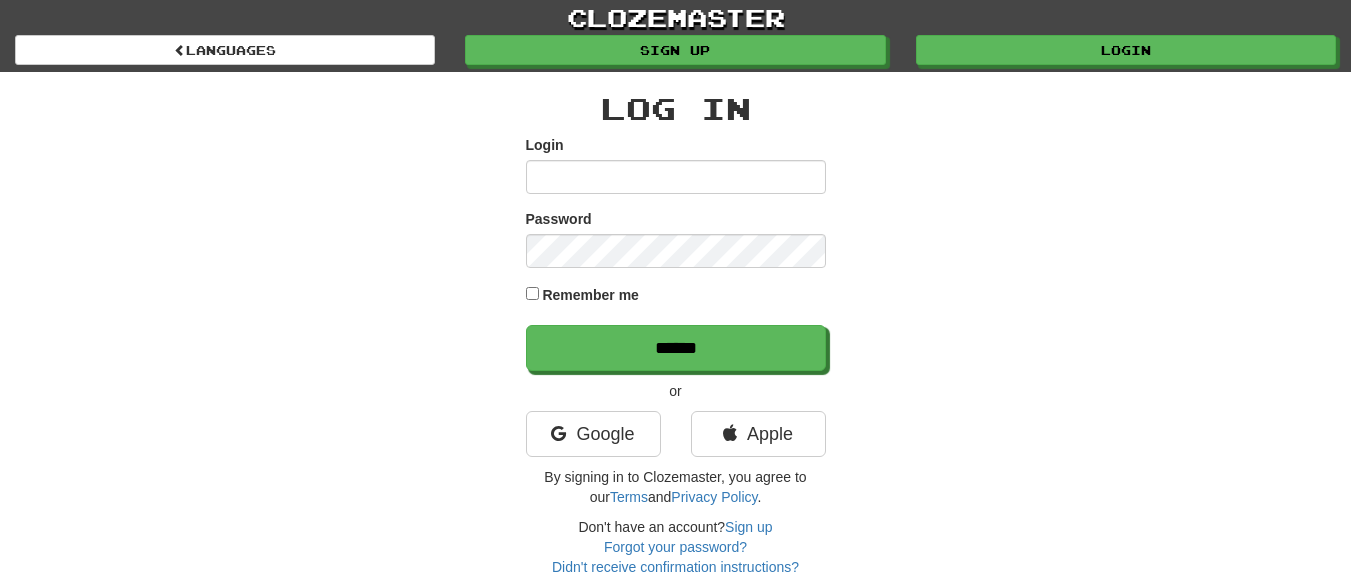 scroll, scrollTop: 0, scrollLeft: 0, axis: both 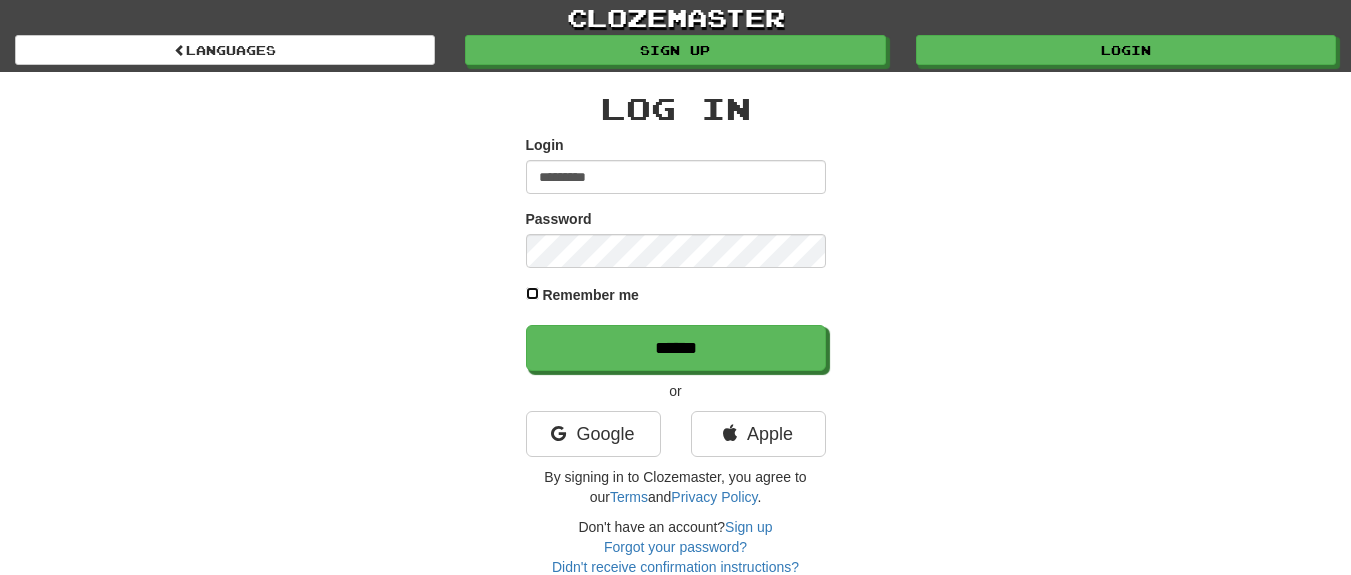 click on "Remember me" at bounding box center (676, 296) 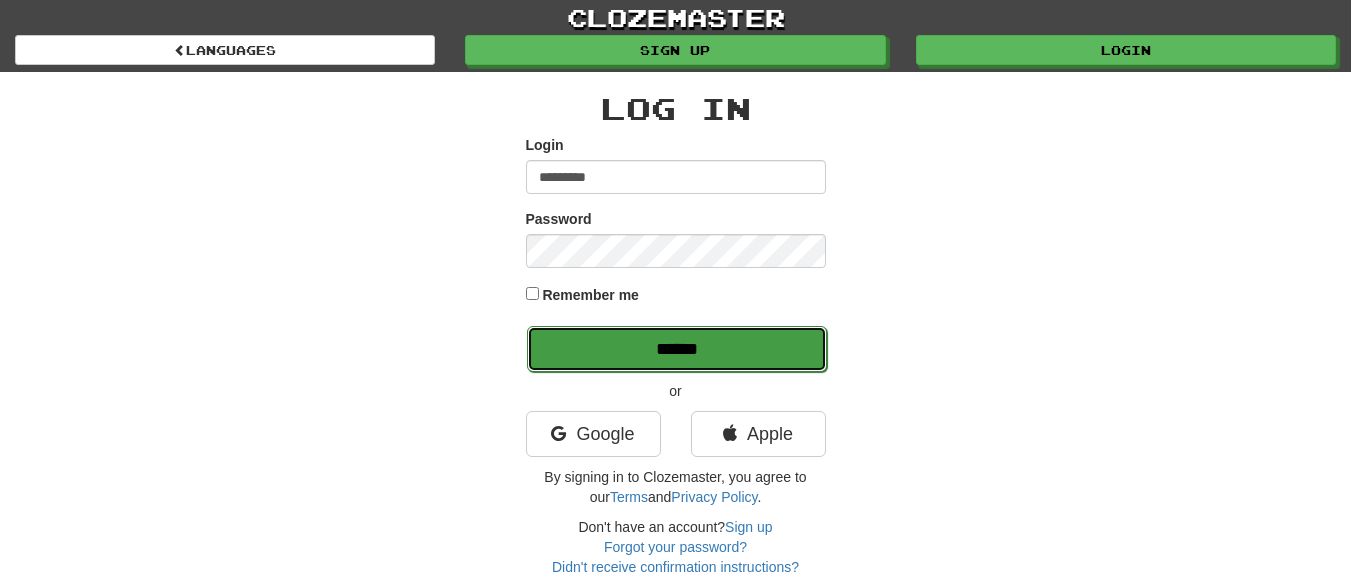 click on "******" at bounding box center [677, 349] 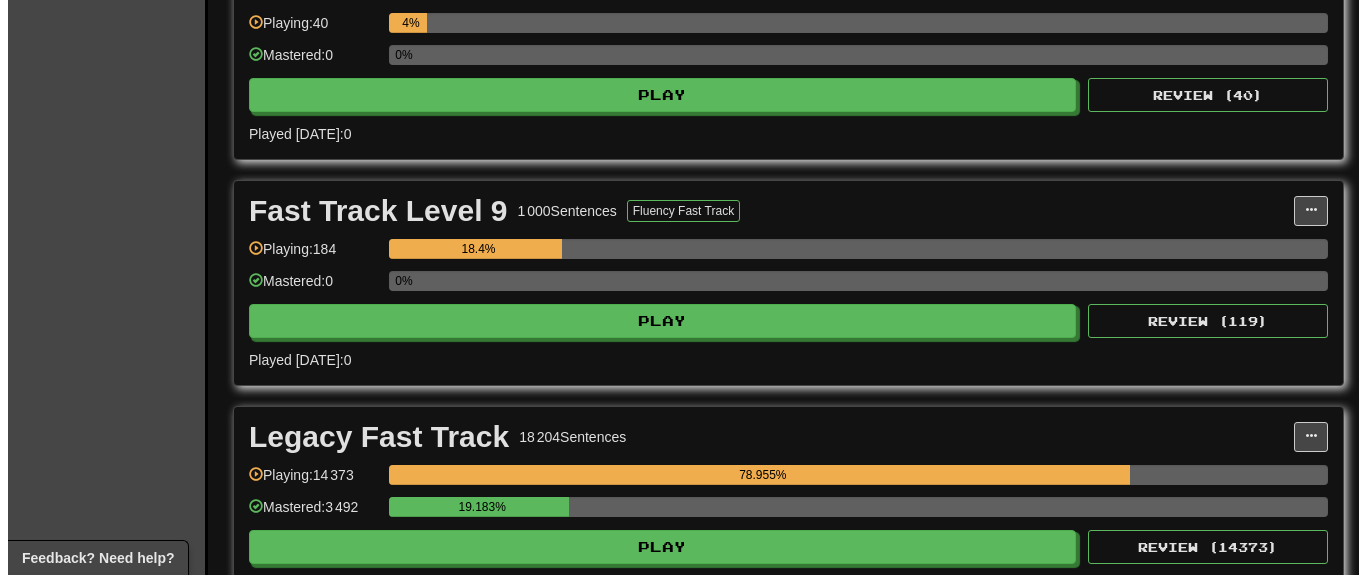 scroll, scrollTop: 2280, scrollLeft: 0, axis: vertical 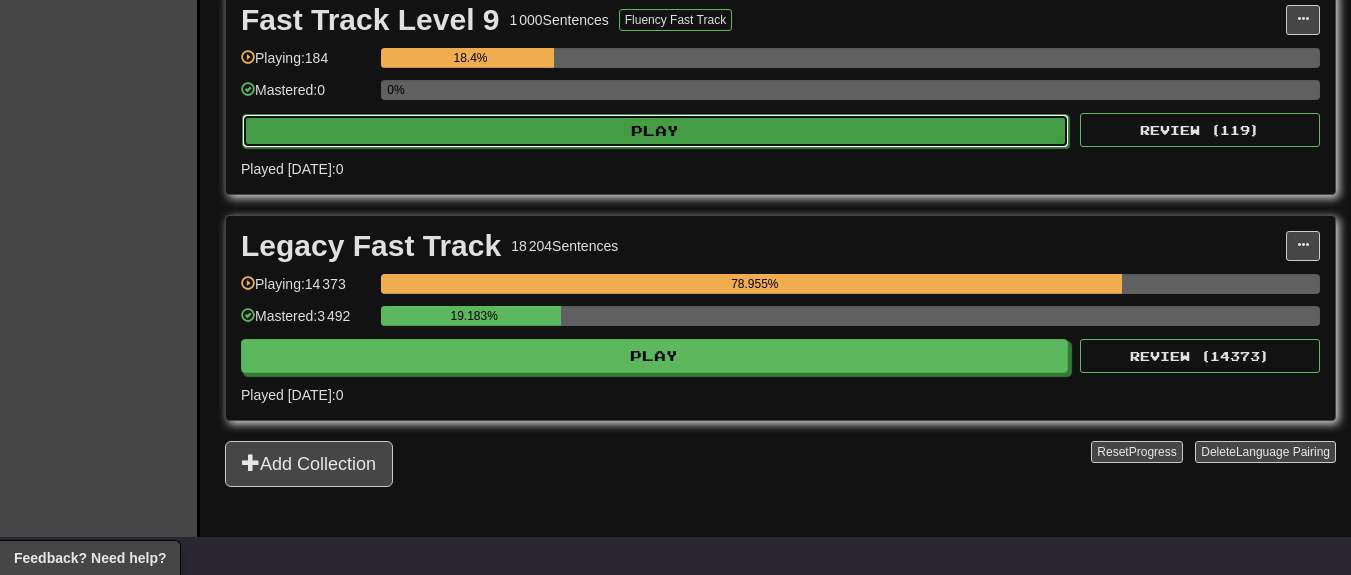 click on "Play" at bounding box center [655, 131] 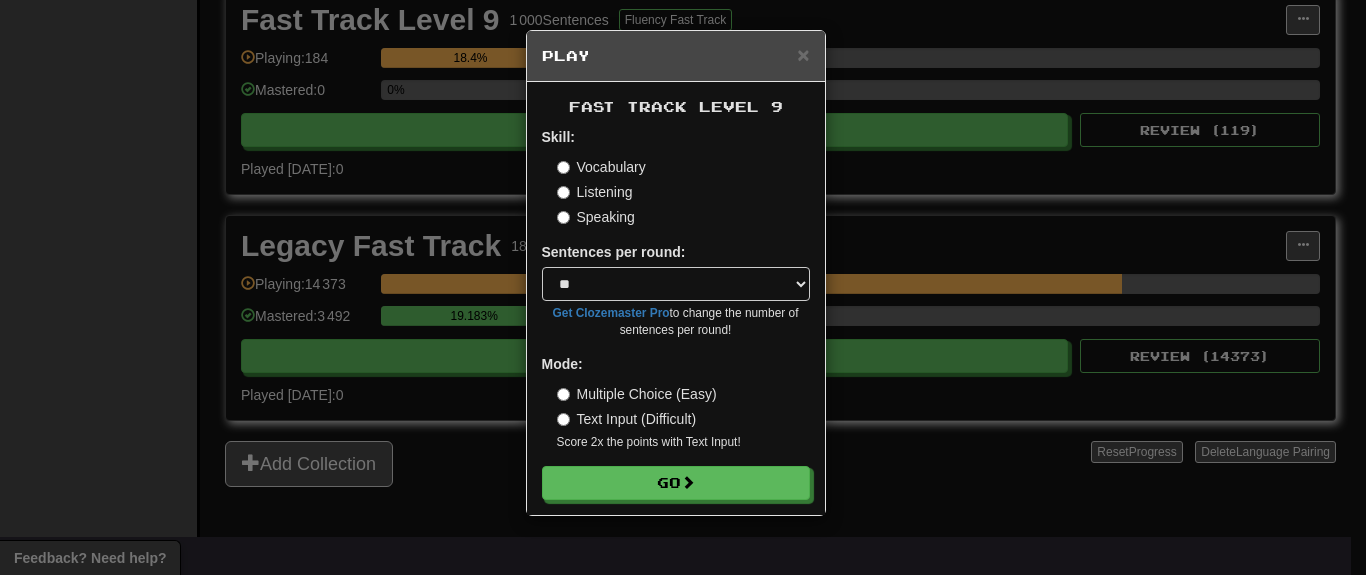 click on "Listening" at bounding box center [595, 192] 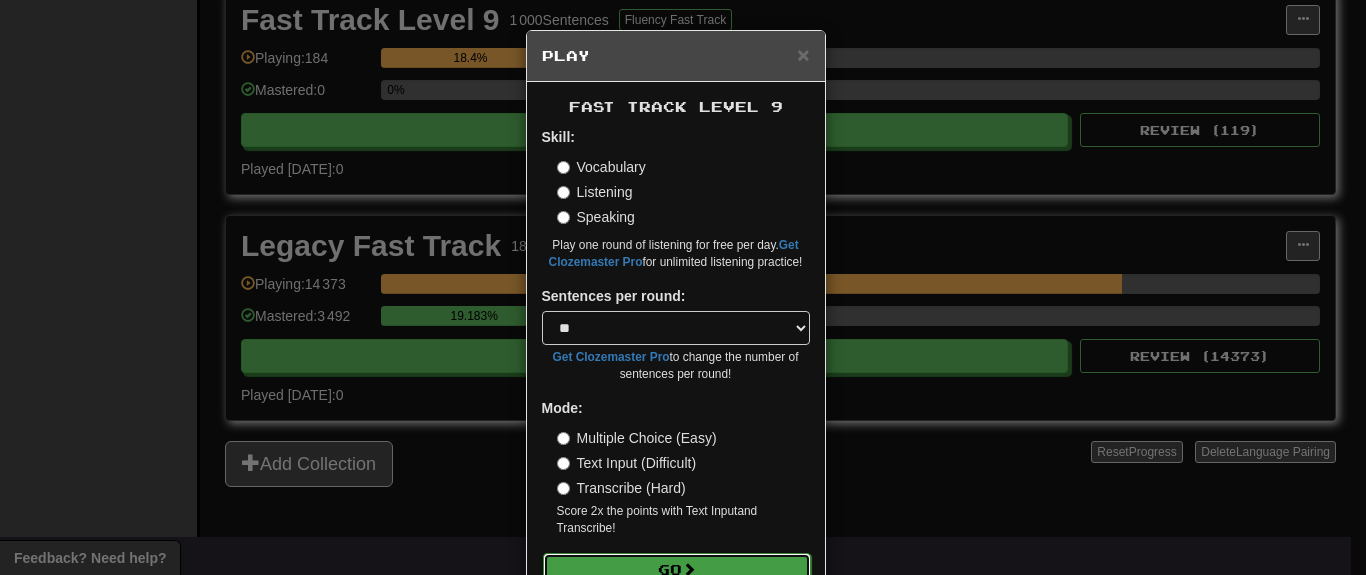 click on "Go" at bounding box center (677, 570) 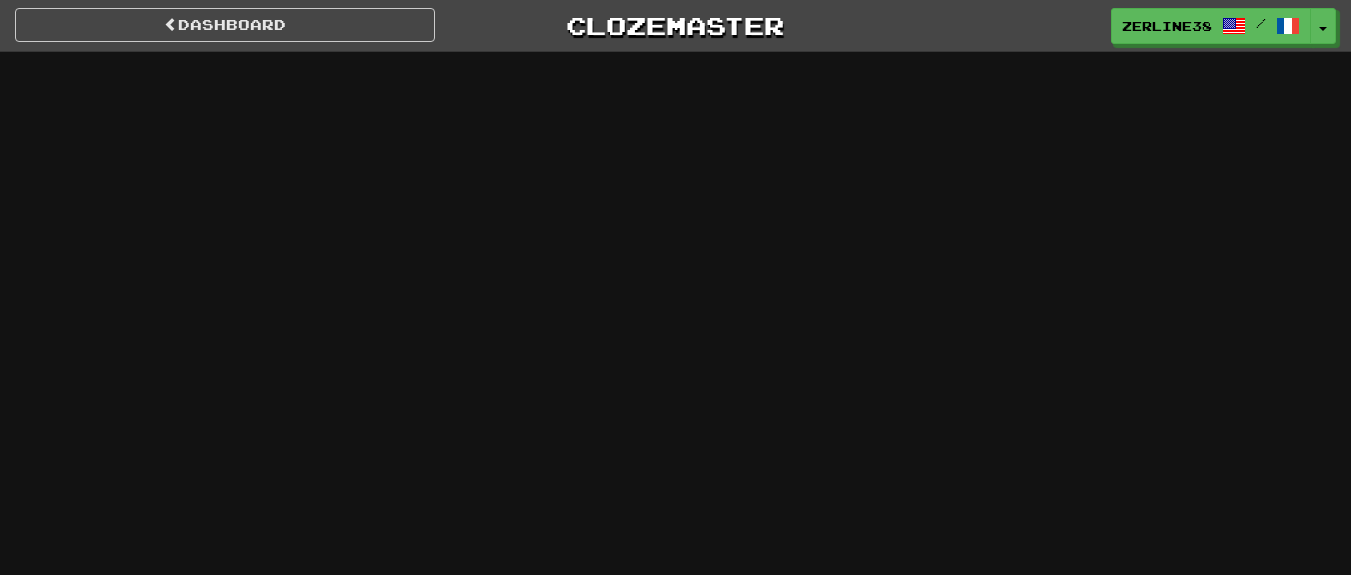 scroll, scrollTop: 0, scrollLeft: 0, axis: both 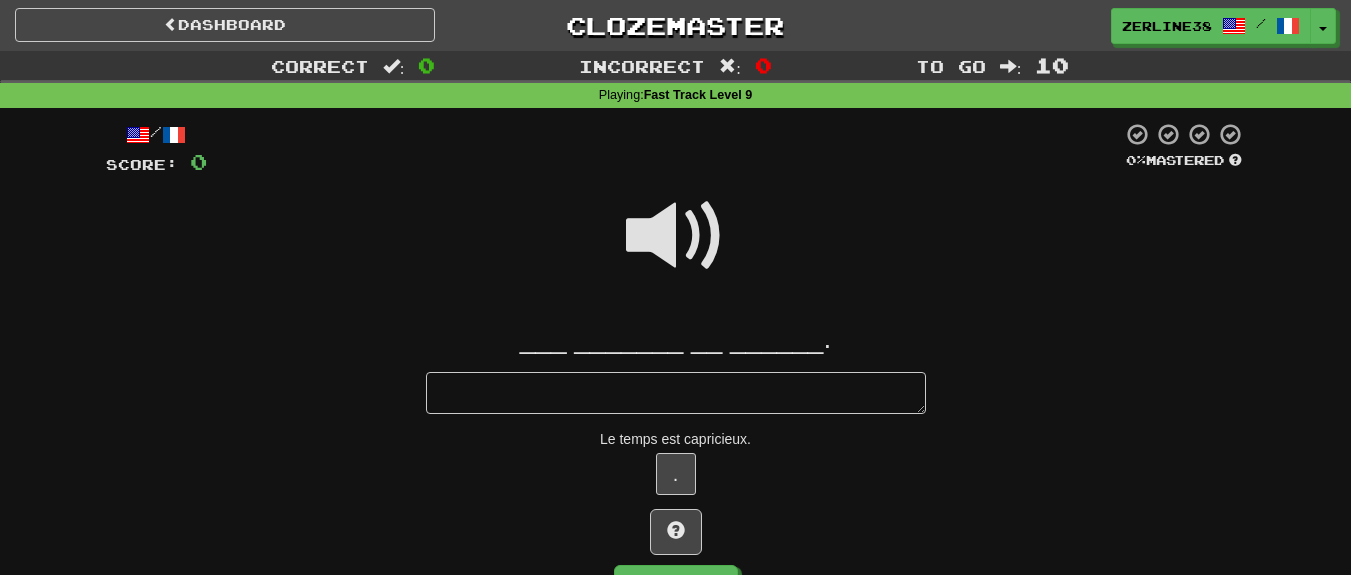 type on "*" 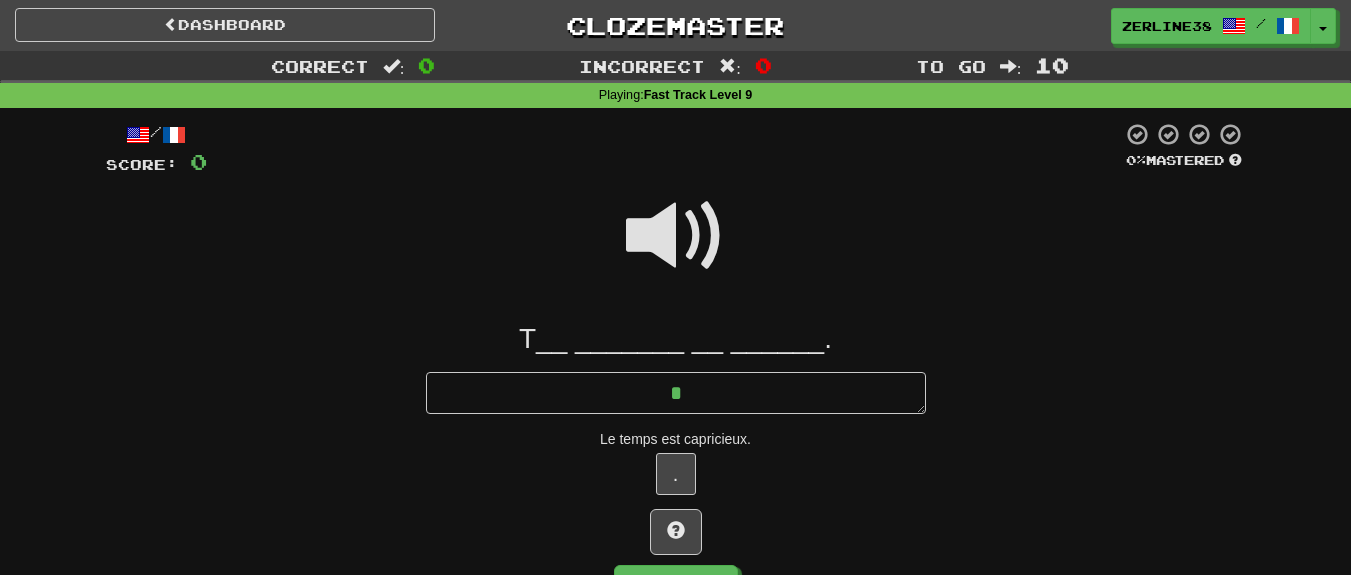 type on "*" 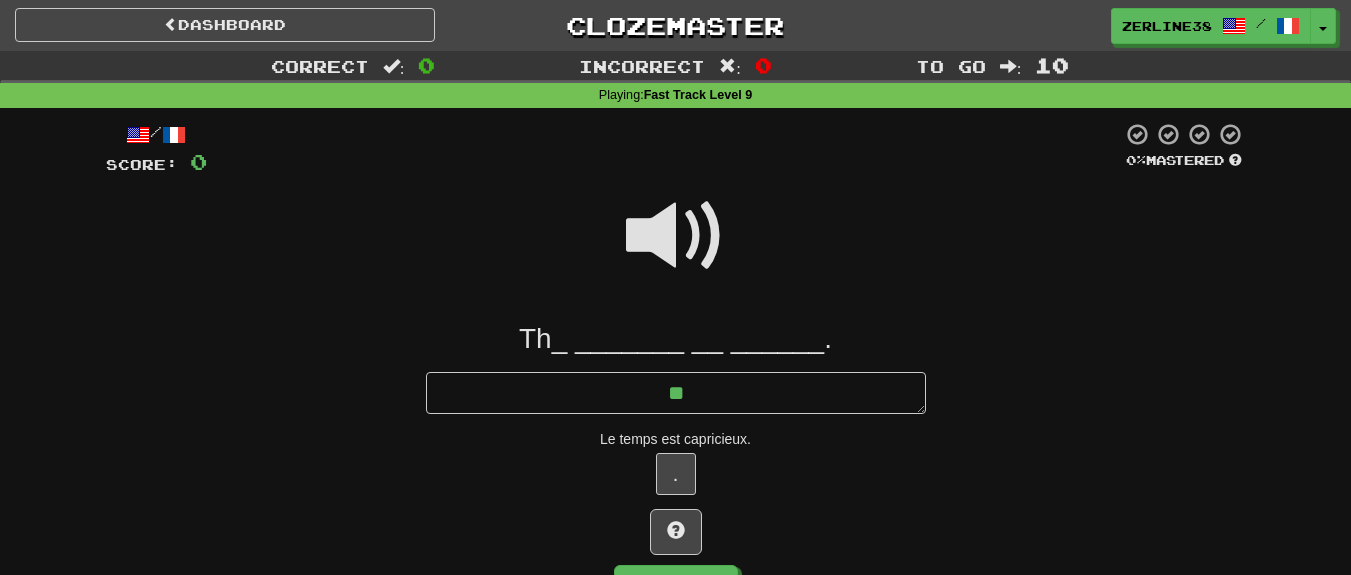 type on "*" 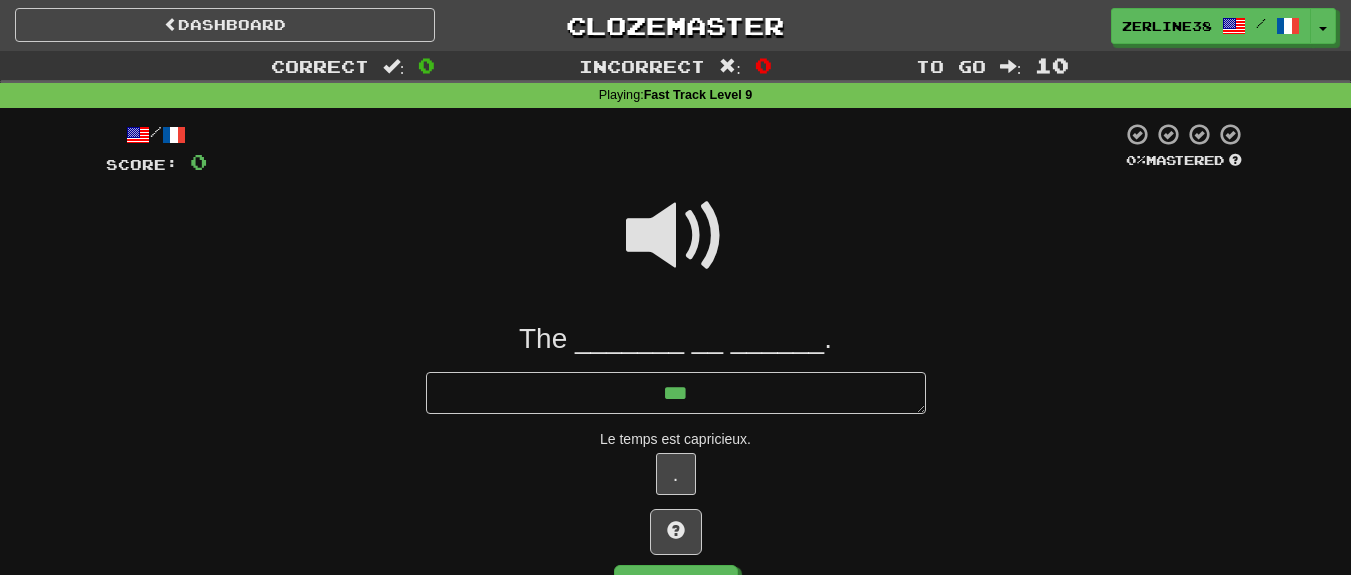 type on "*" 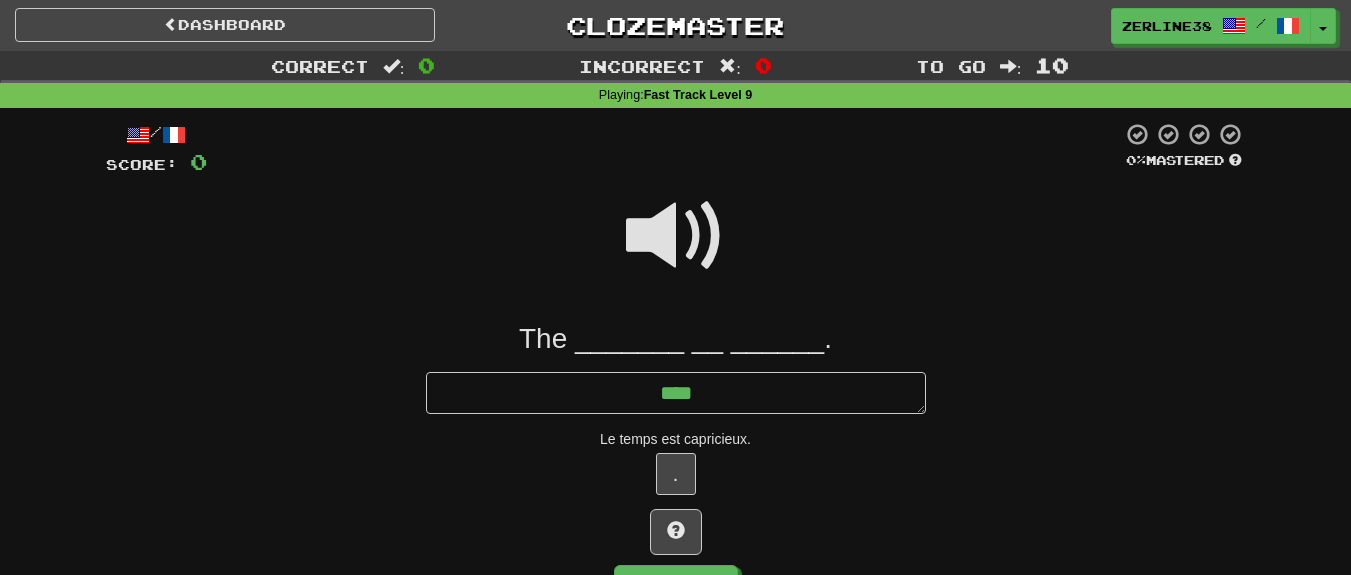 type on "*" 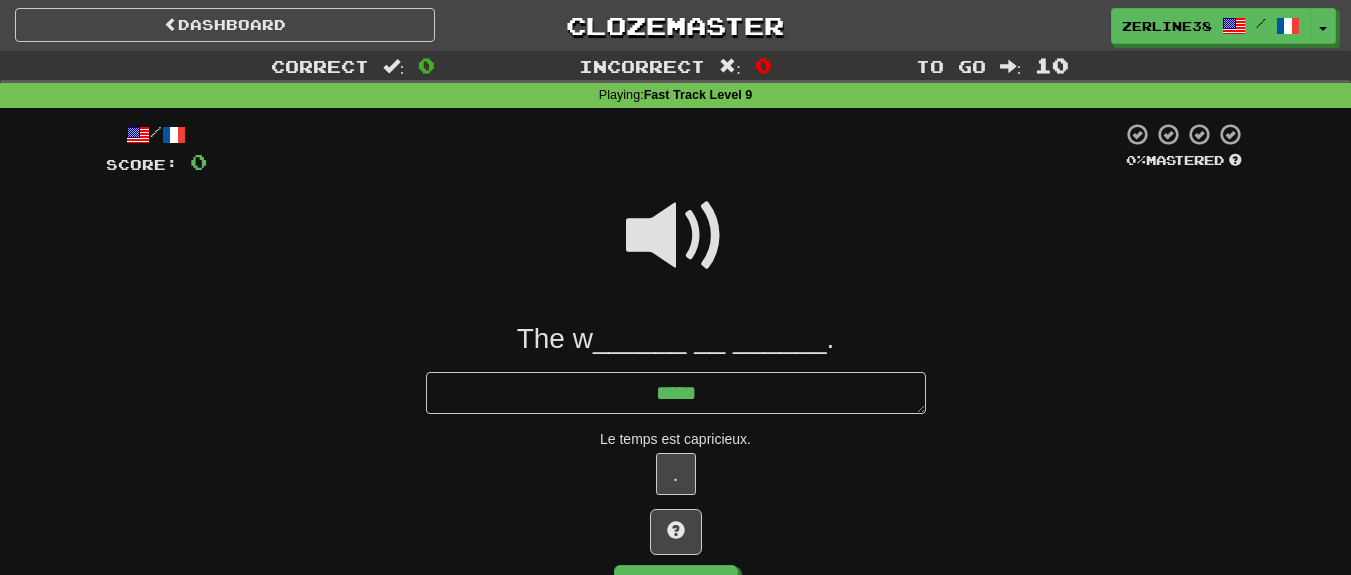 type on "*" 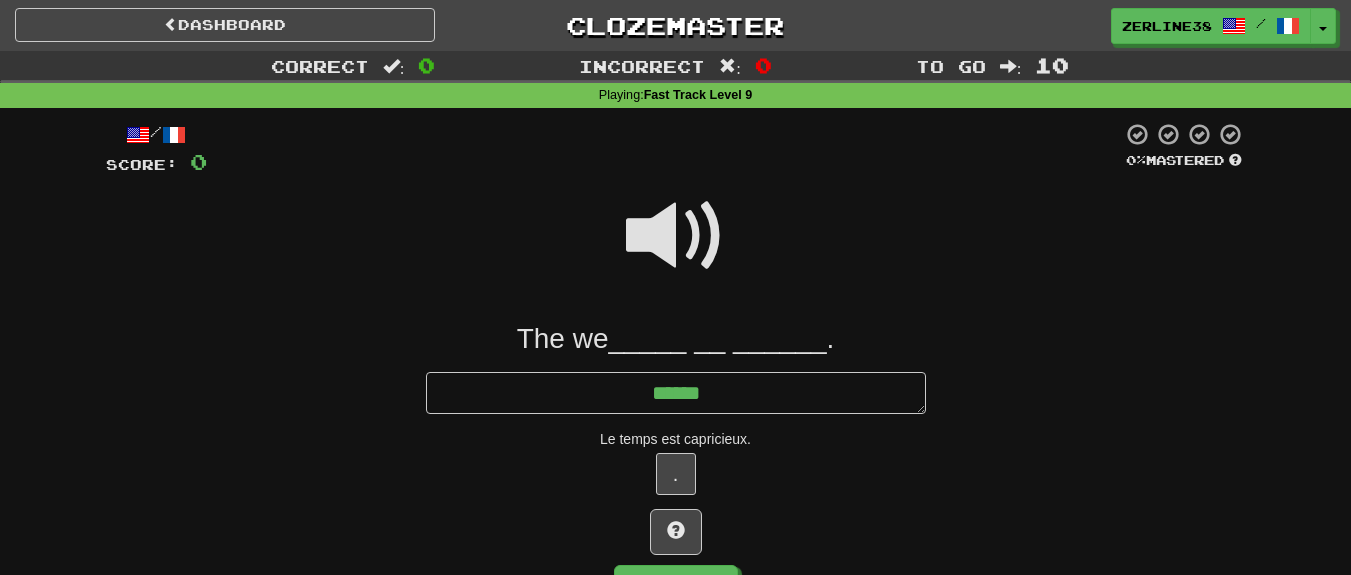 type on "*" 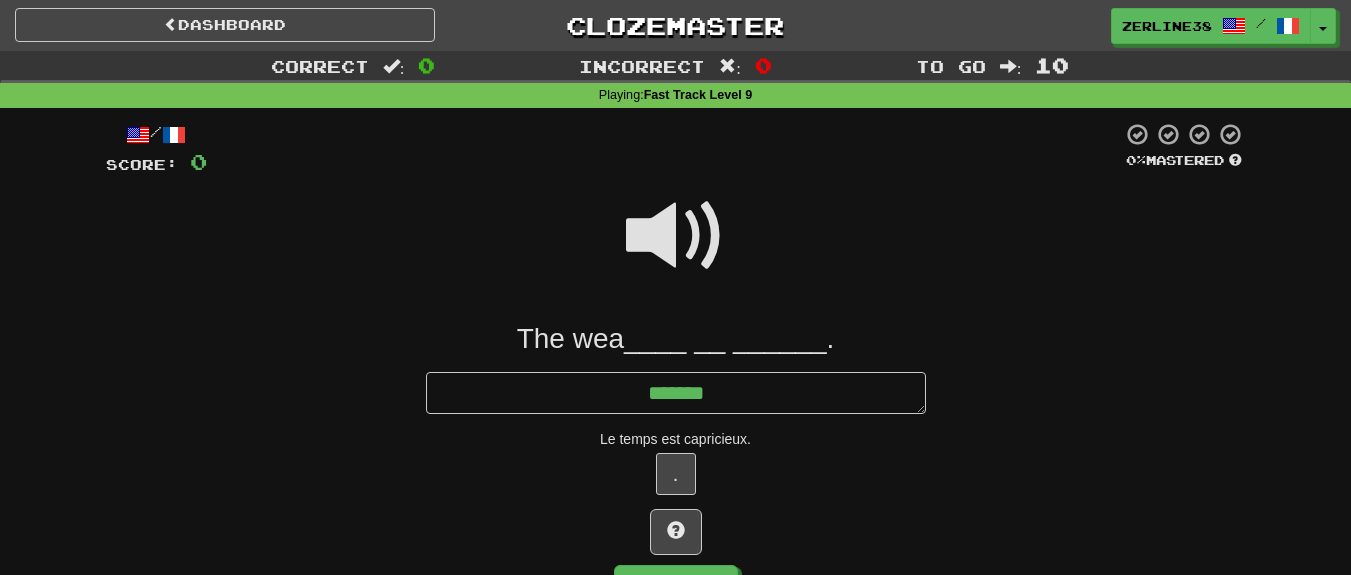 type on "*" 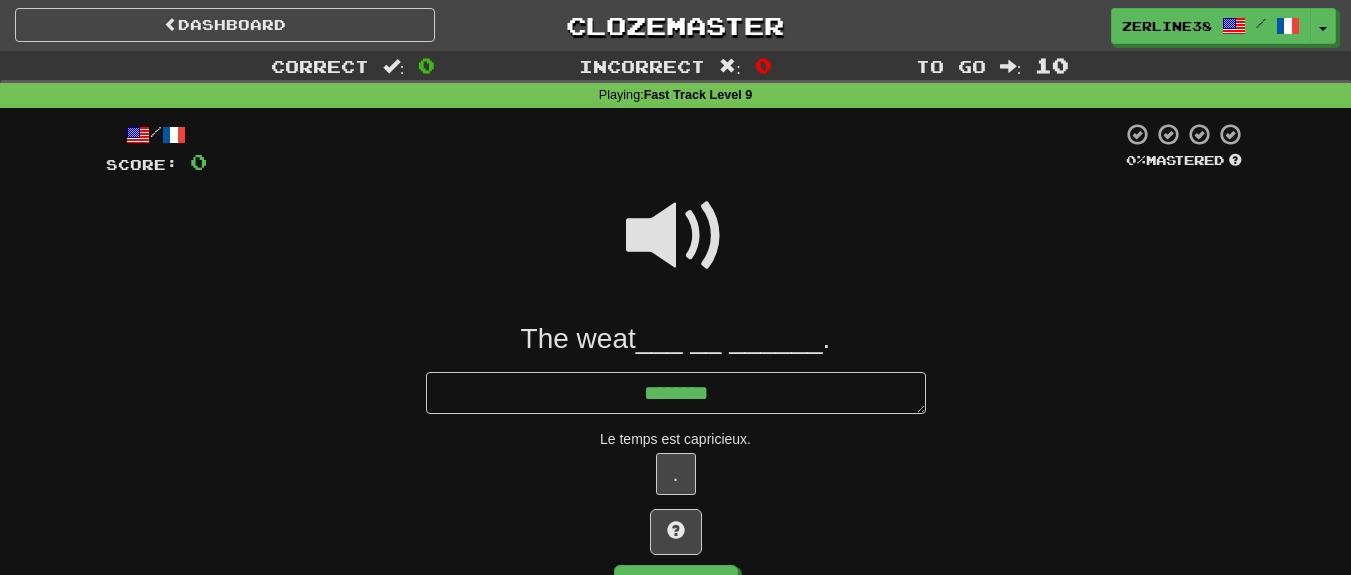 type on "*" 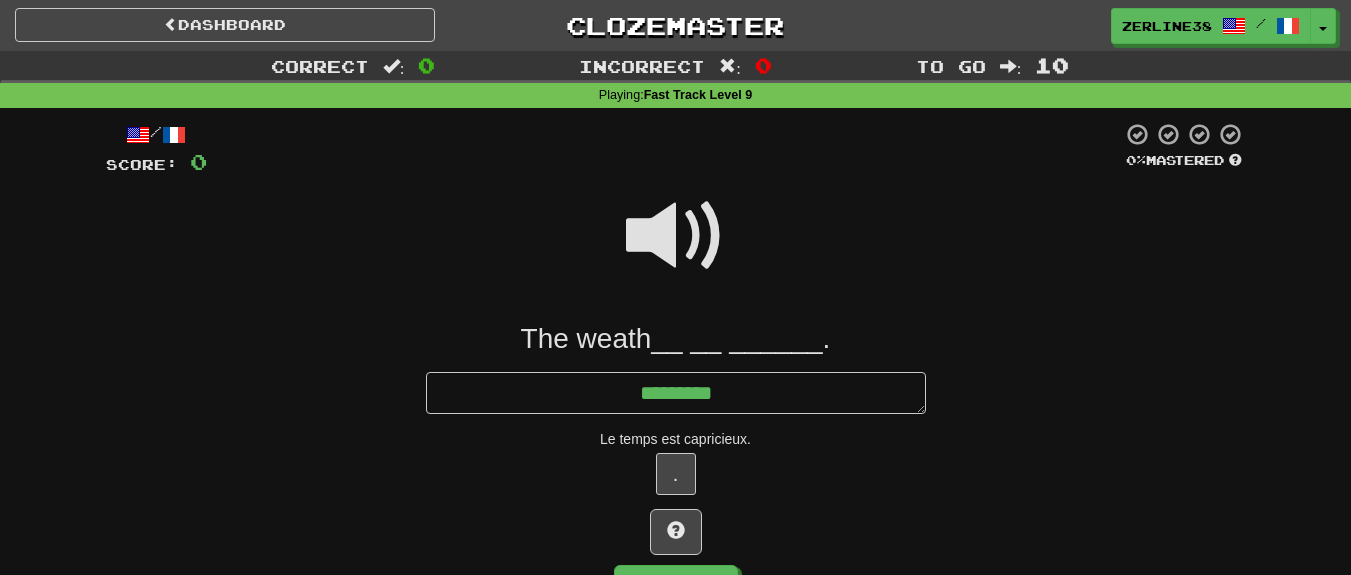 type on "*" 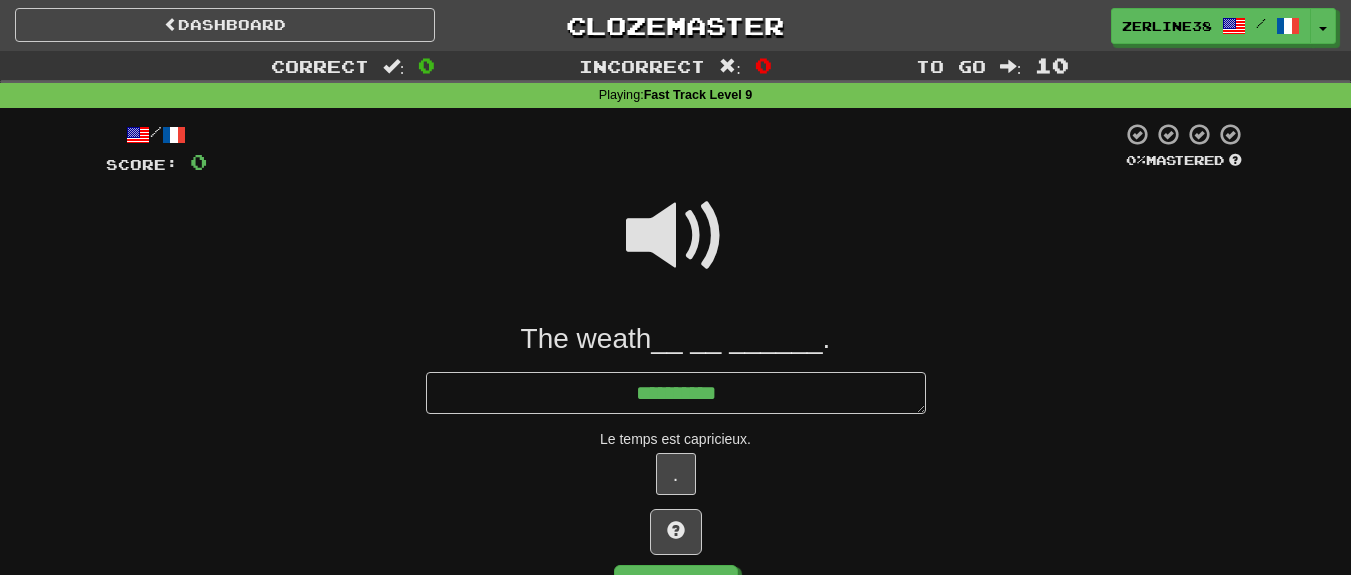 type on "*" 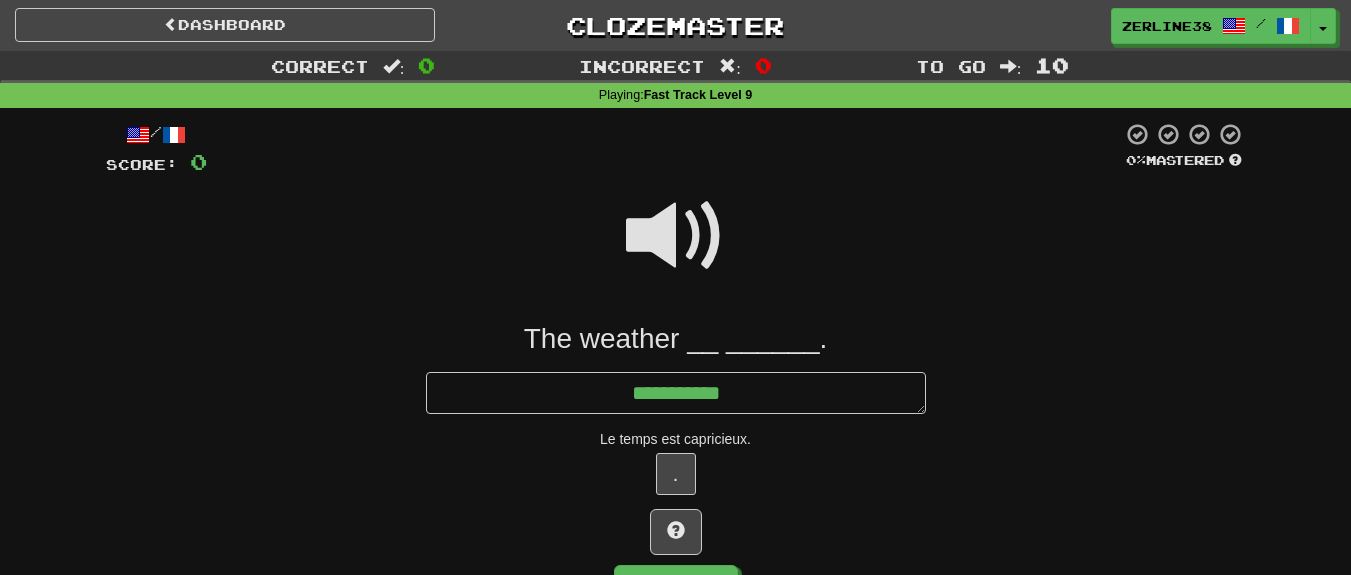 type on "*" 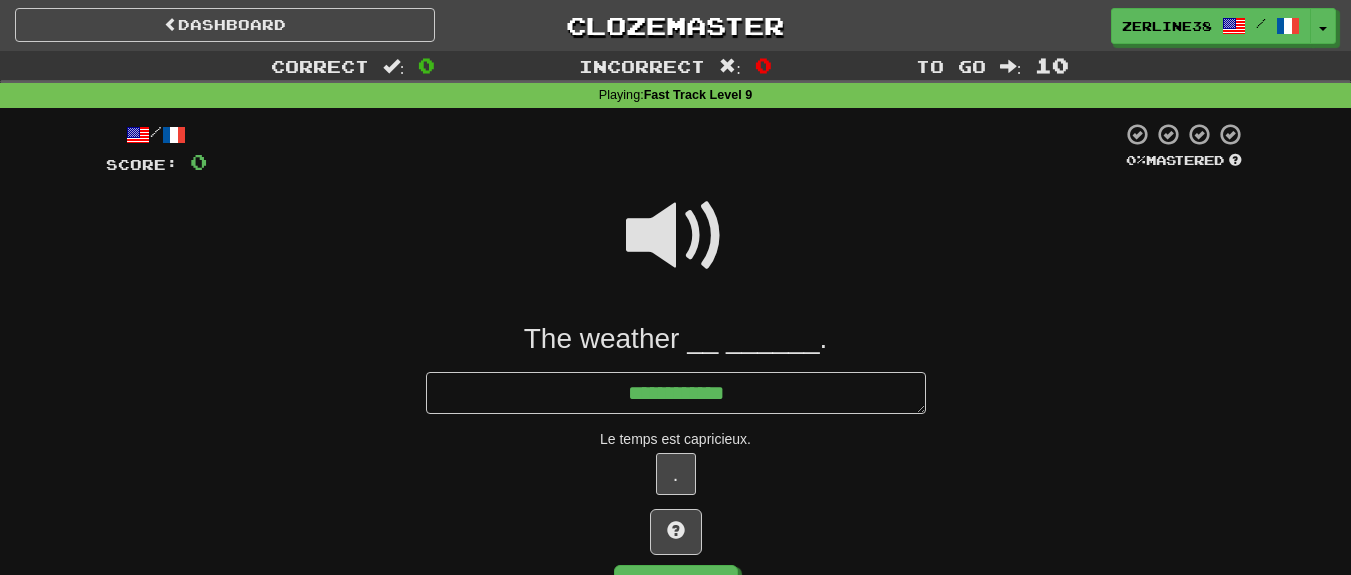 type on "*" 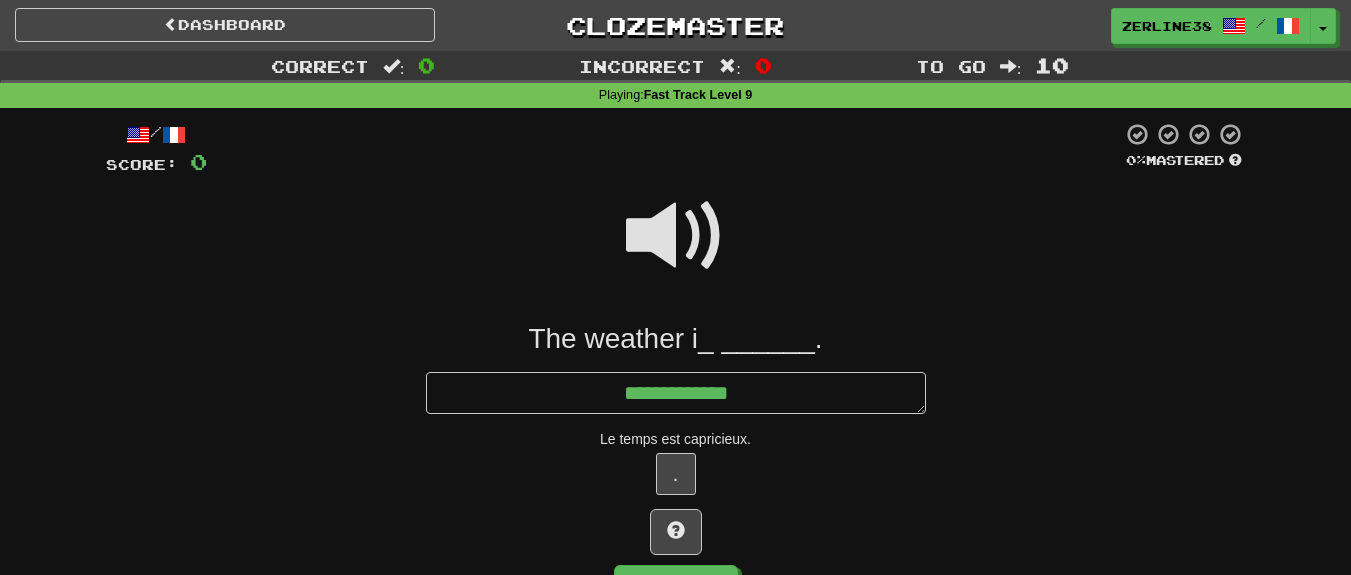 type on "*" 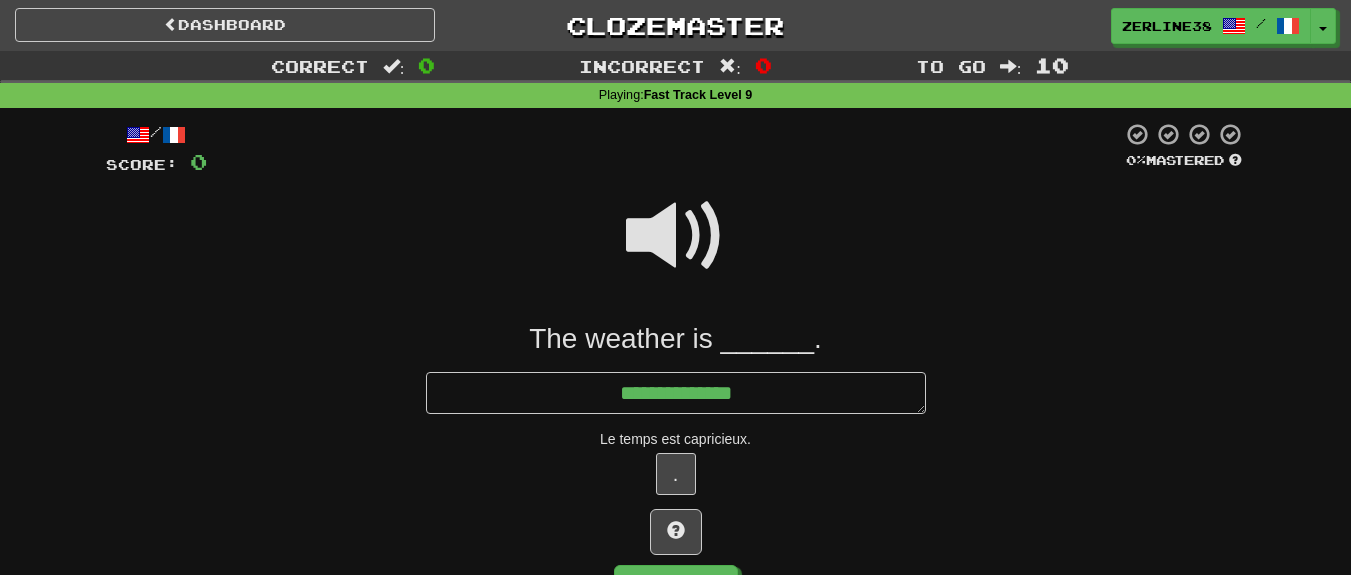 type on "*" 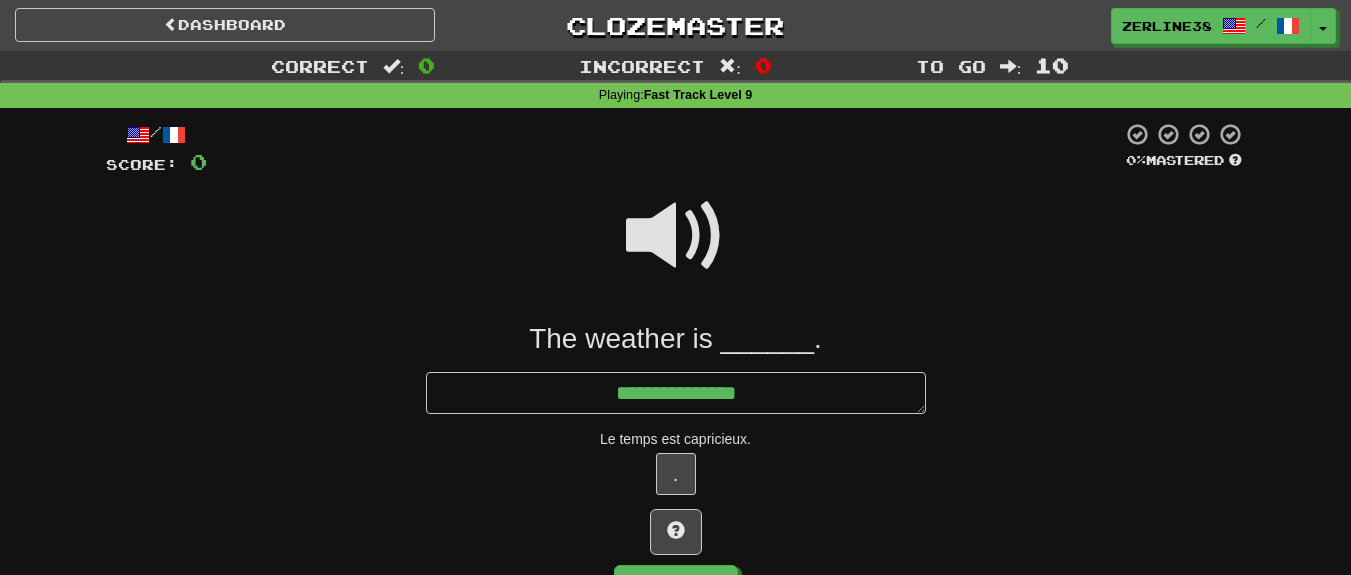 type on "*" 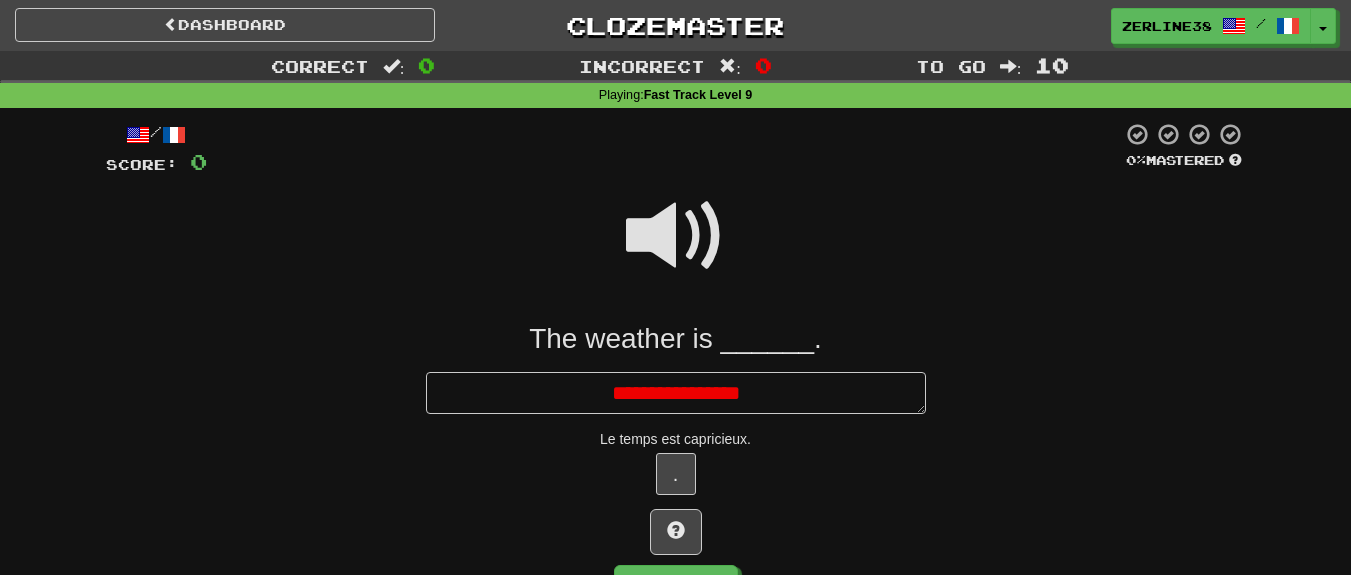 type on "*" 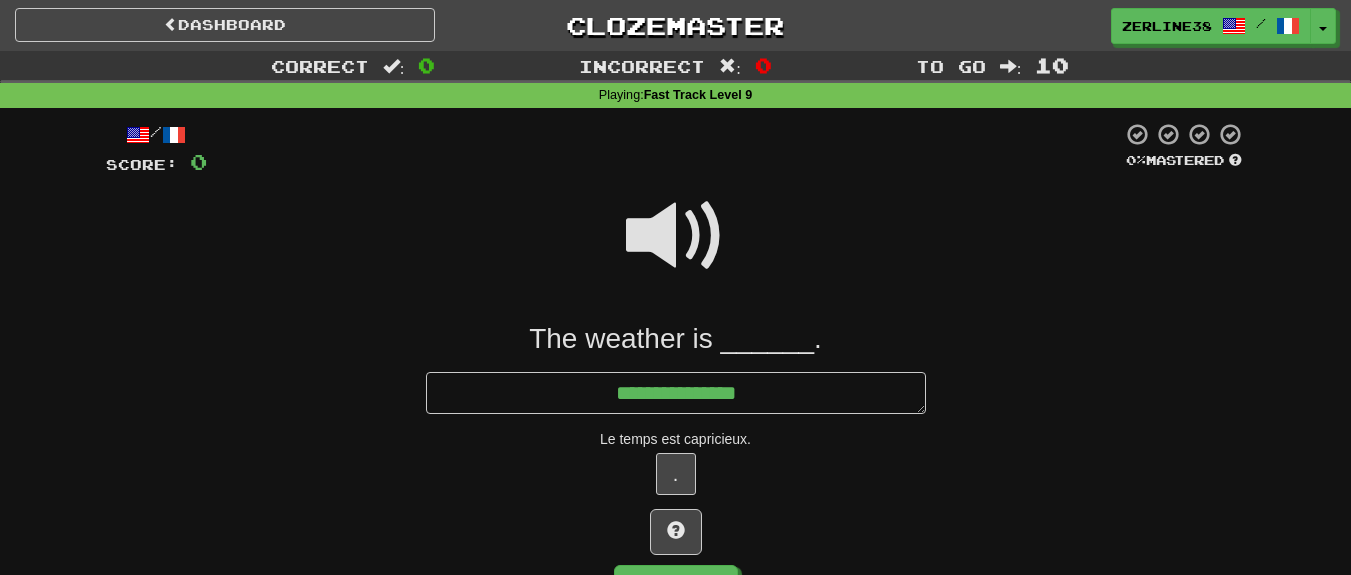 type on "*" 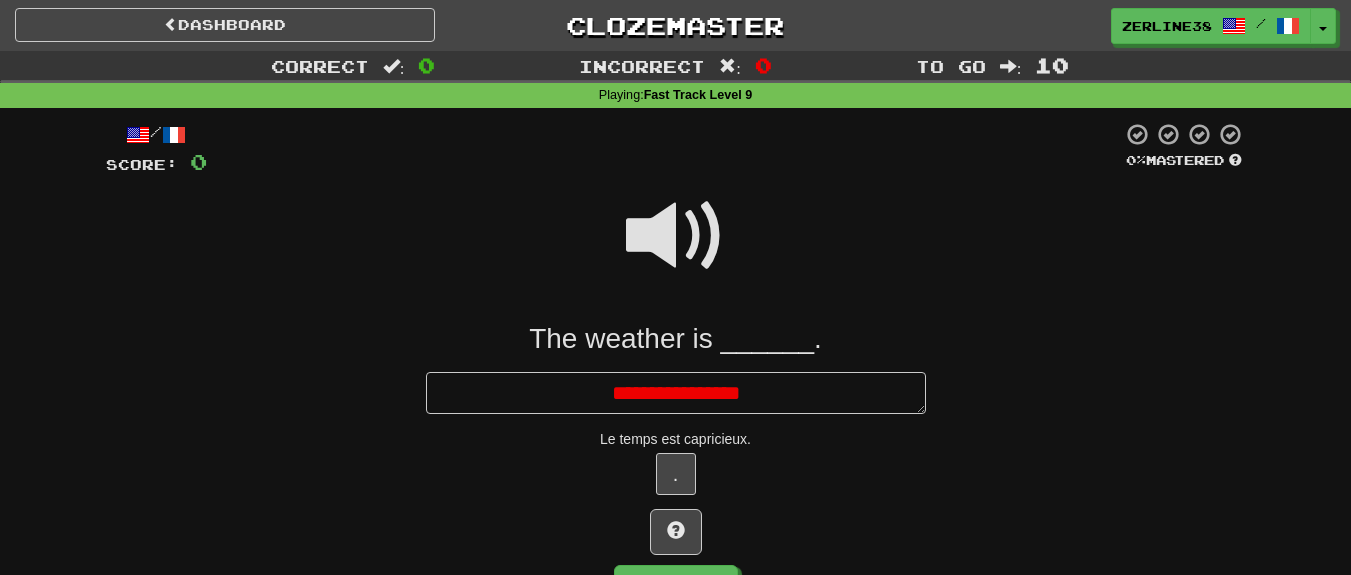 type on "*" 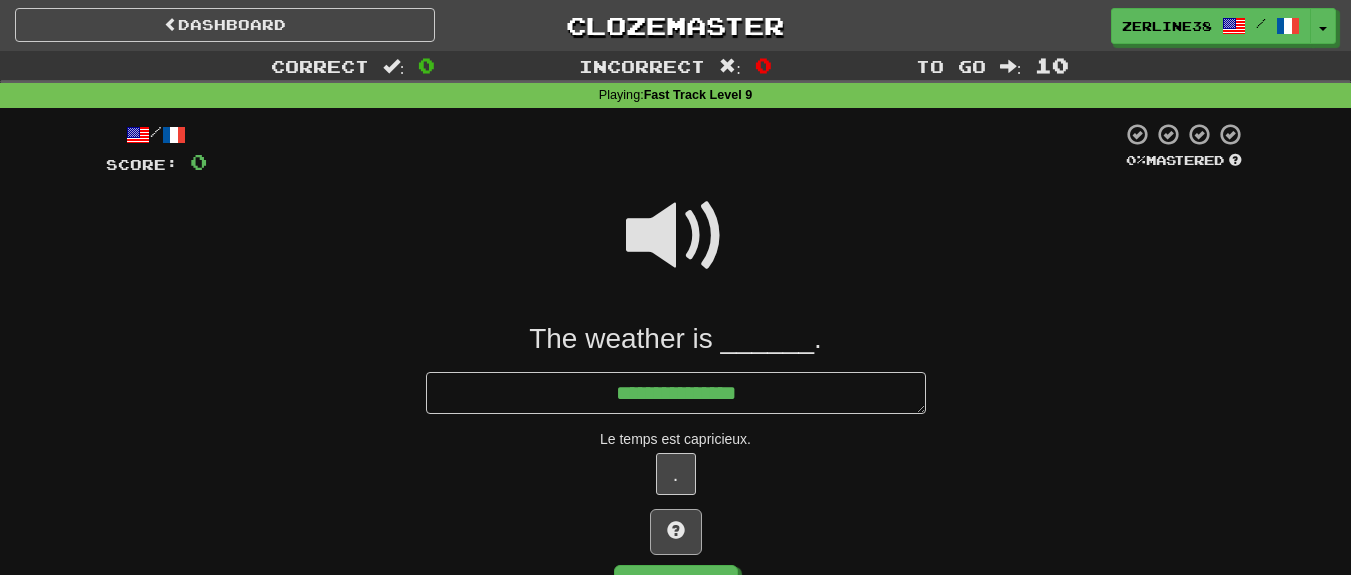 type on "**********" 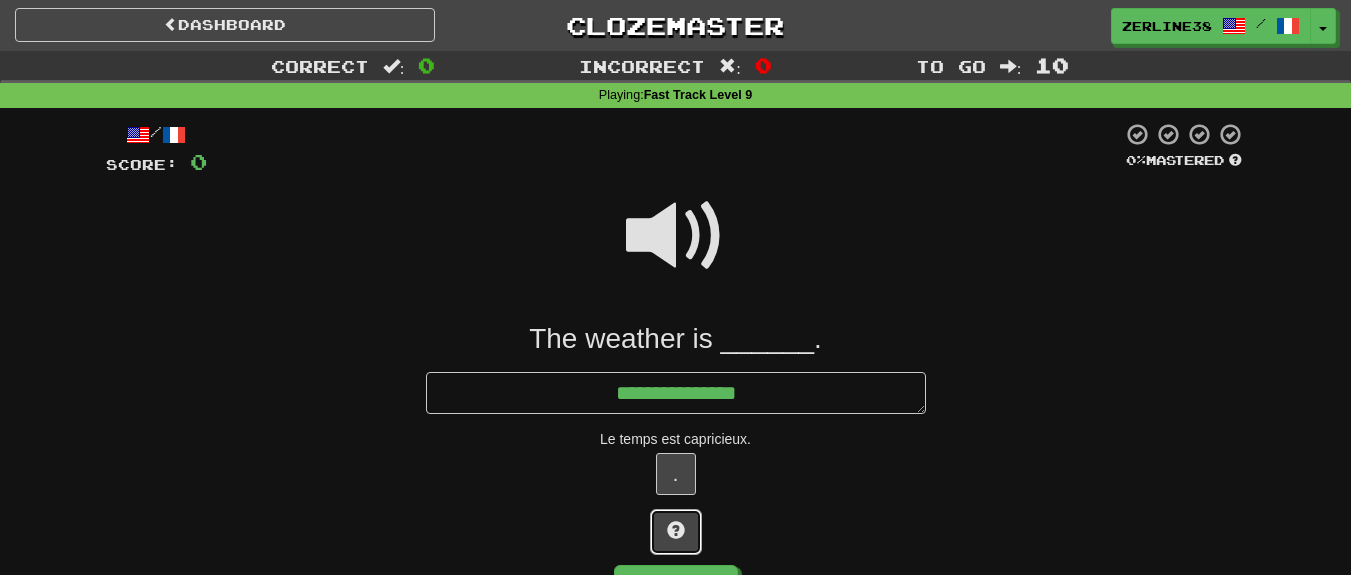 click at bounding box center (676, 532) 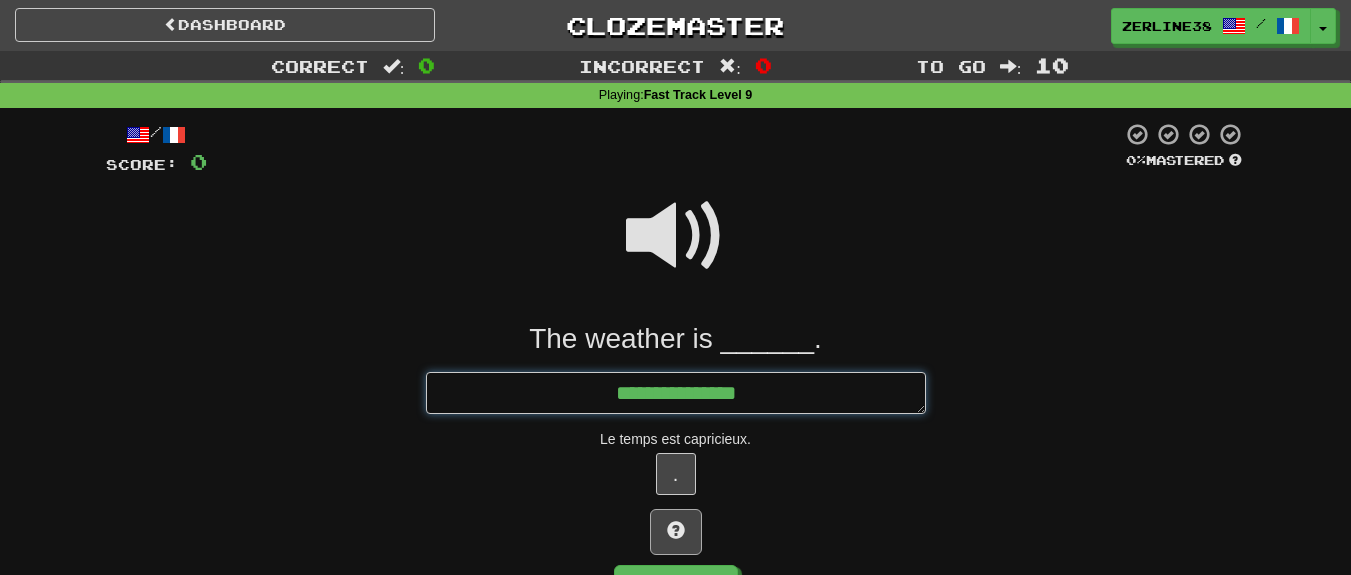 type on "*" 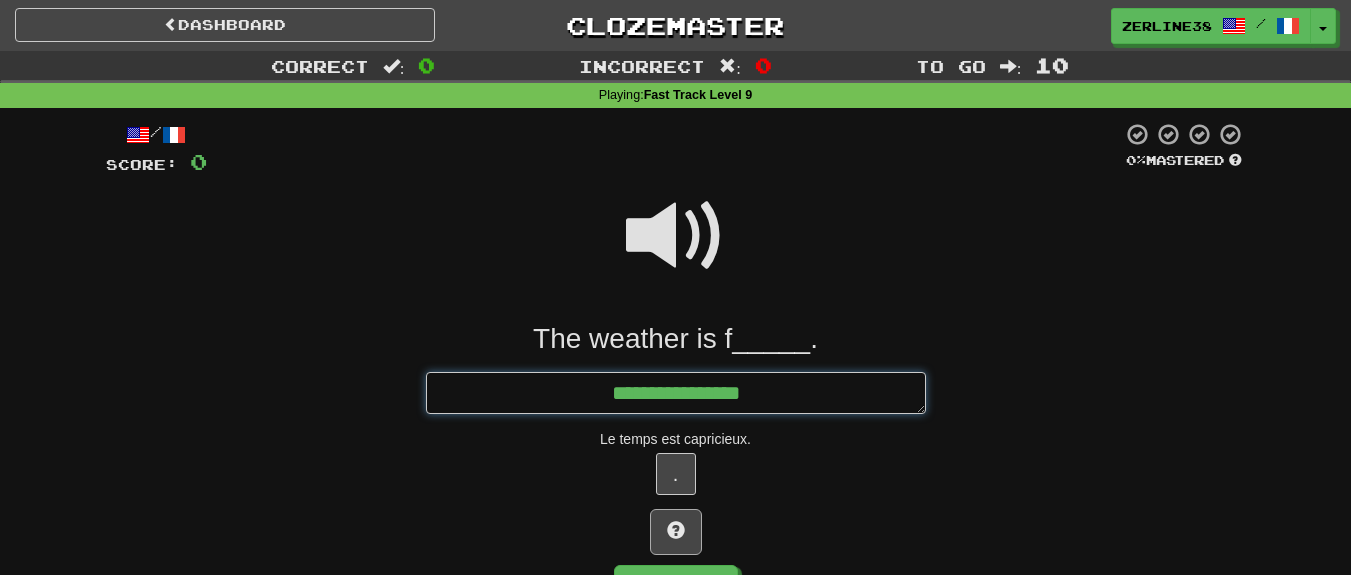type on "*" 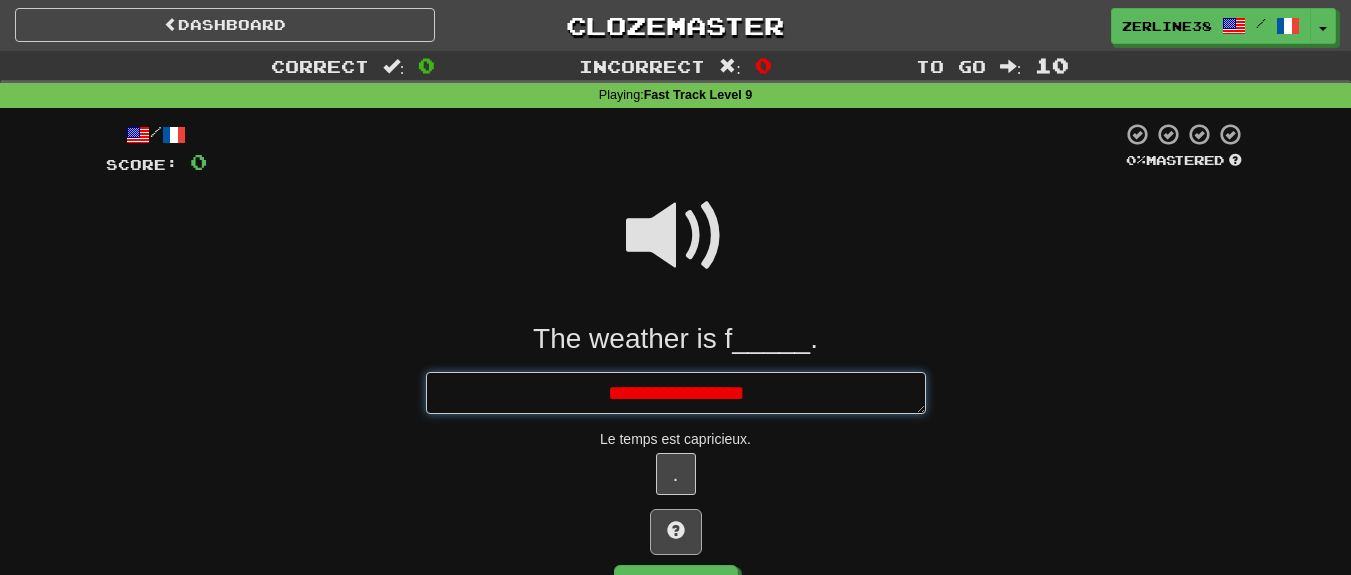 type on "*" 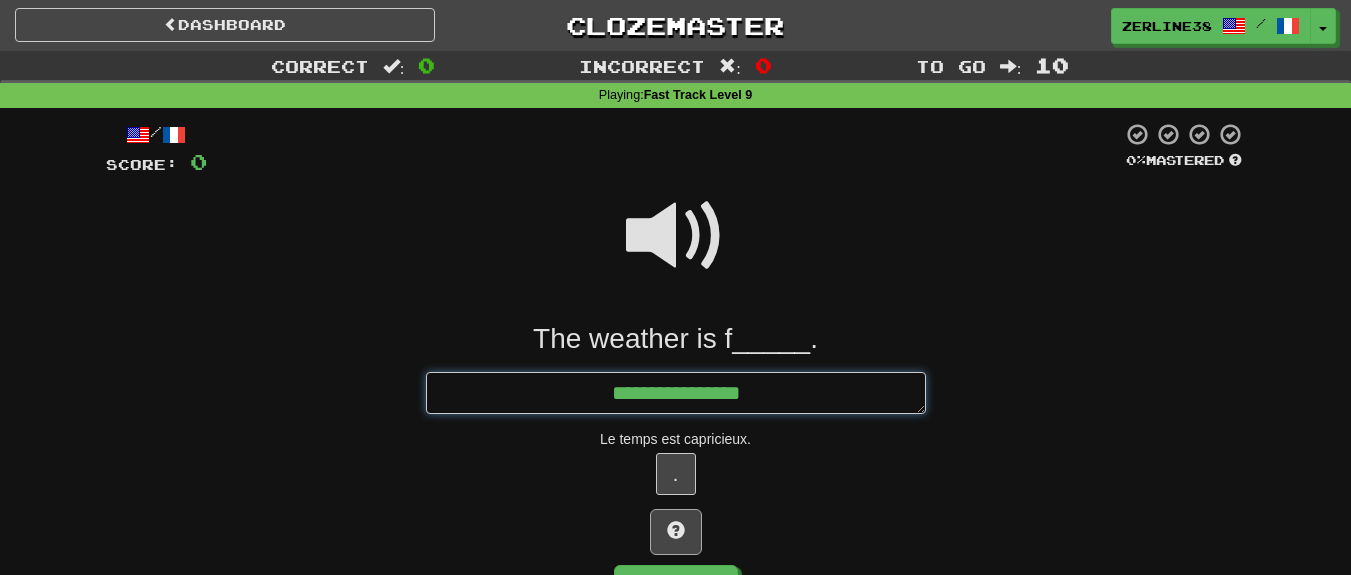 type on "*" 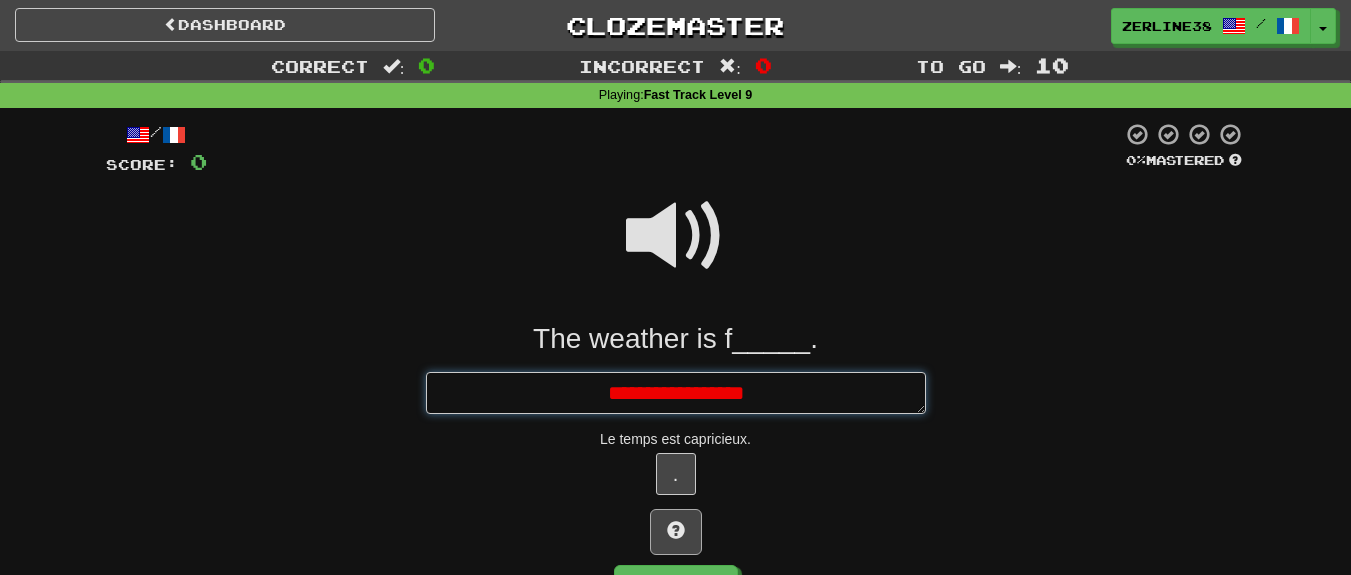 type on "*" 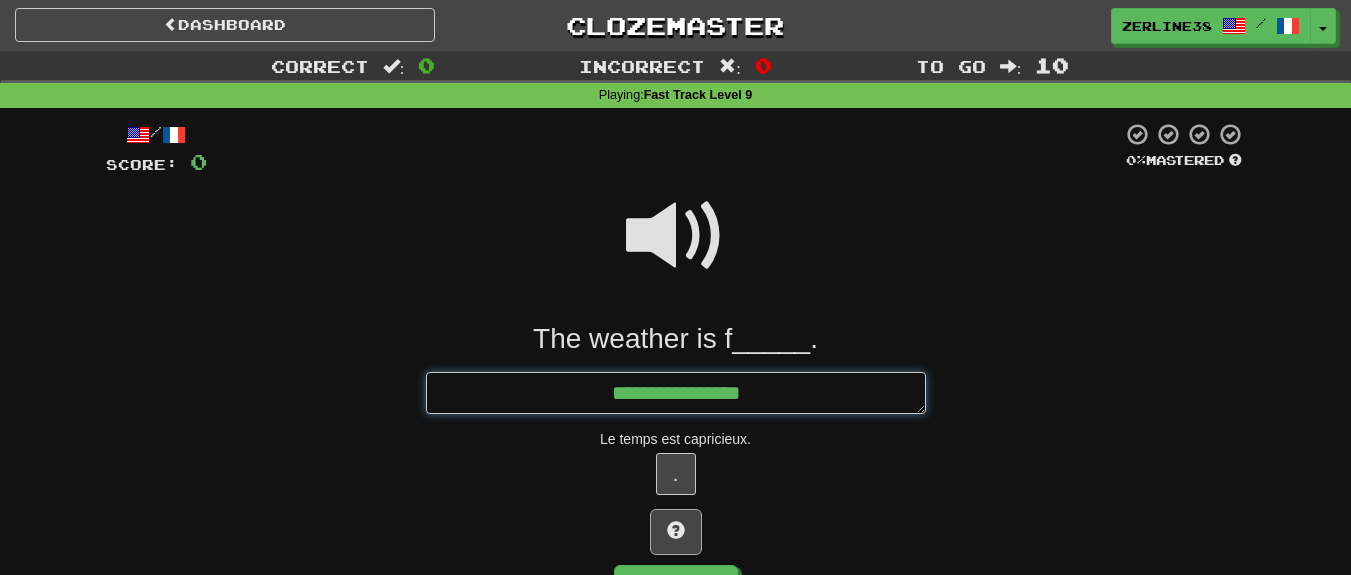 type on "*" 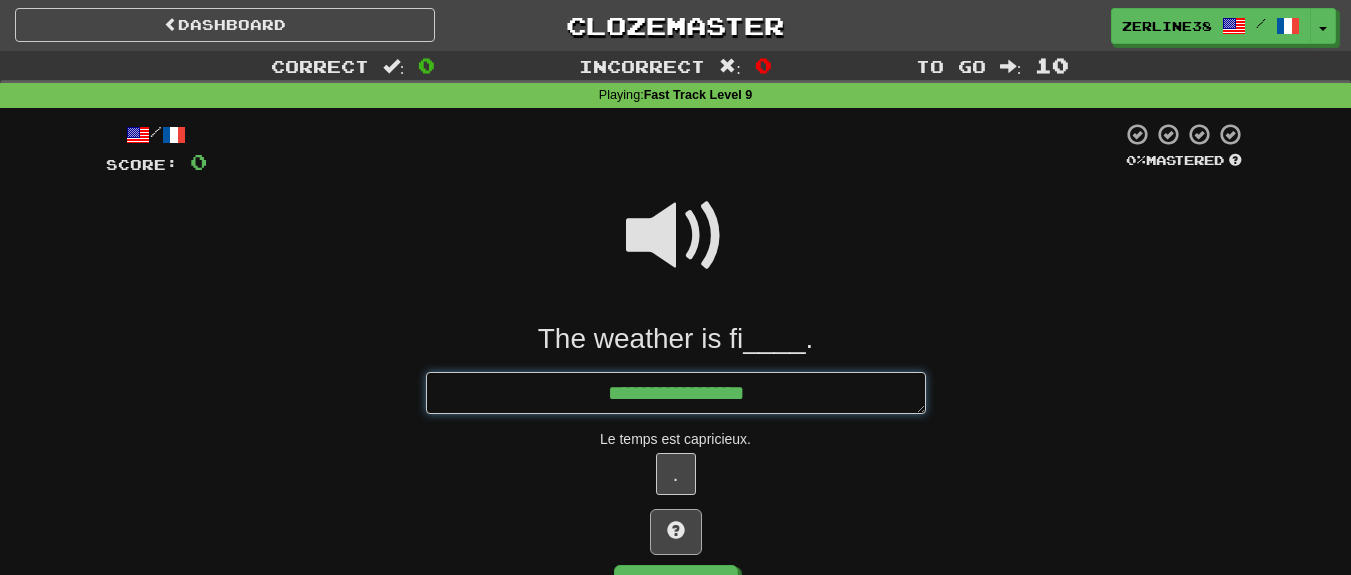 type on "*" 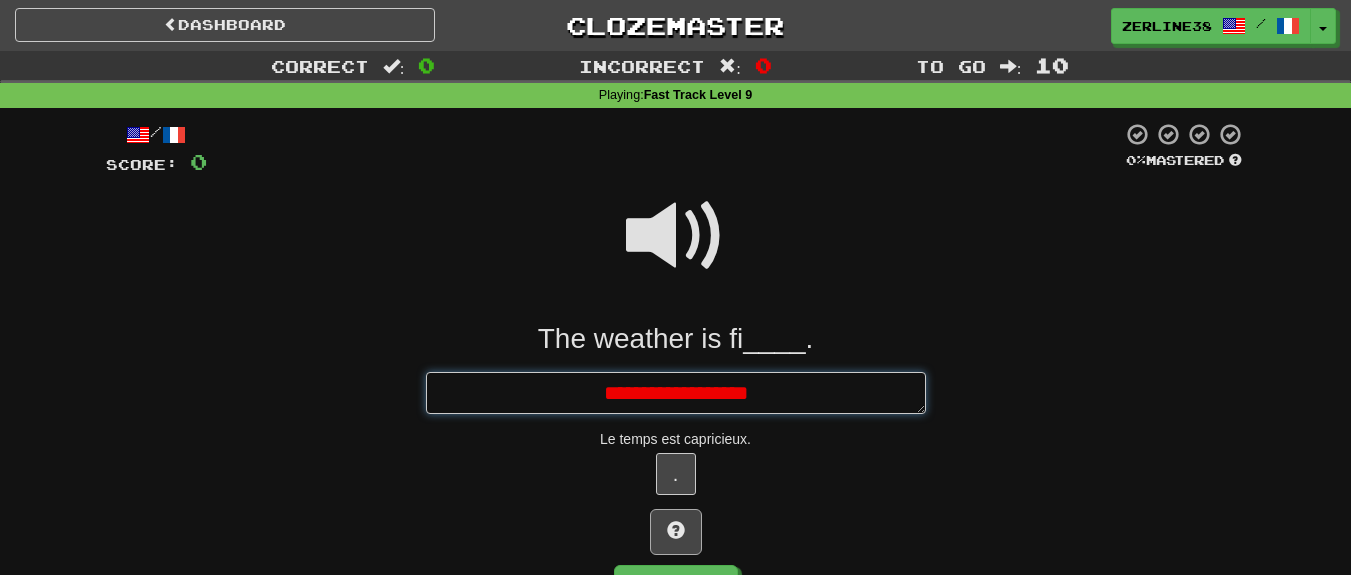 type on "*" 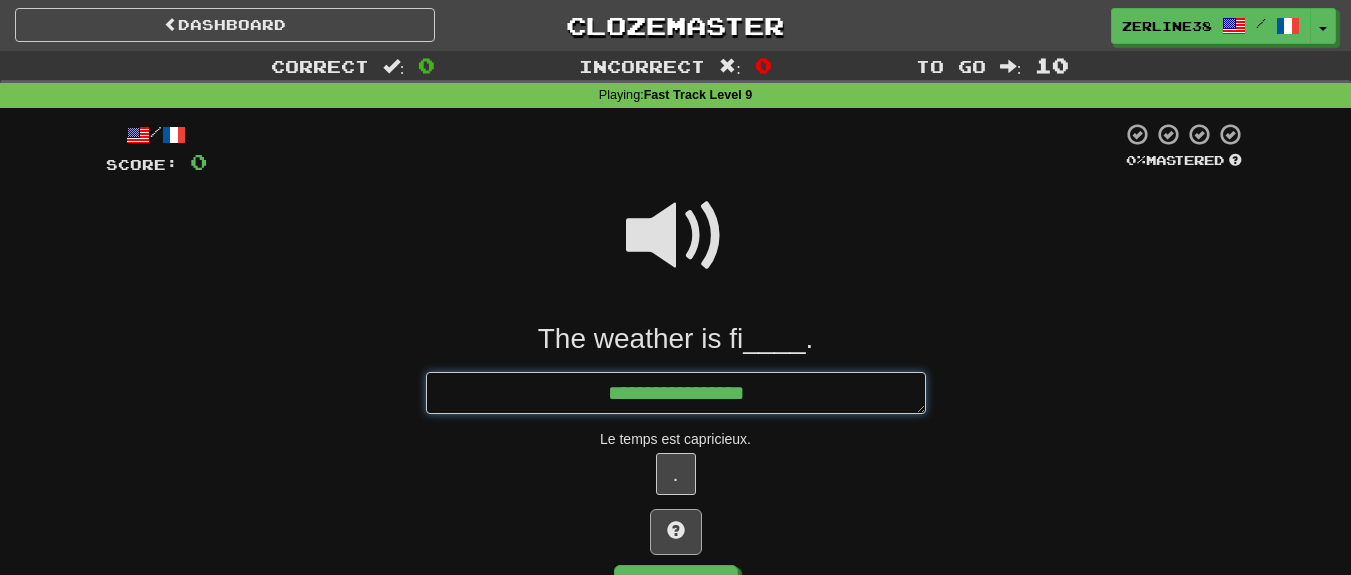 type on "*" 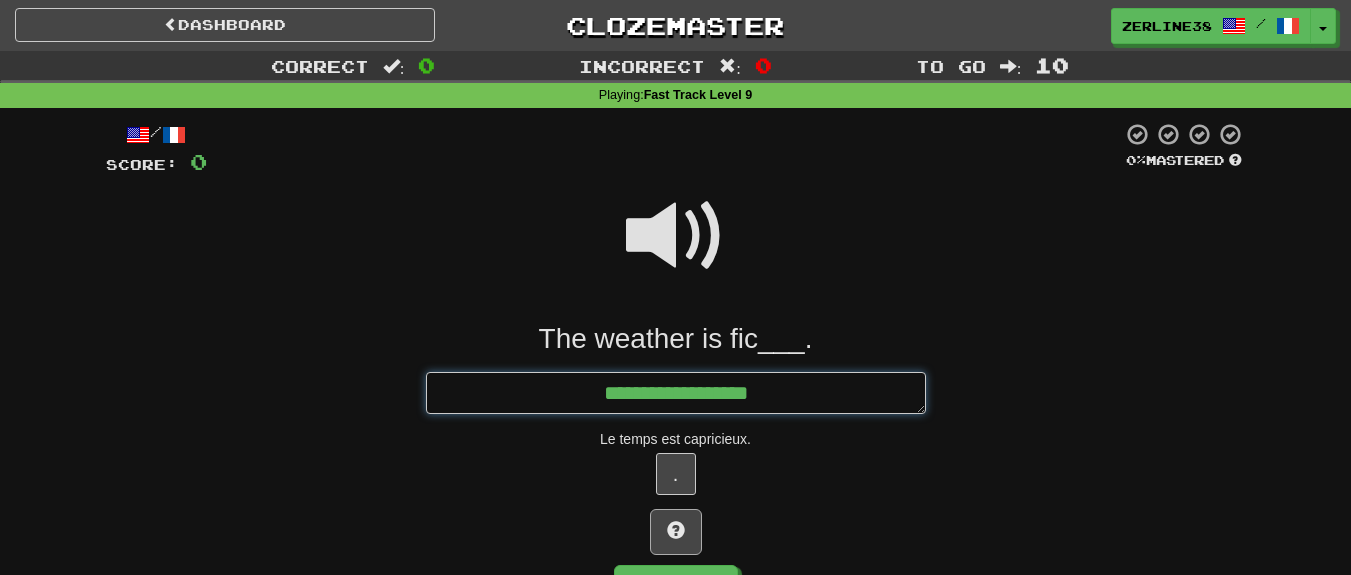 type on "*" 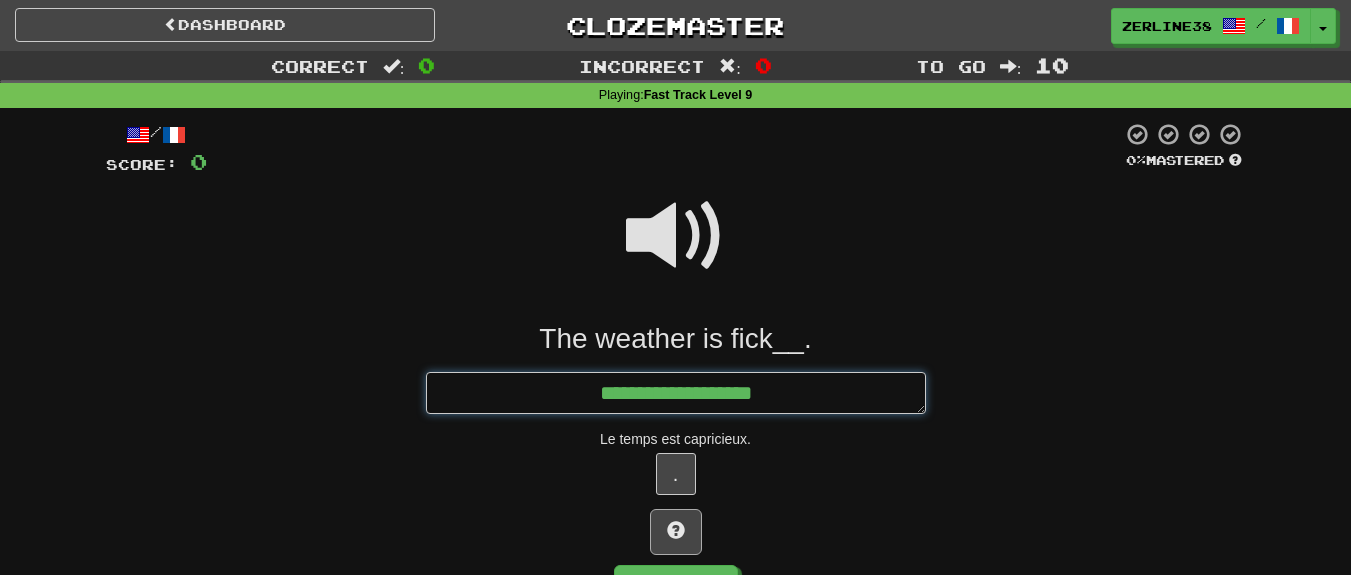 type on "*" 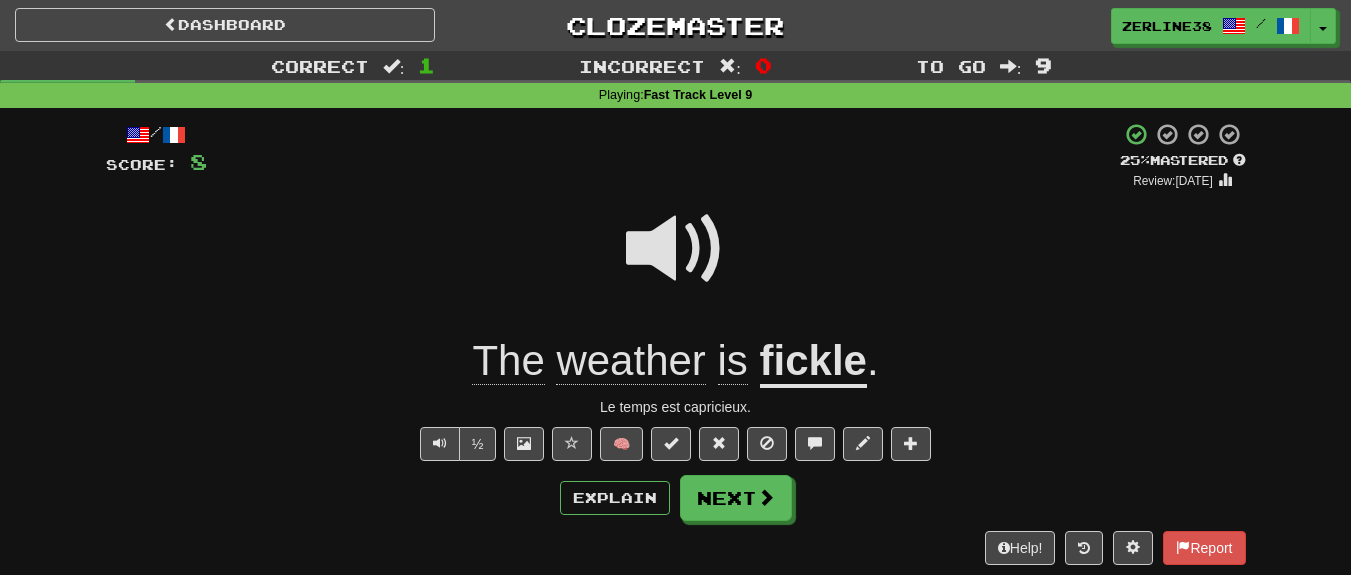 click on "fickle" at bounding box center [813, 362] 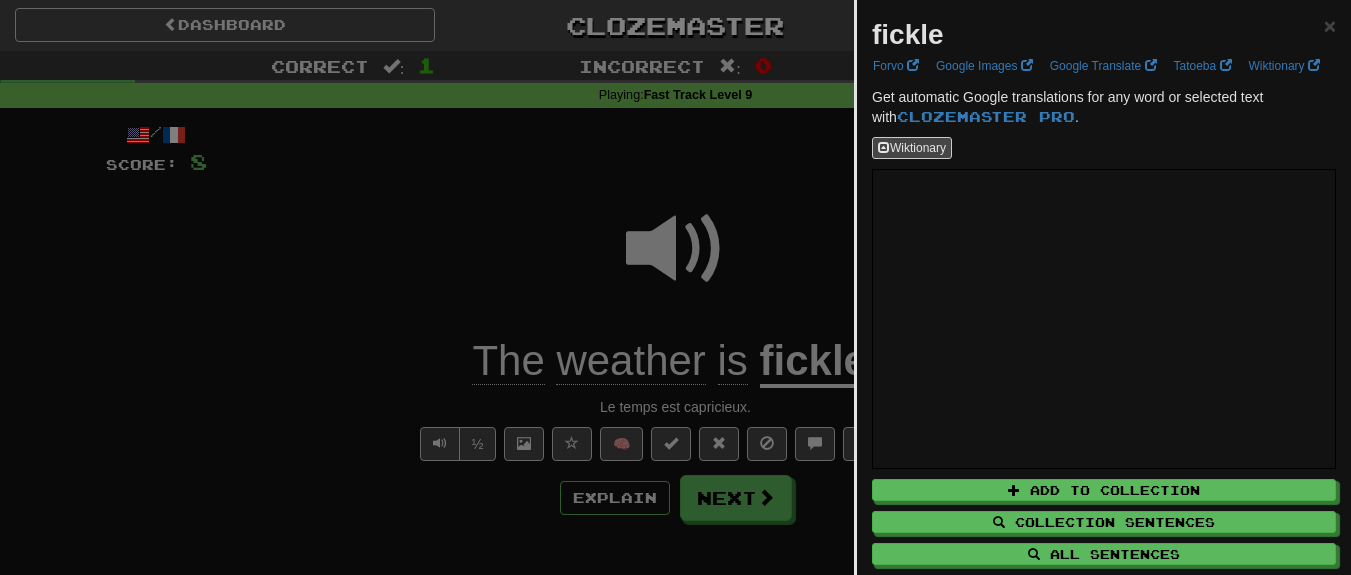 click at bounding box center (675, 287) 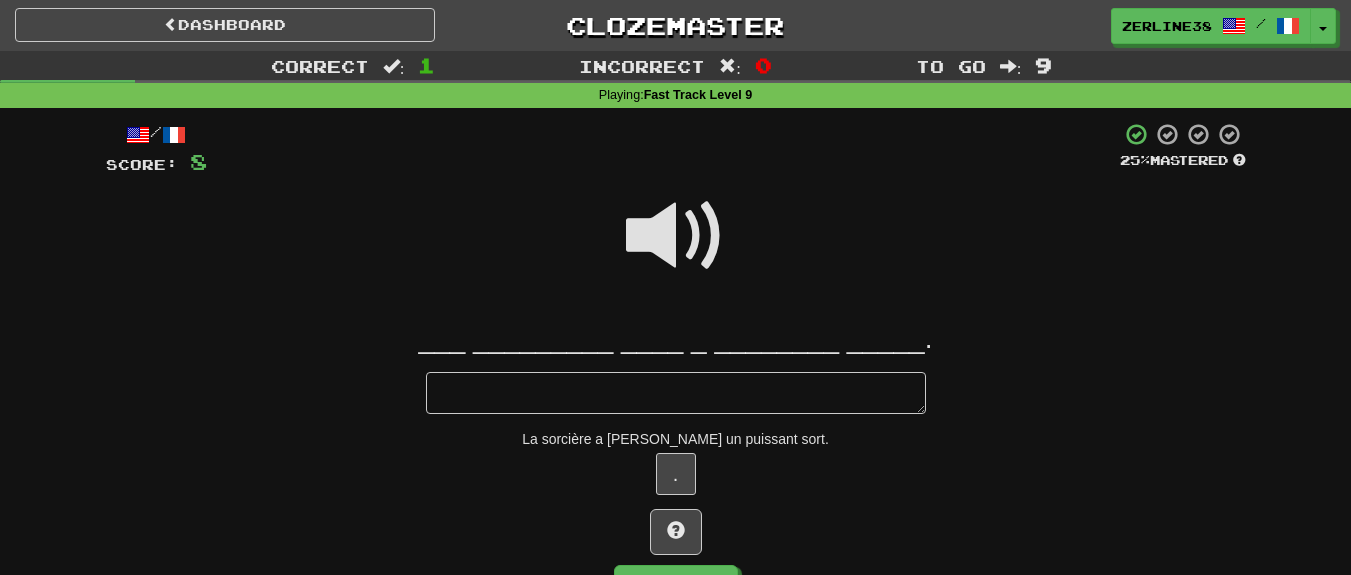 type on "*" 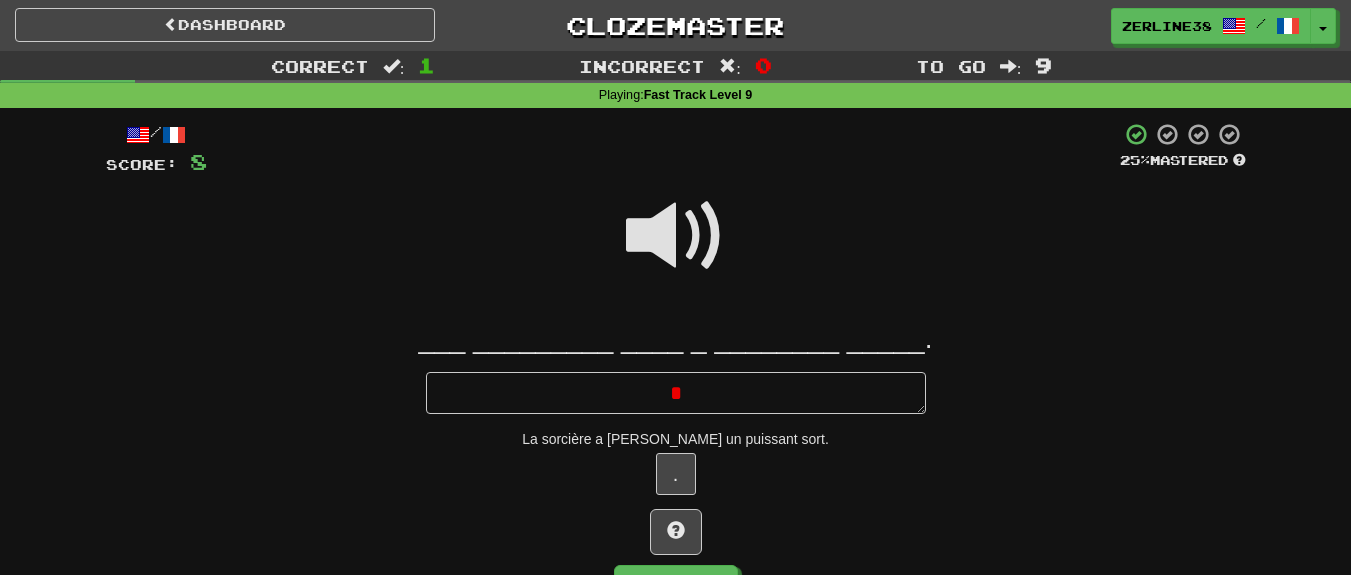 type 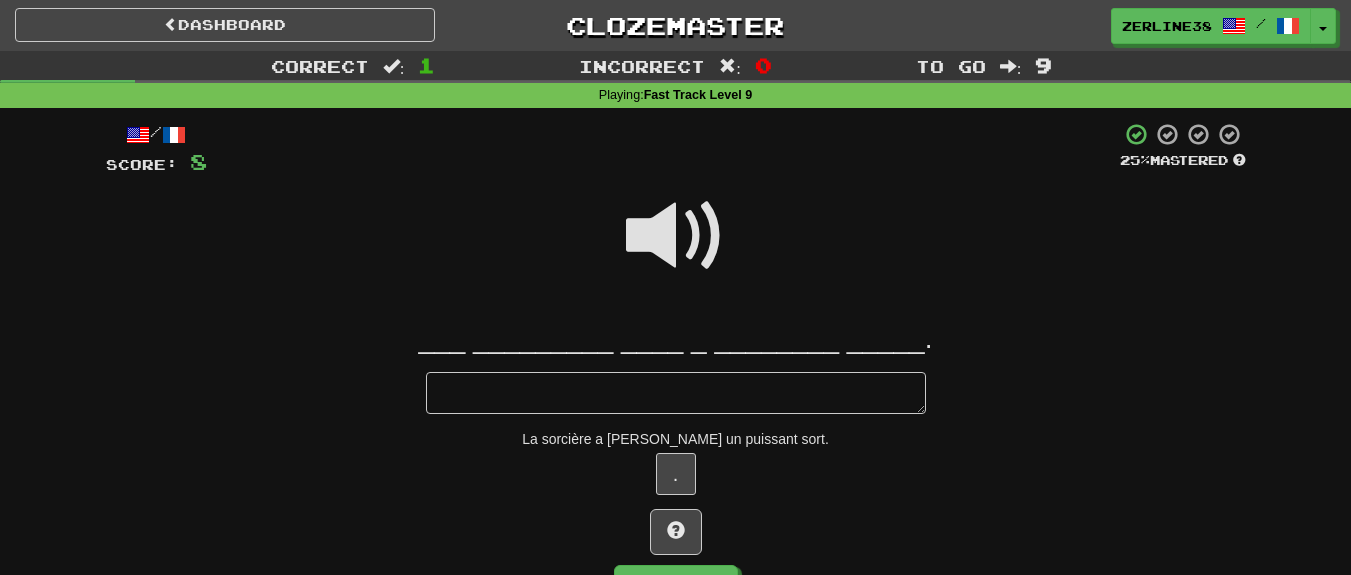 type on "*" 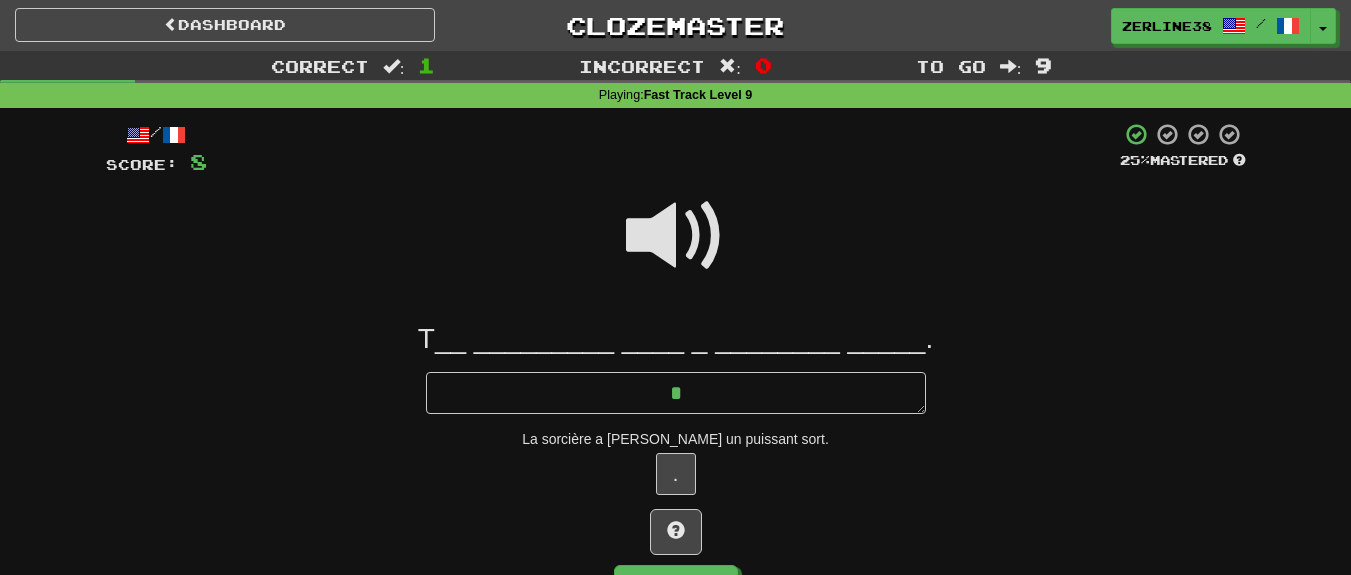 type on "**" 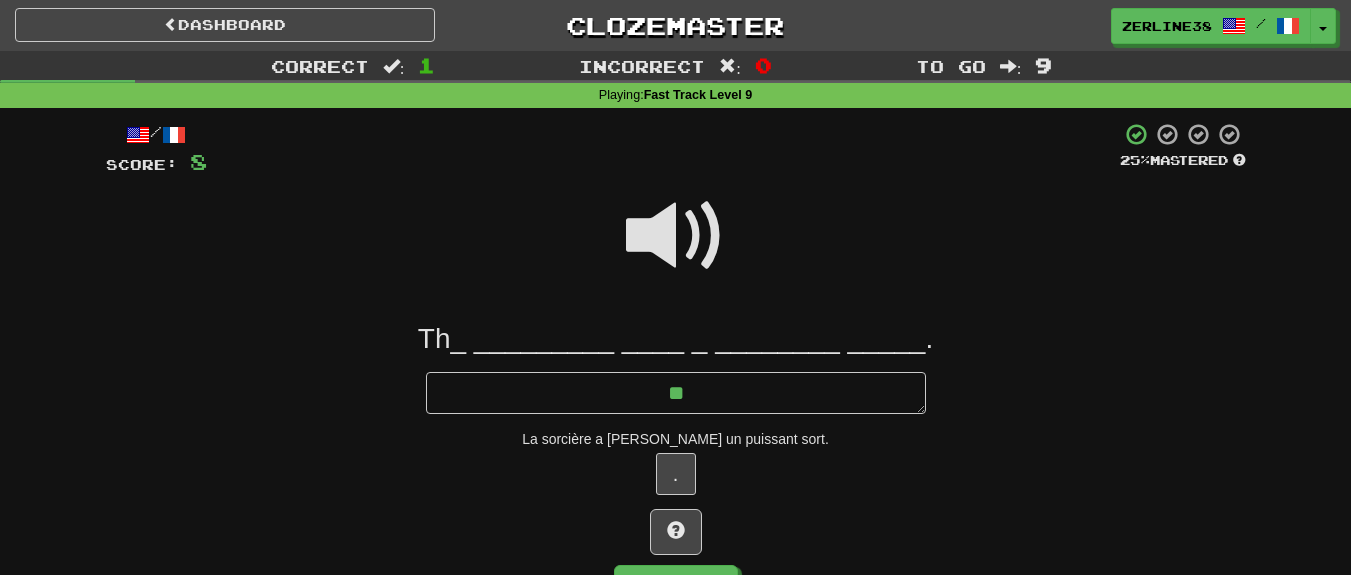 type on "*" 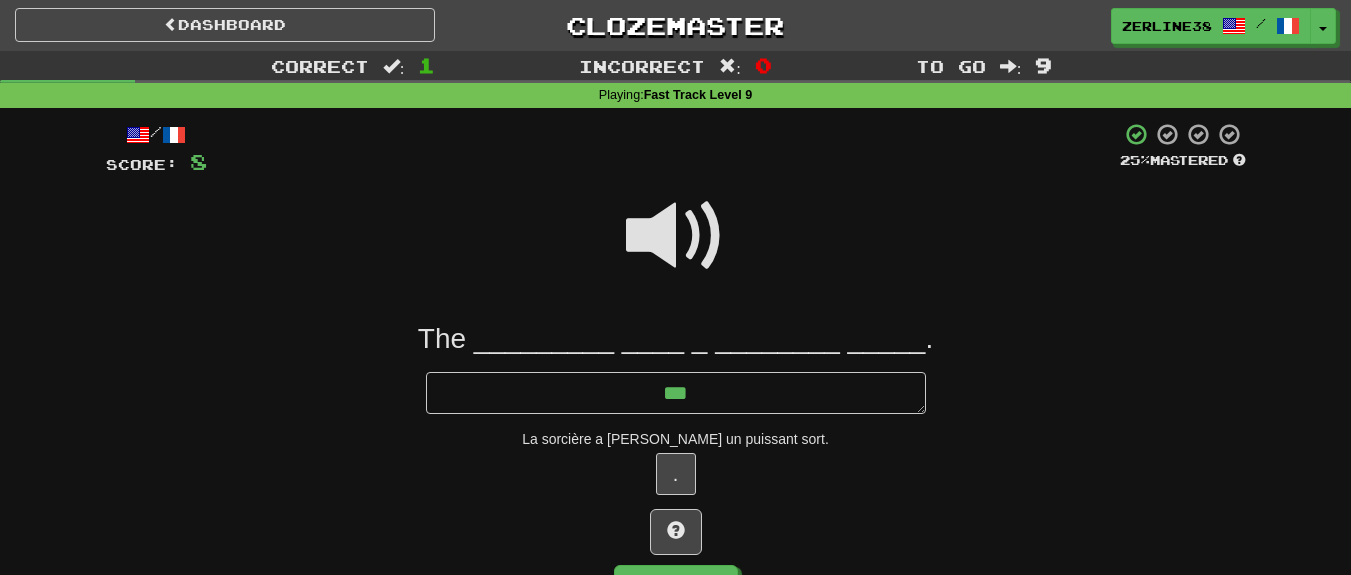 type on "*" 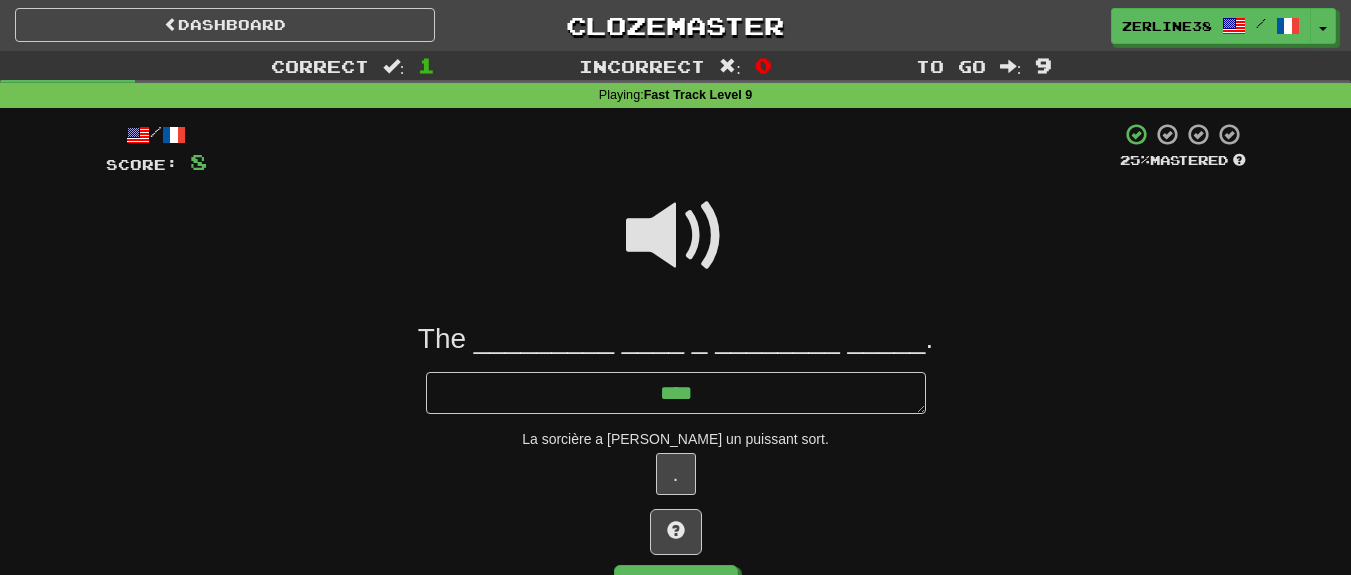 type on "*" 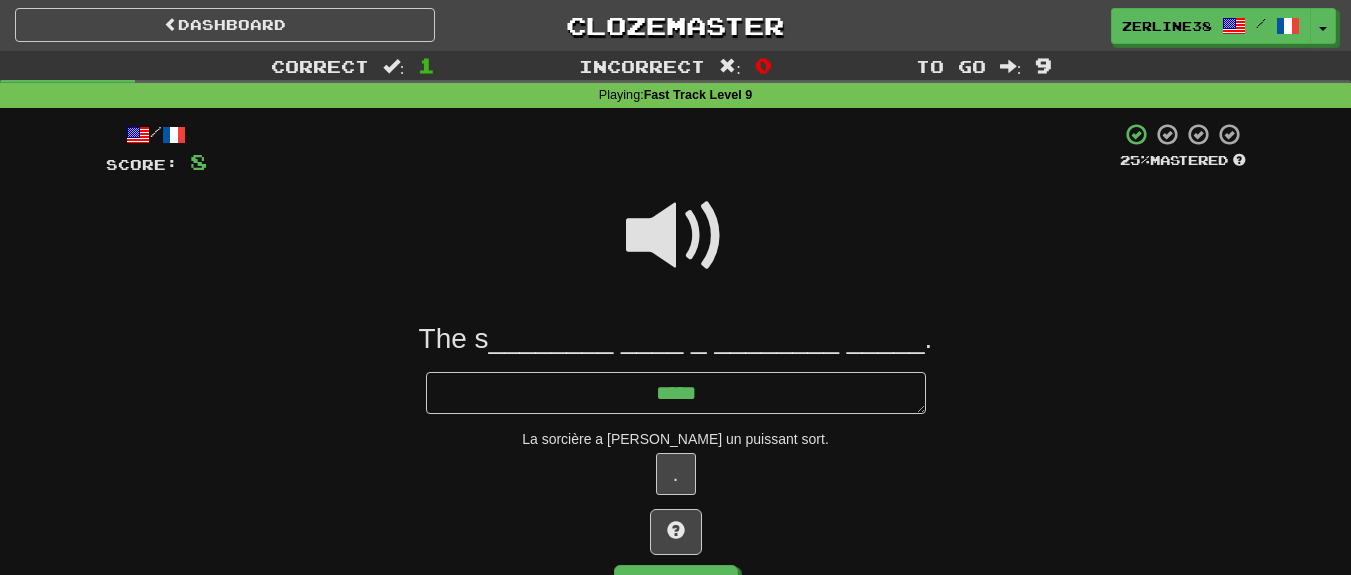 type on "*" 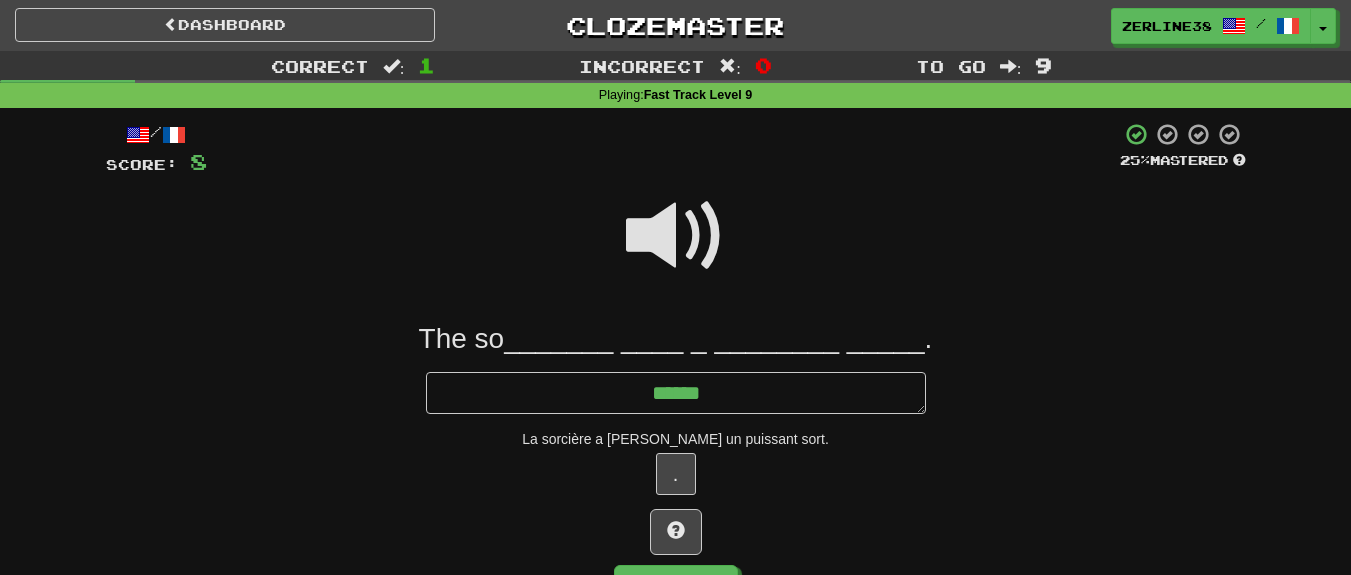 type on "*" 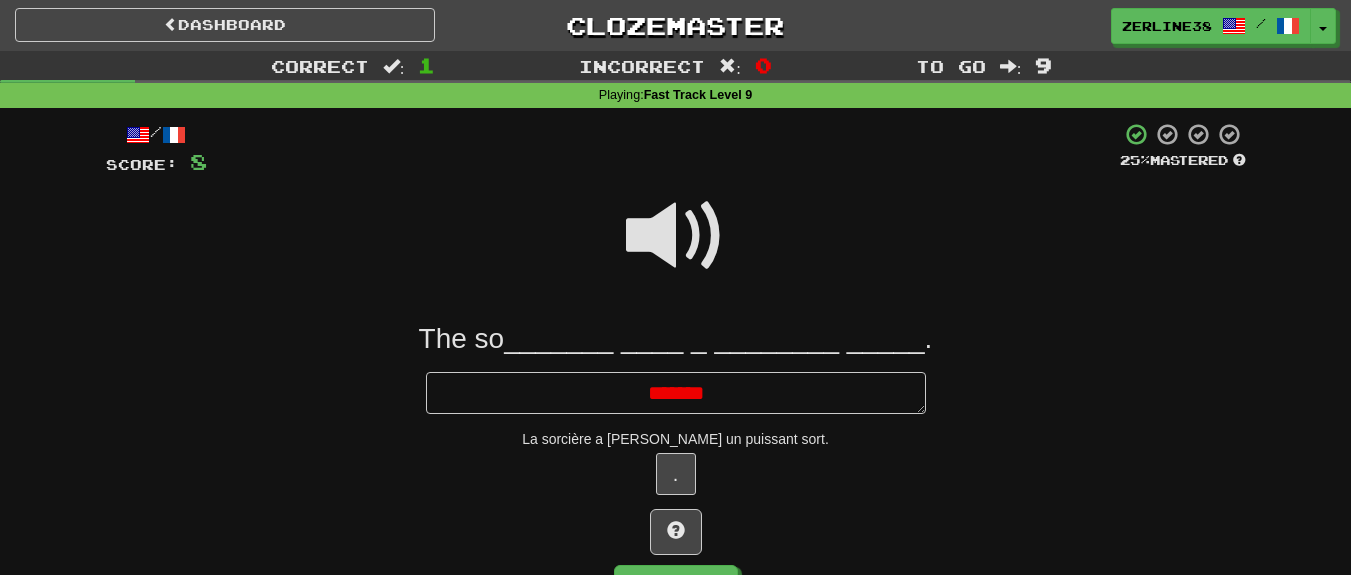 type on "*" 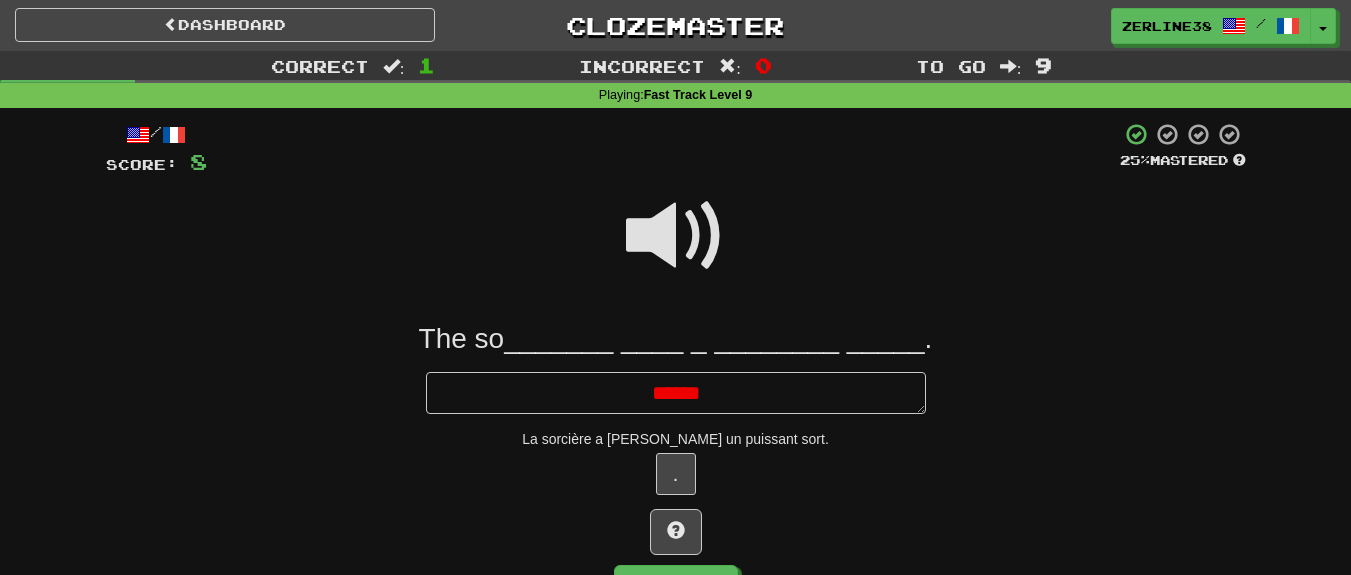 type on "*******" 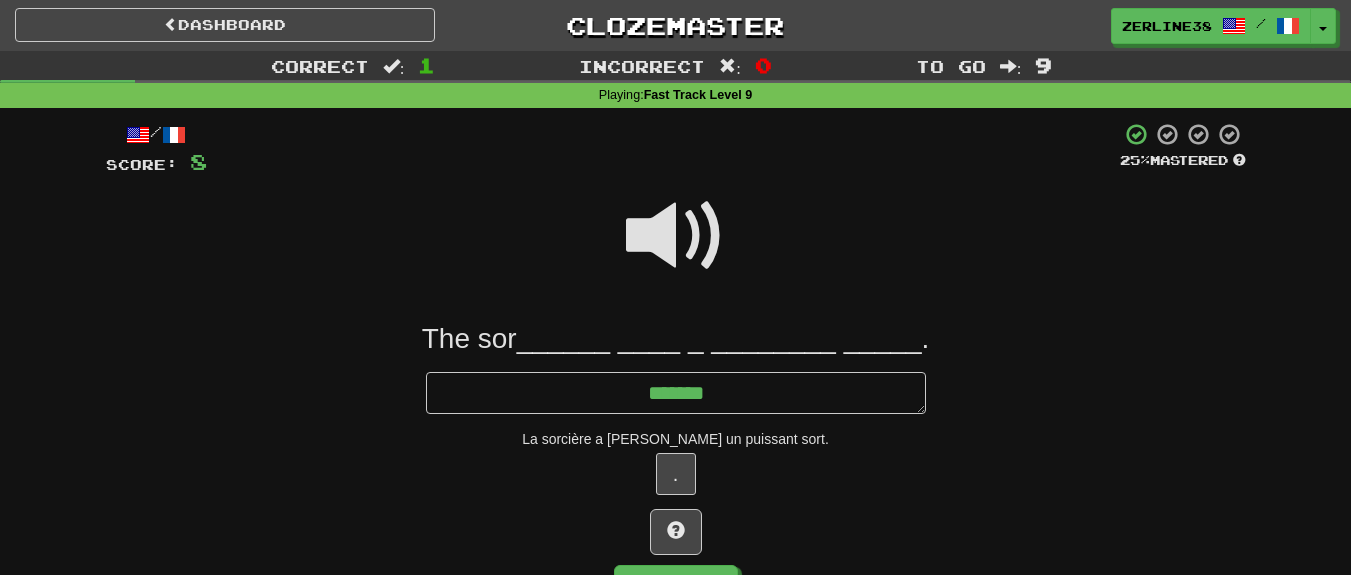 type on "*" 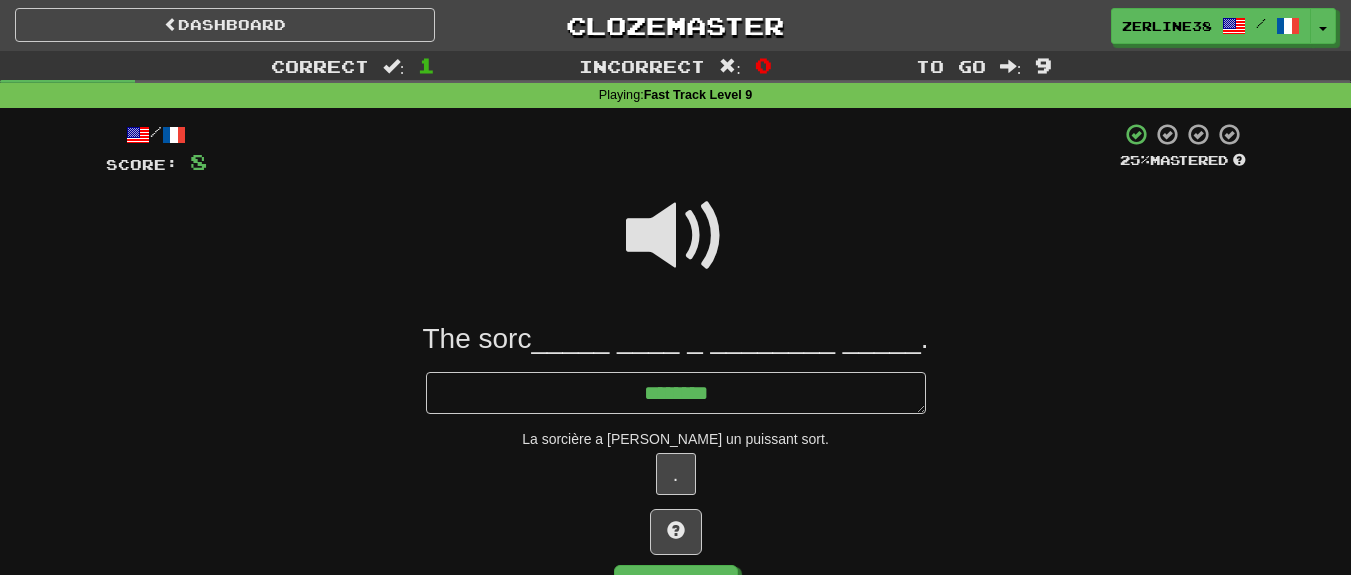 type on "*" 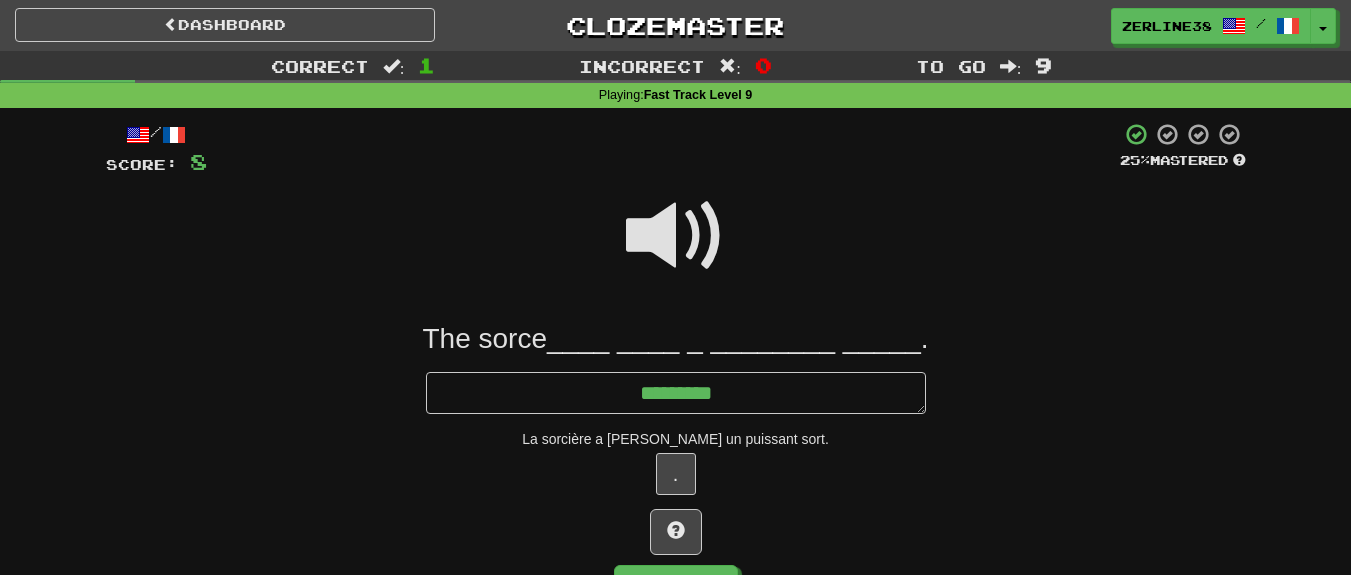 type on "*" 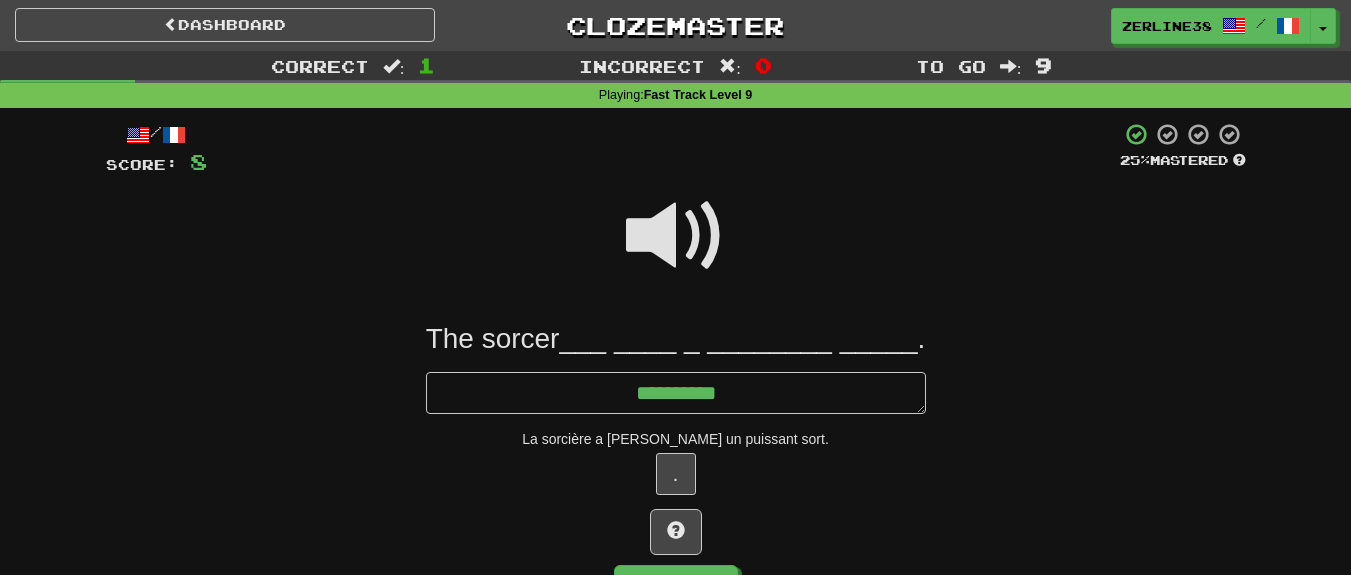type on "*" 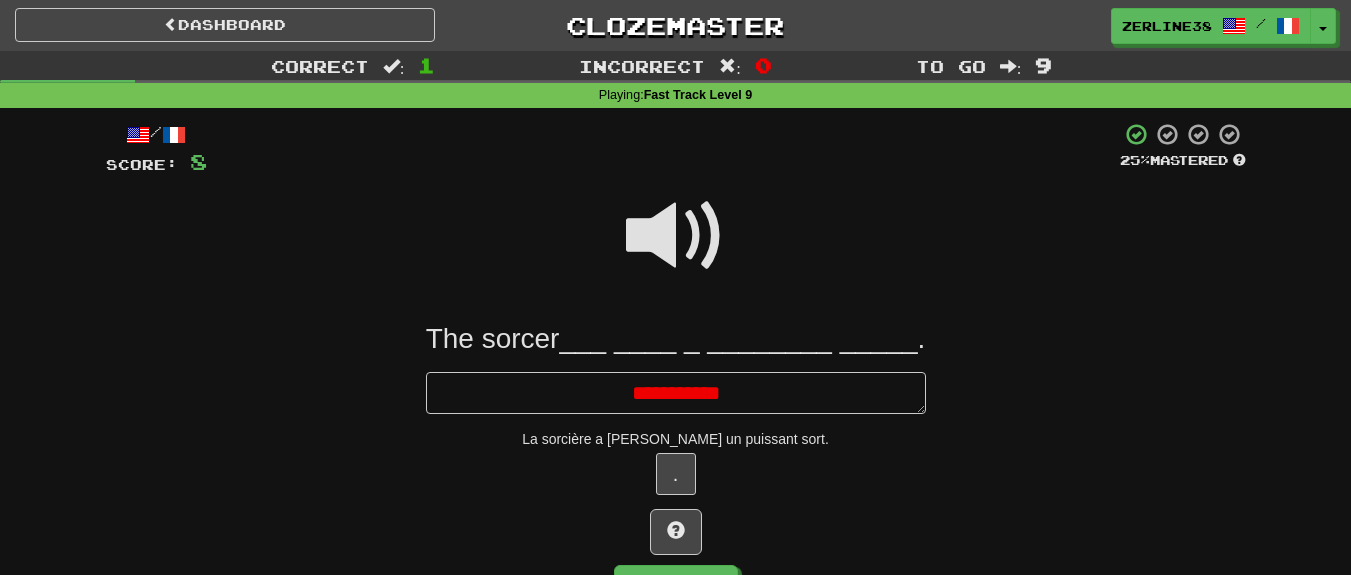 type on "*" 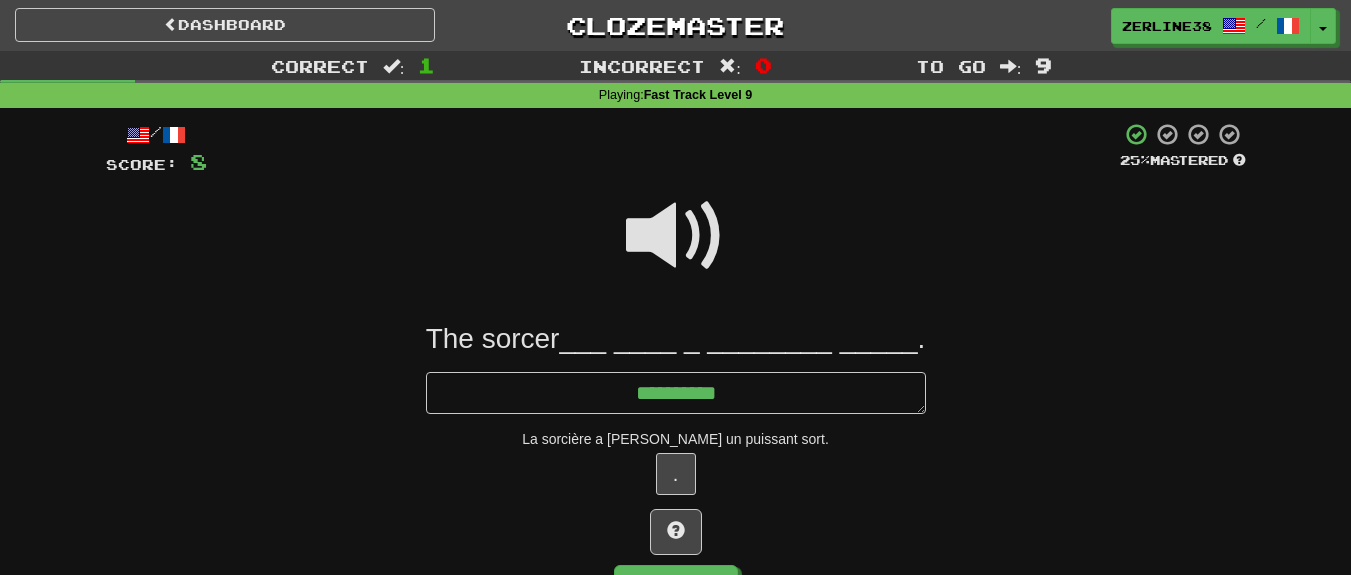 type on "**********" 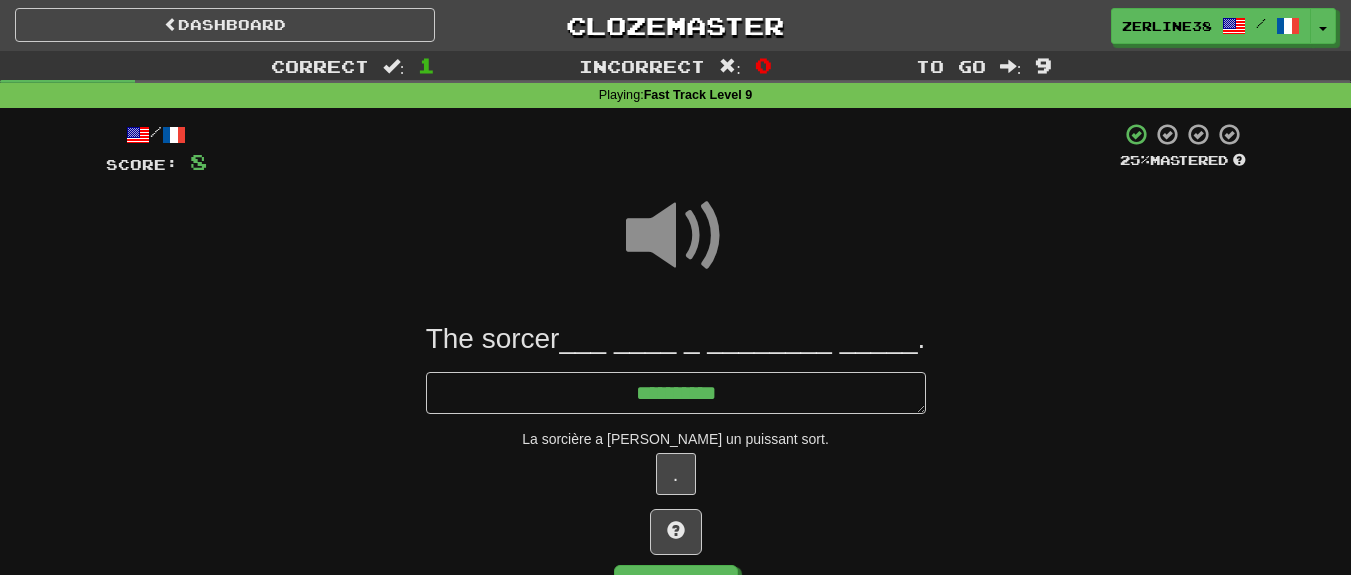 click at bounding box center (676, 236) 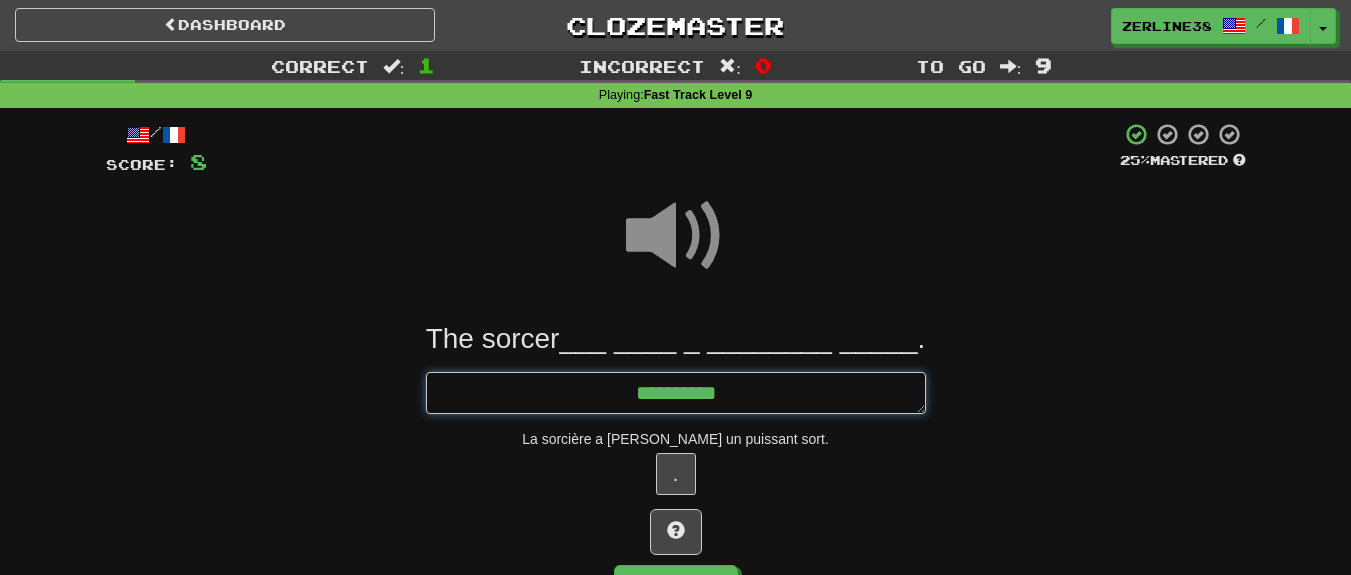 click on "**********" at bounding box center (676, 393) 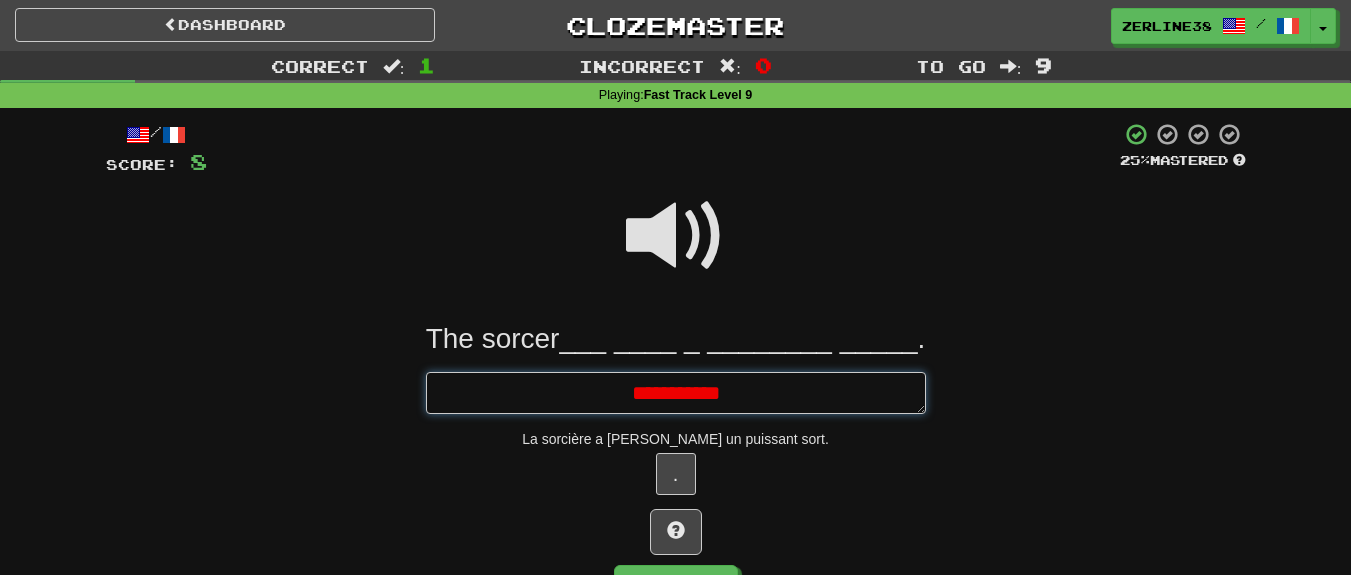 type on "*" 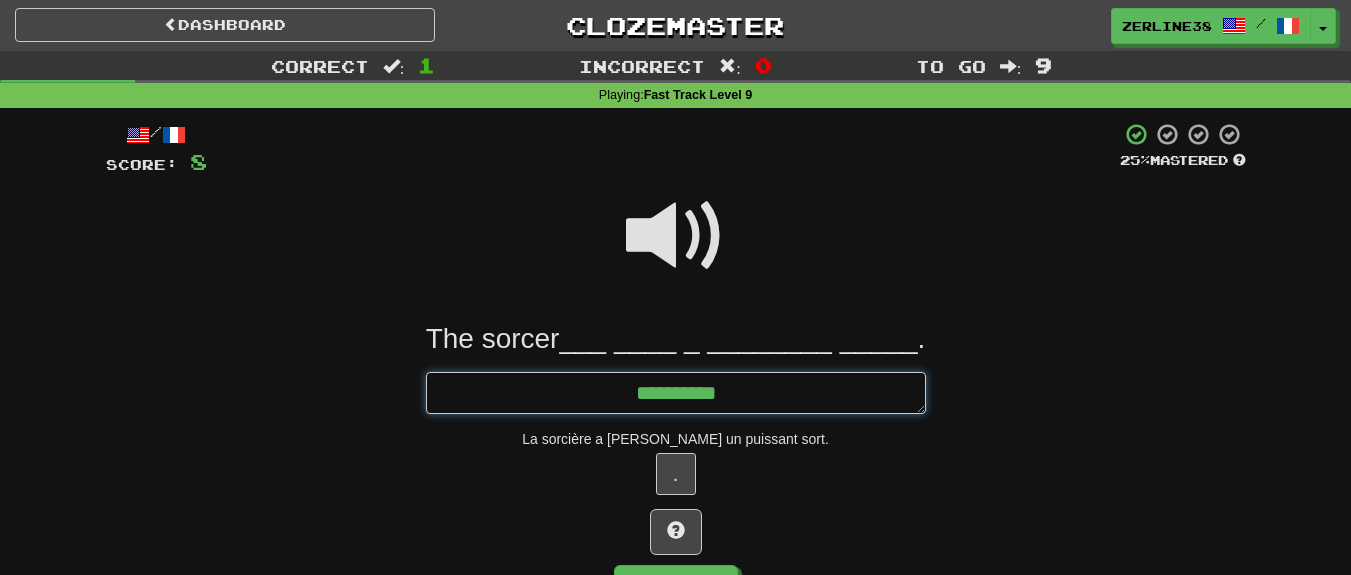 type on "*" 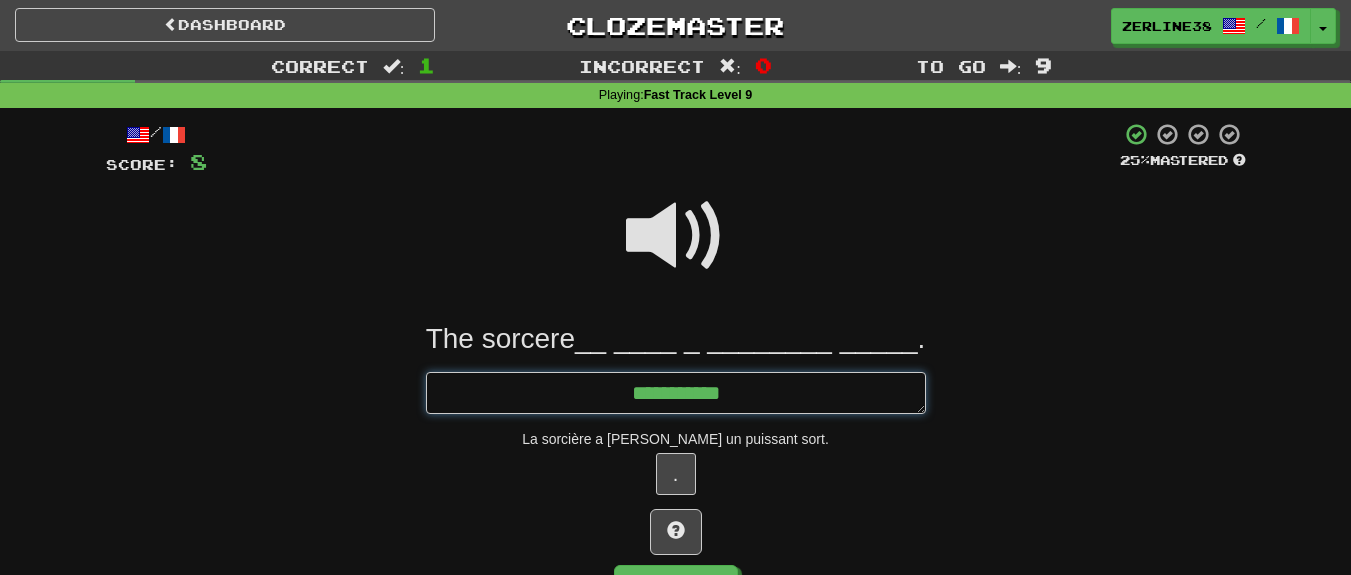 type on "*" 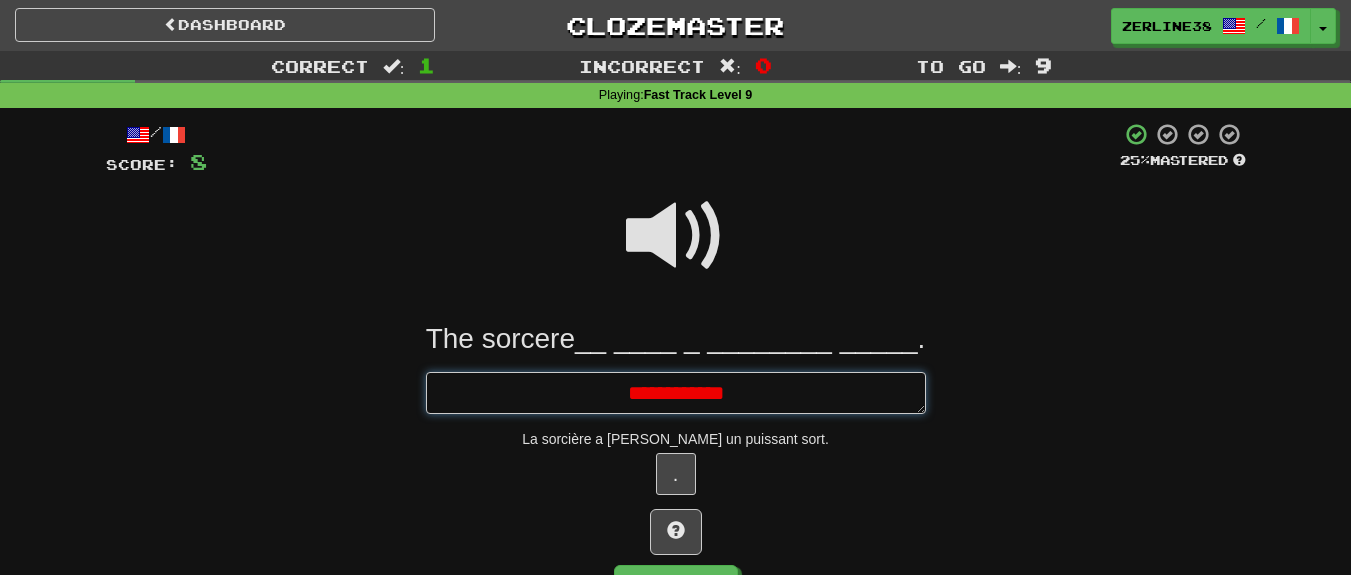 type on "*" 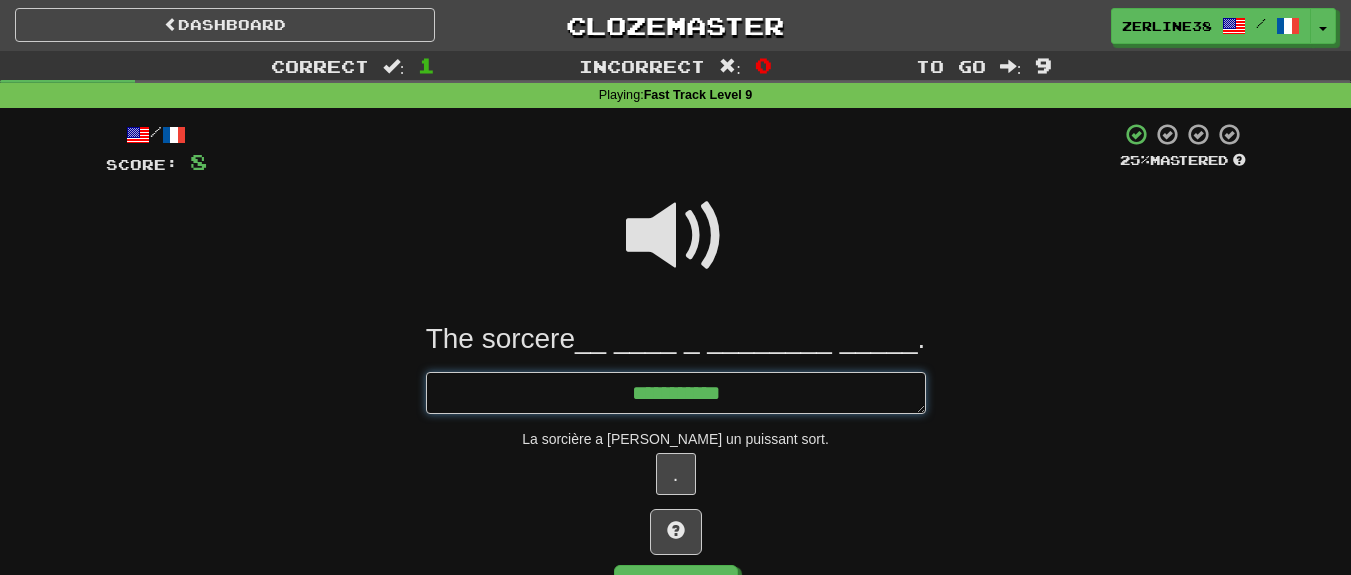 type on "*" 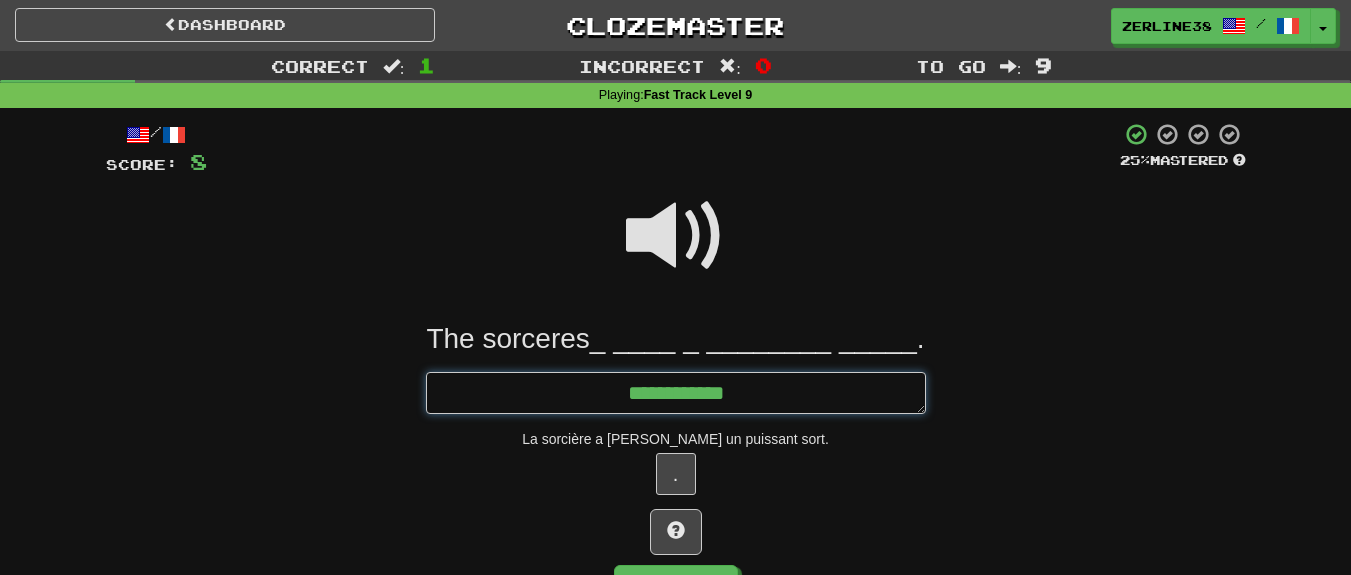 type on "*" 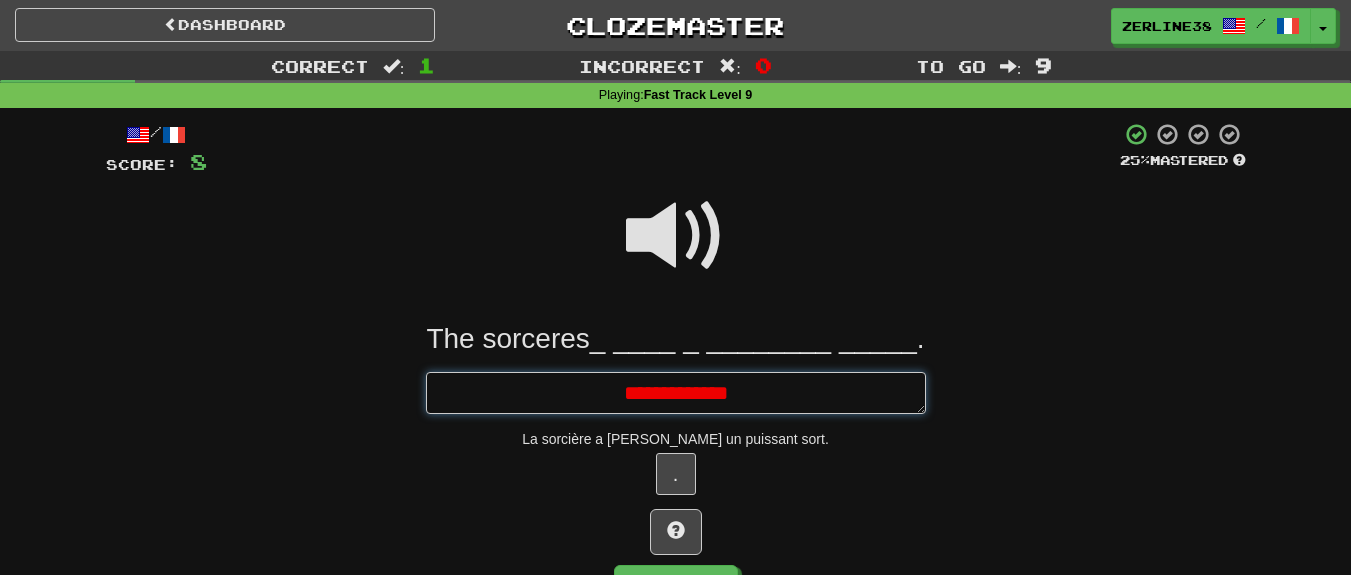 type on "*" 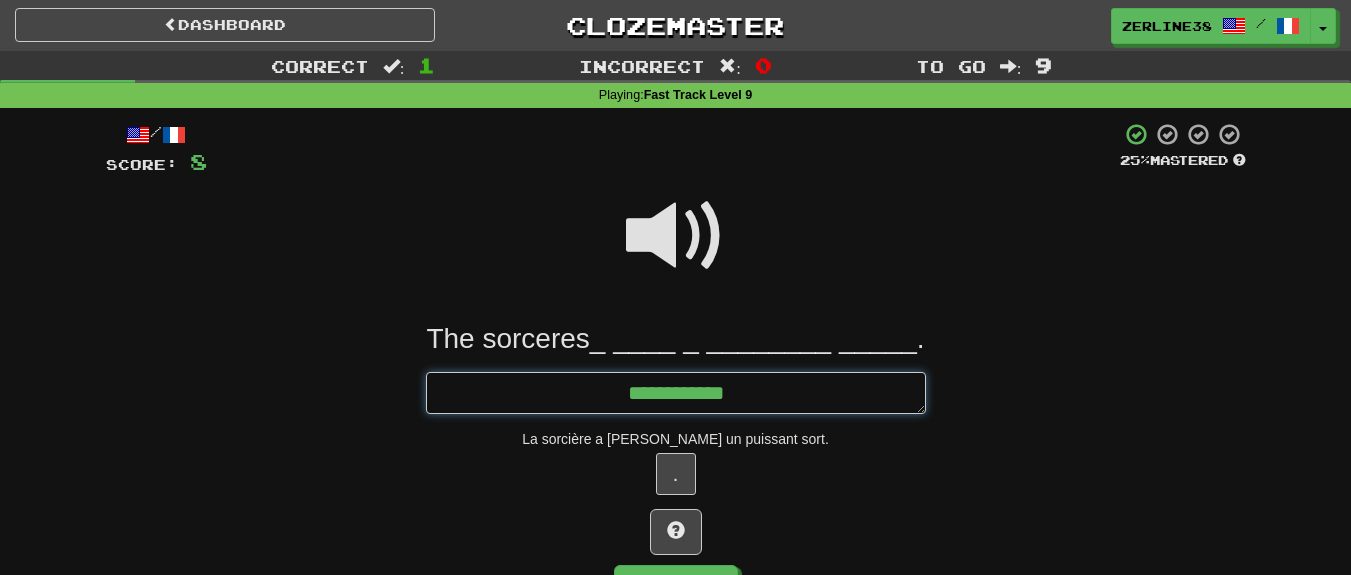 type on "*" 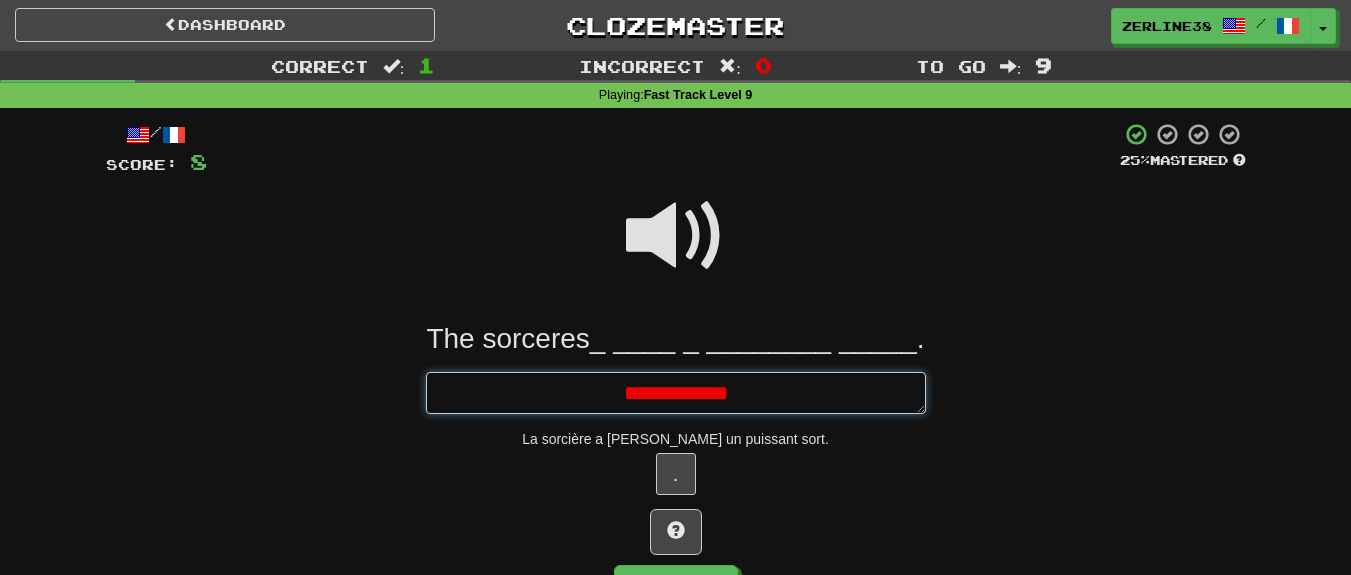 type on "*" 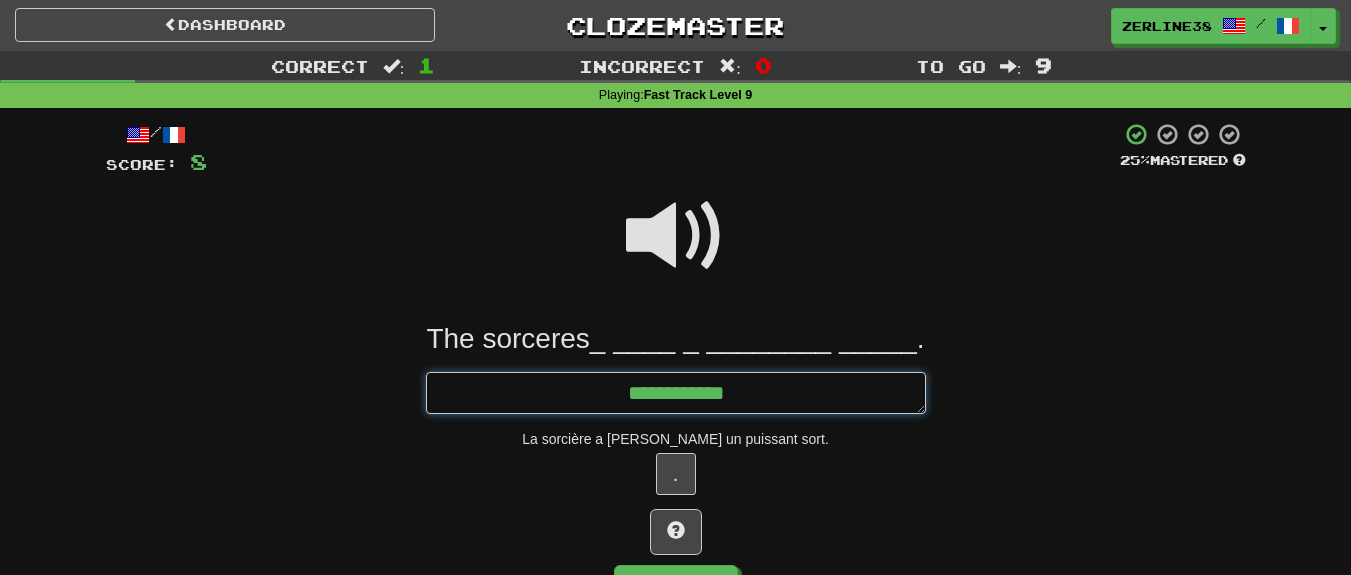 type on "**********" 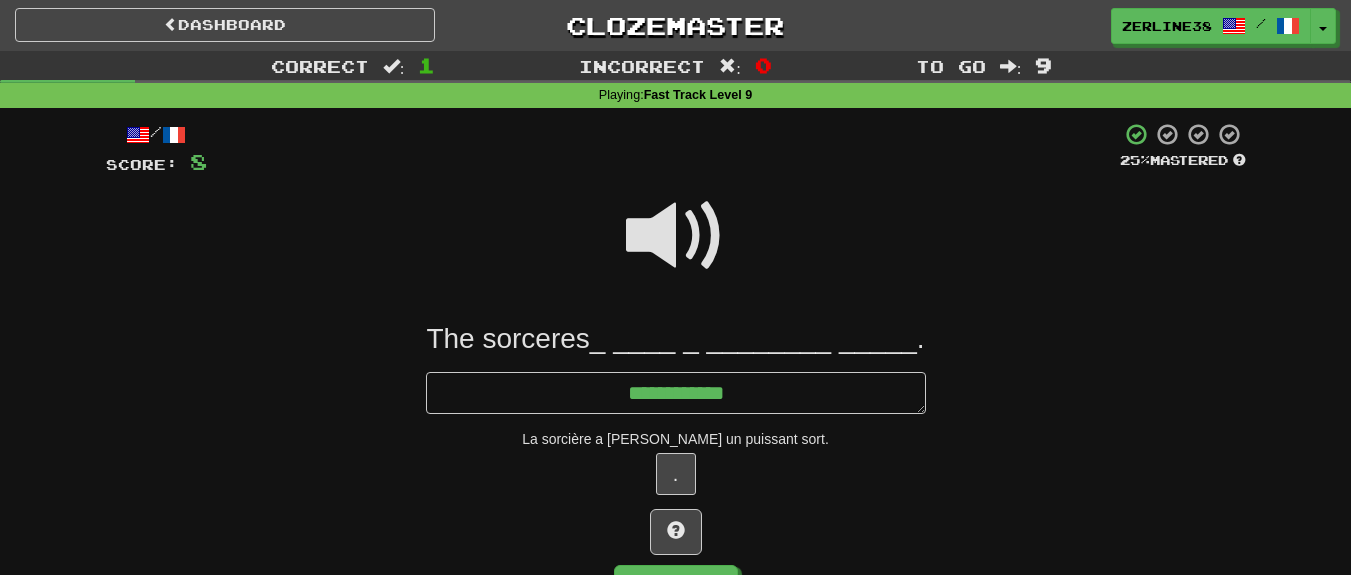 click at bounding box center (676, 236) 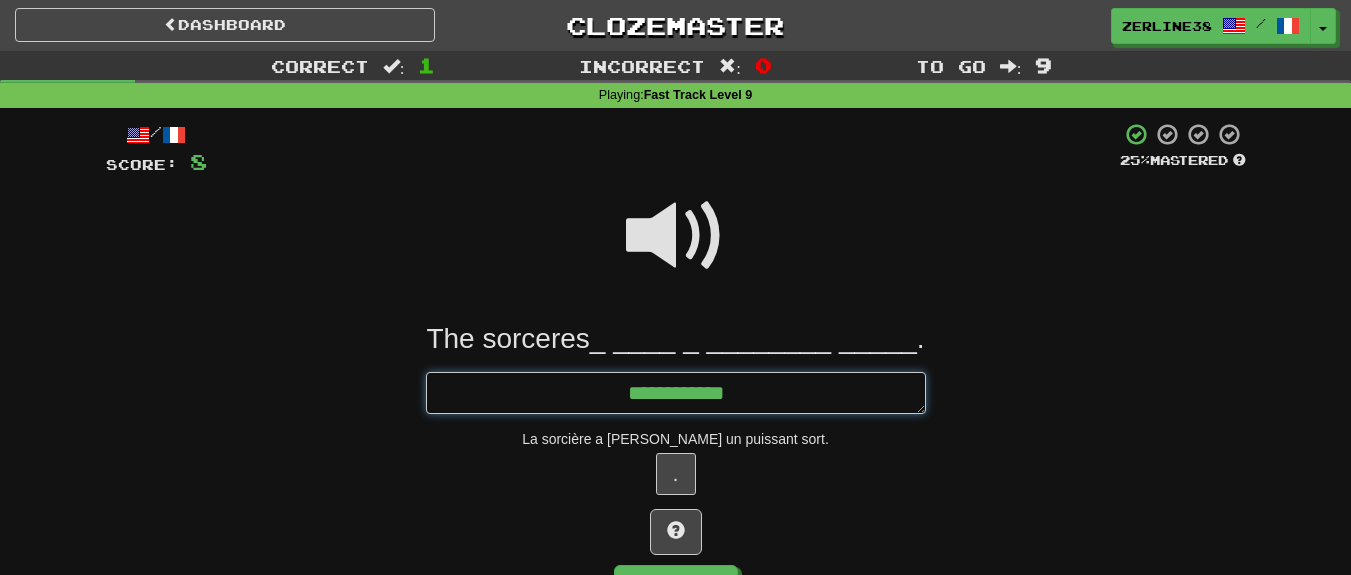 click on "**********" at bounding box center (676, 393) 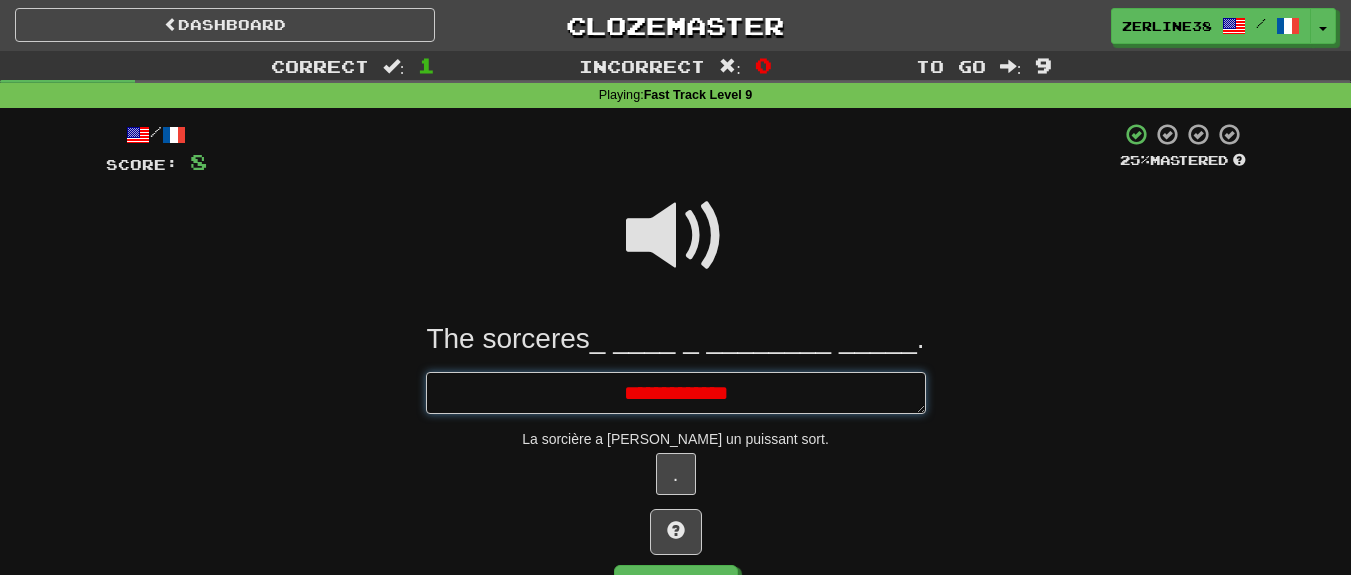 type on "*" 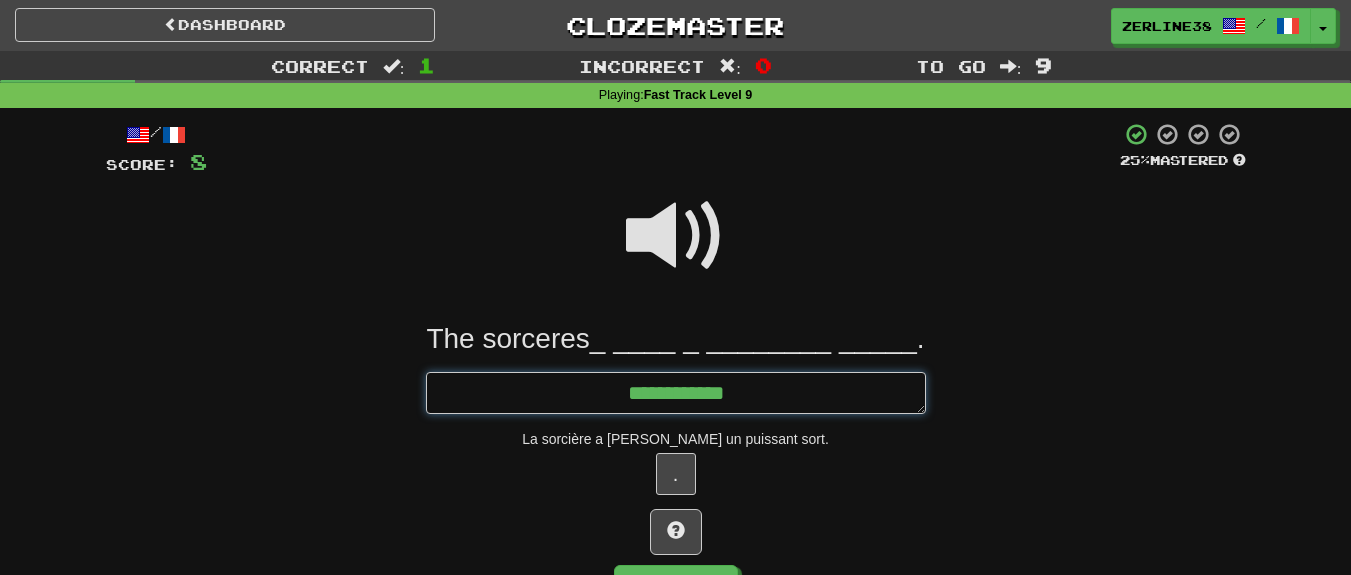 type on "*" 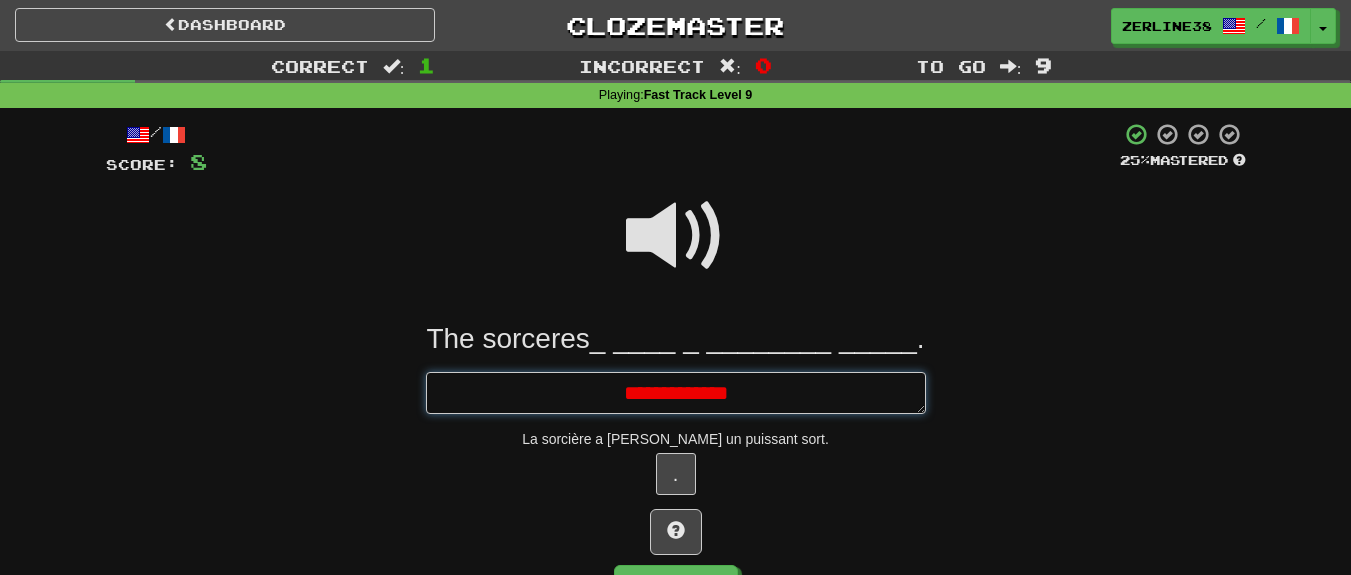 type on "*" 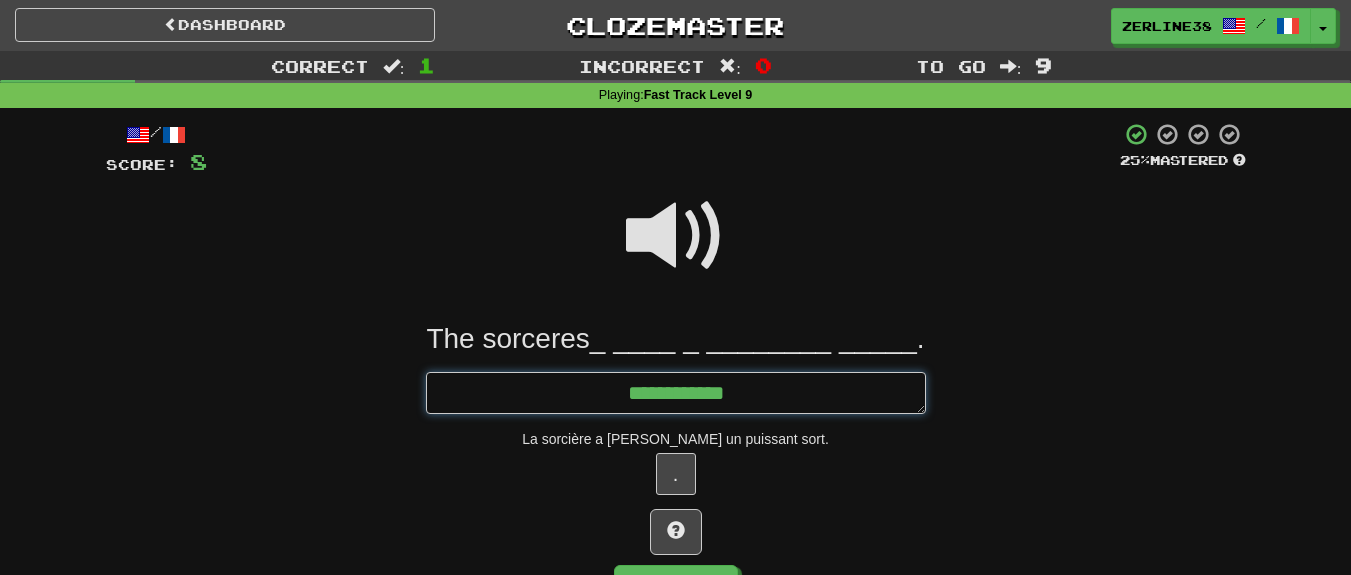 type on "*" 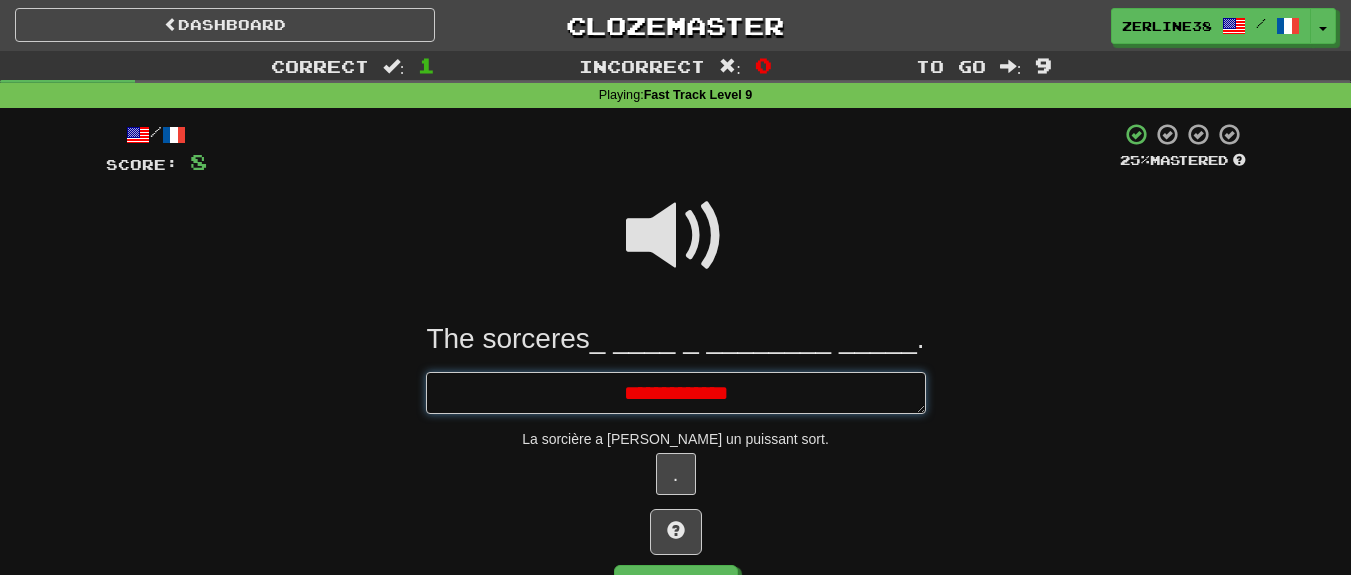 type on "*" 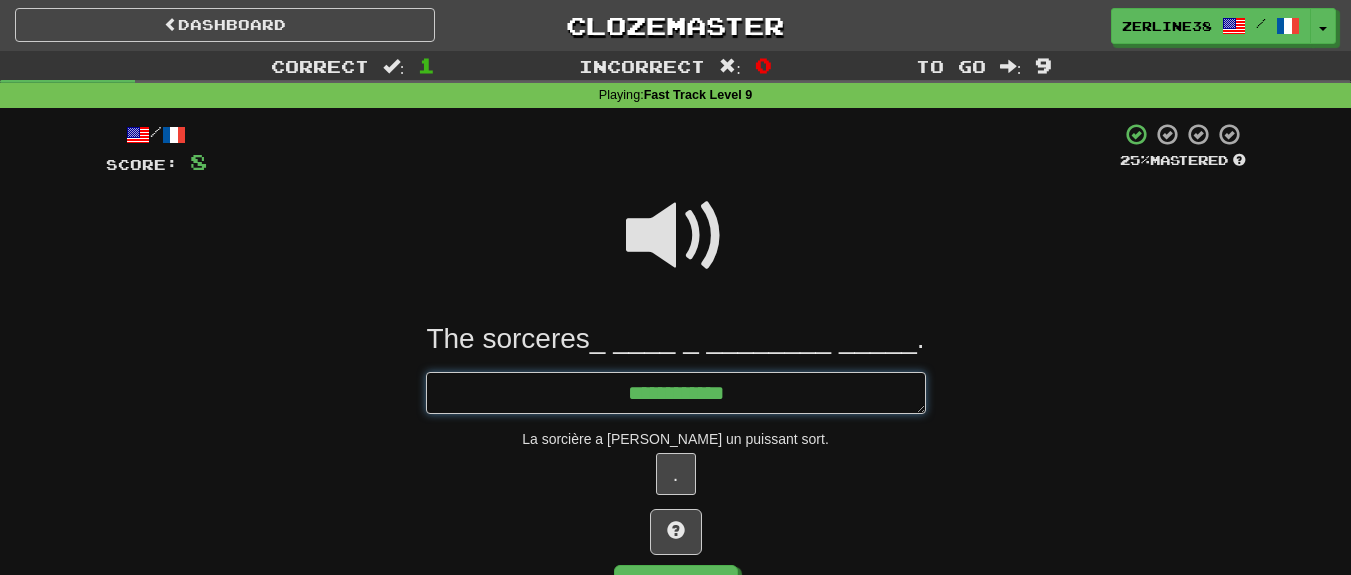 type on "*" 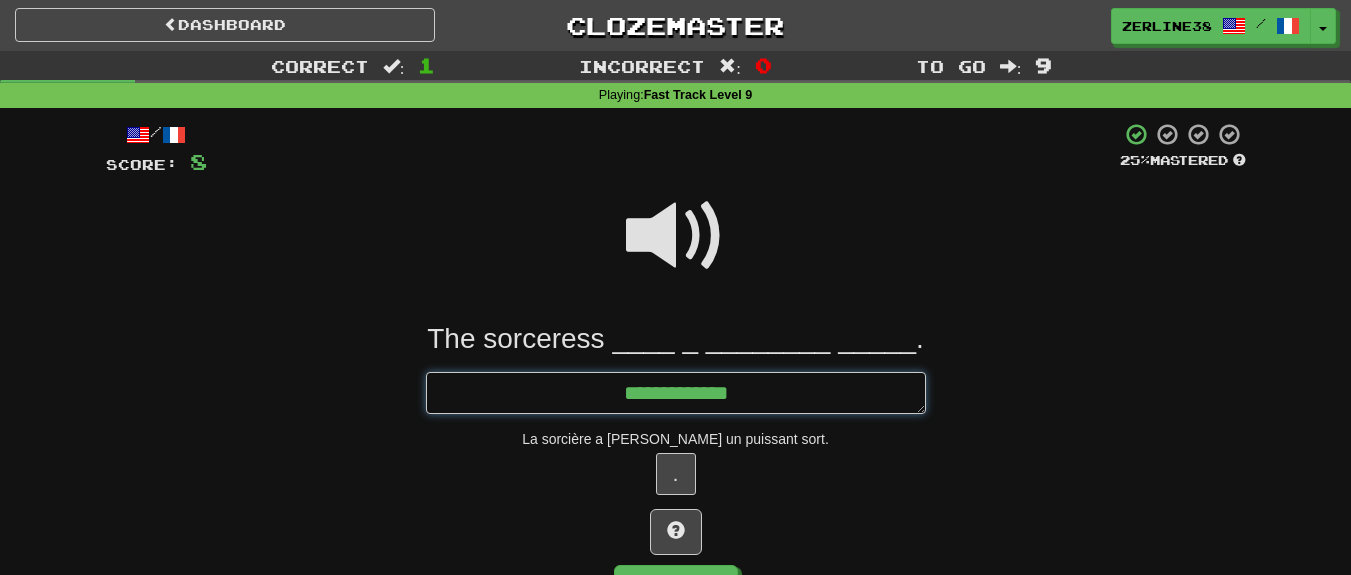 type on "*" 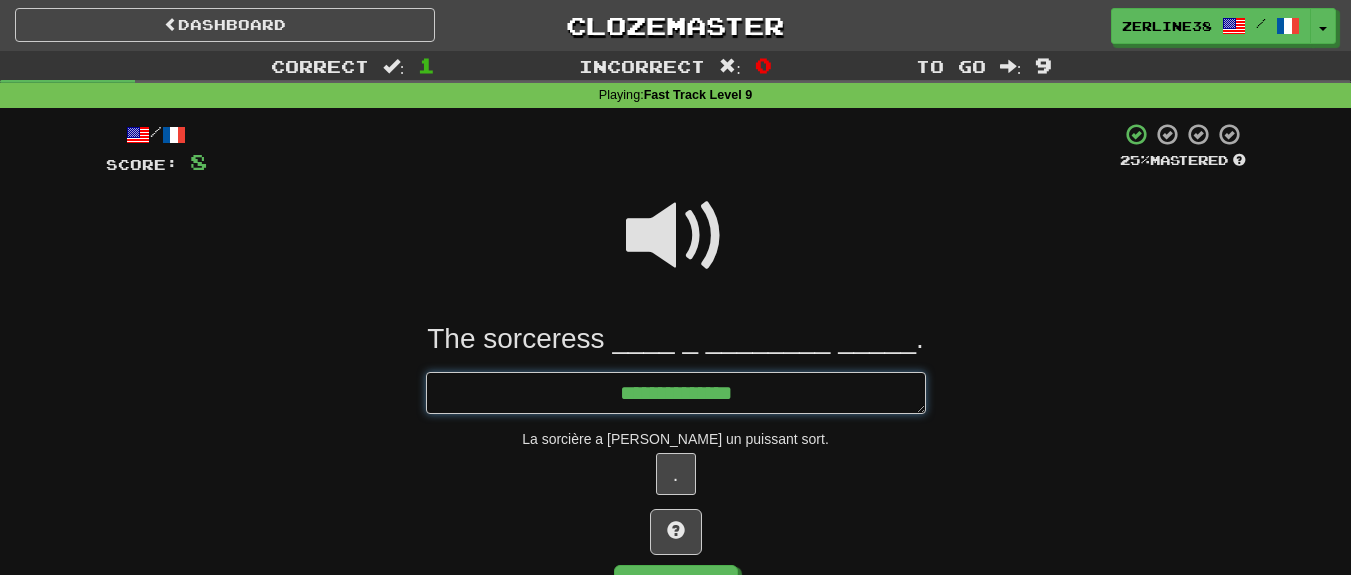 type on "**********" 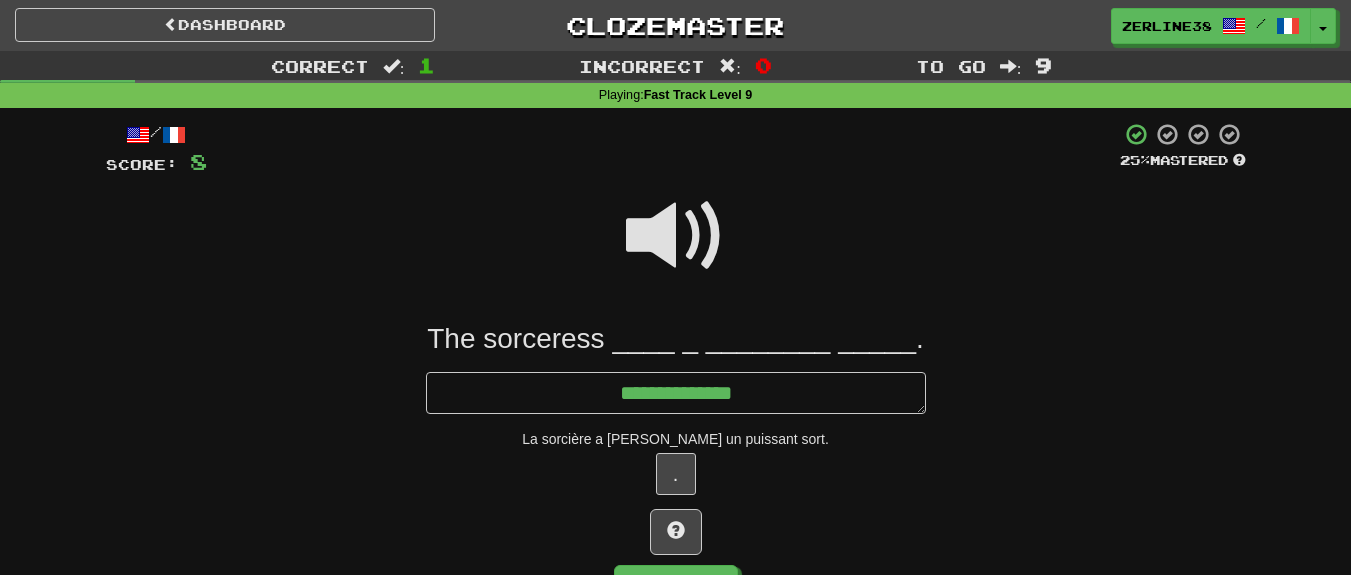 click at bounding box center (676, 236) 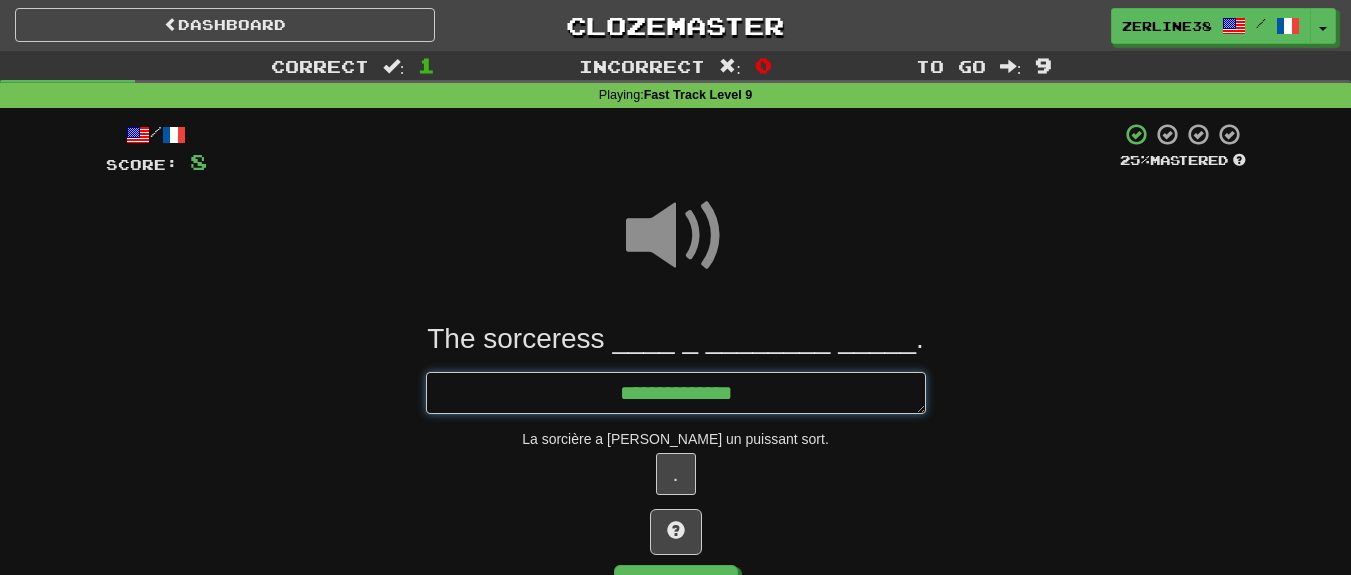 click on "**********" at bounding box center (676, 393) 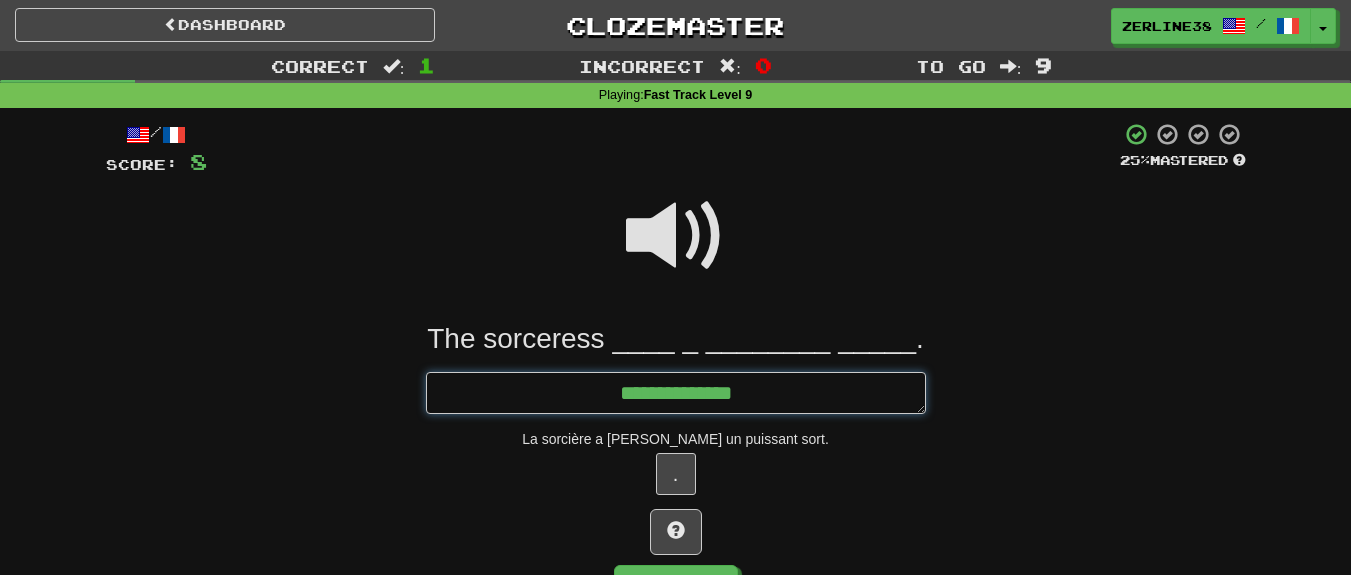 type on "*" 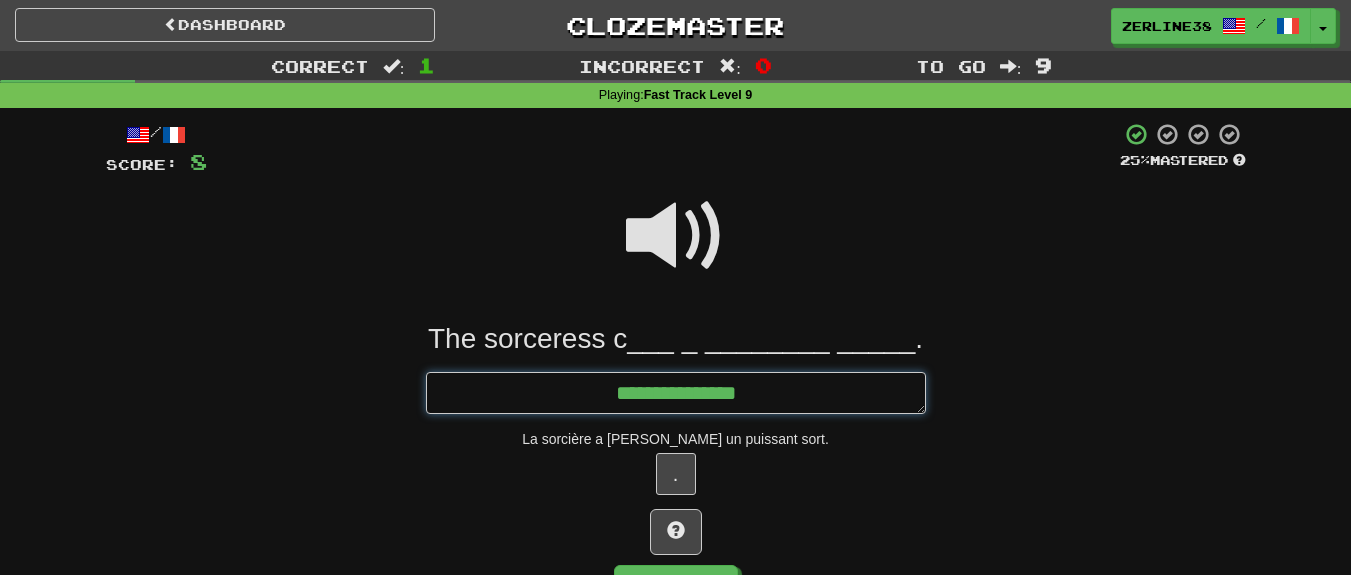 type on "*" 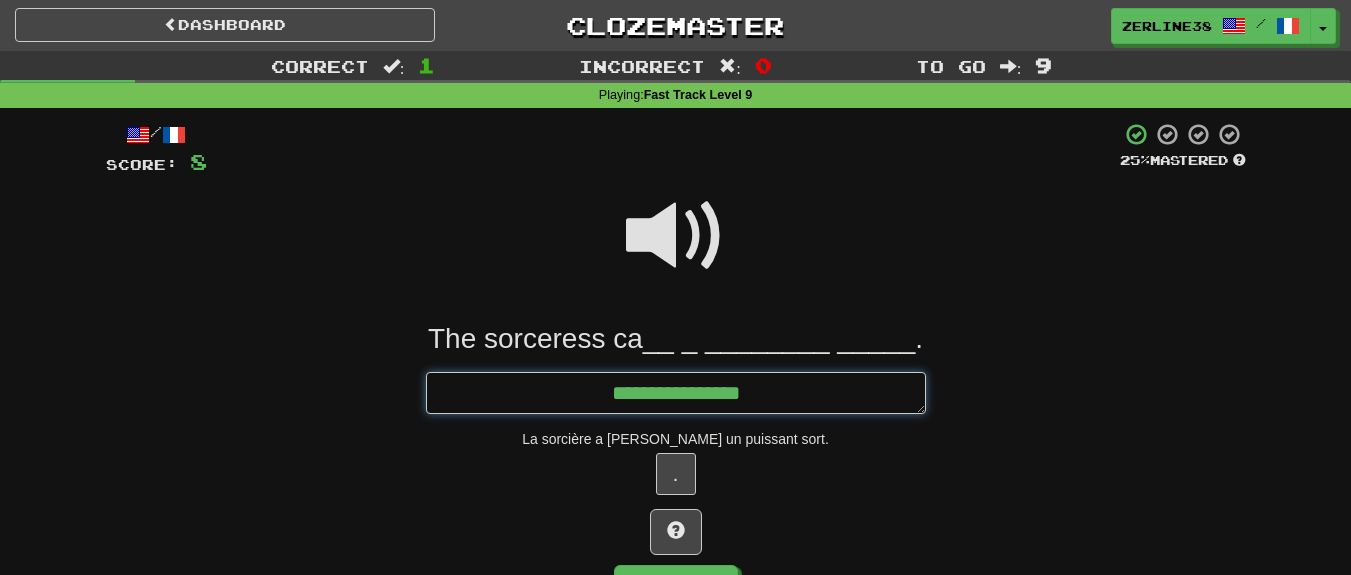 type on "*" 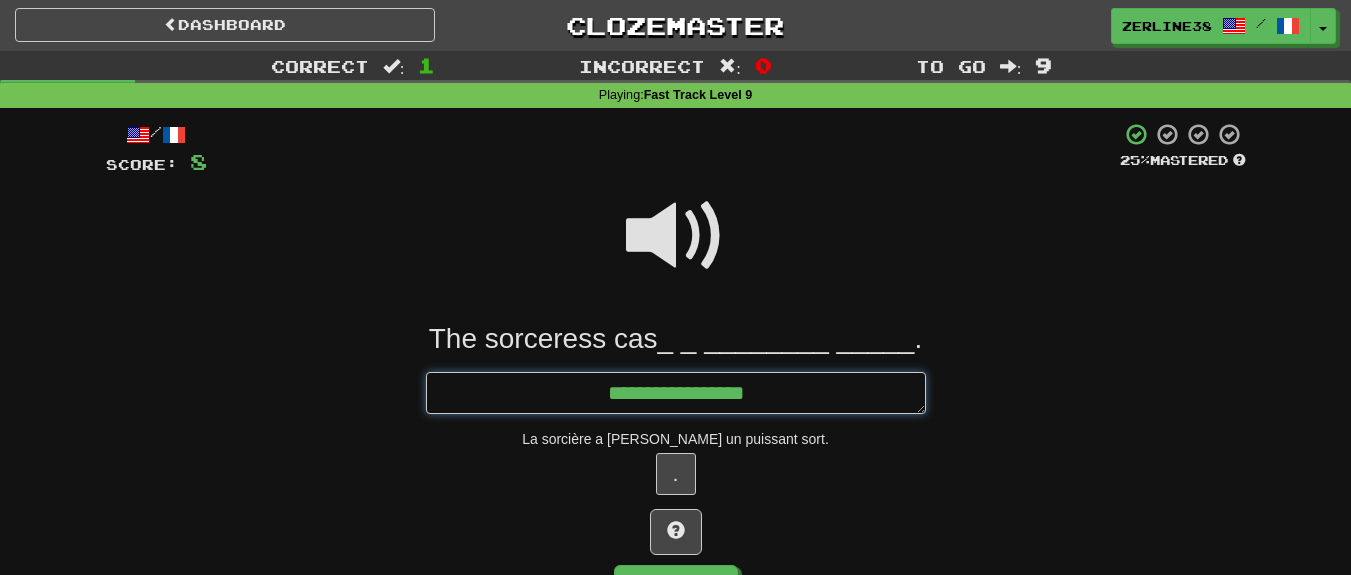 type on "*" 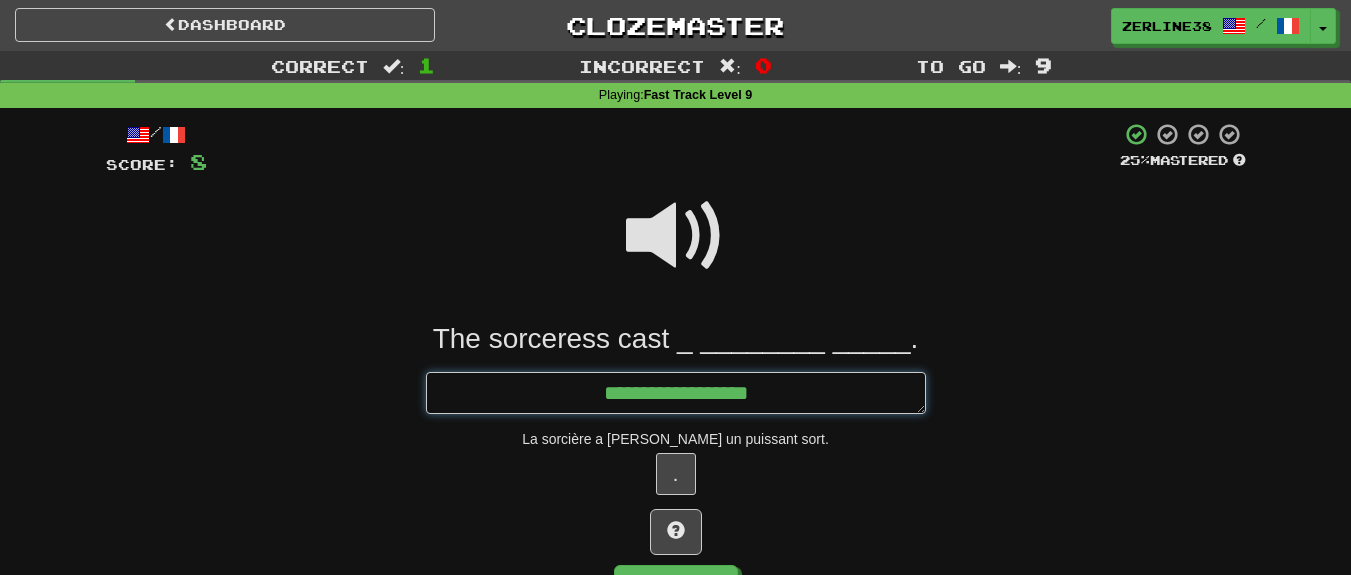 type on "*" 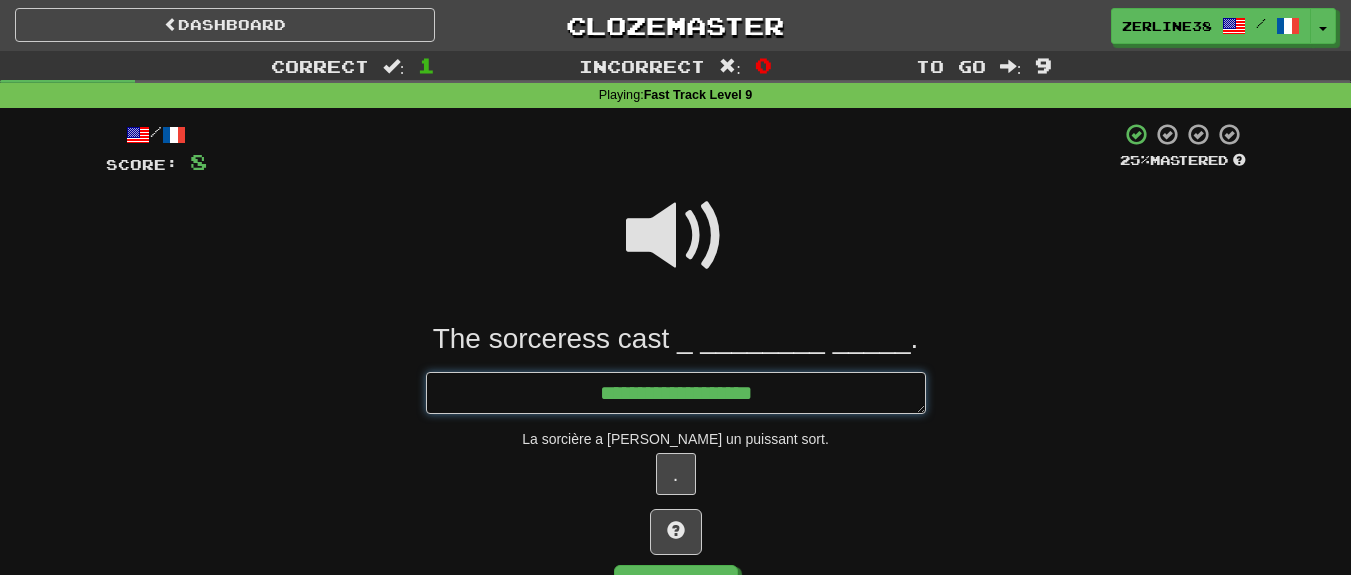 type on "*" 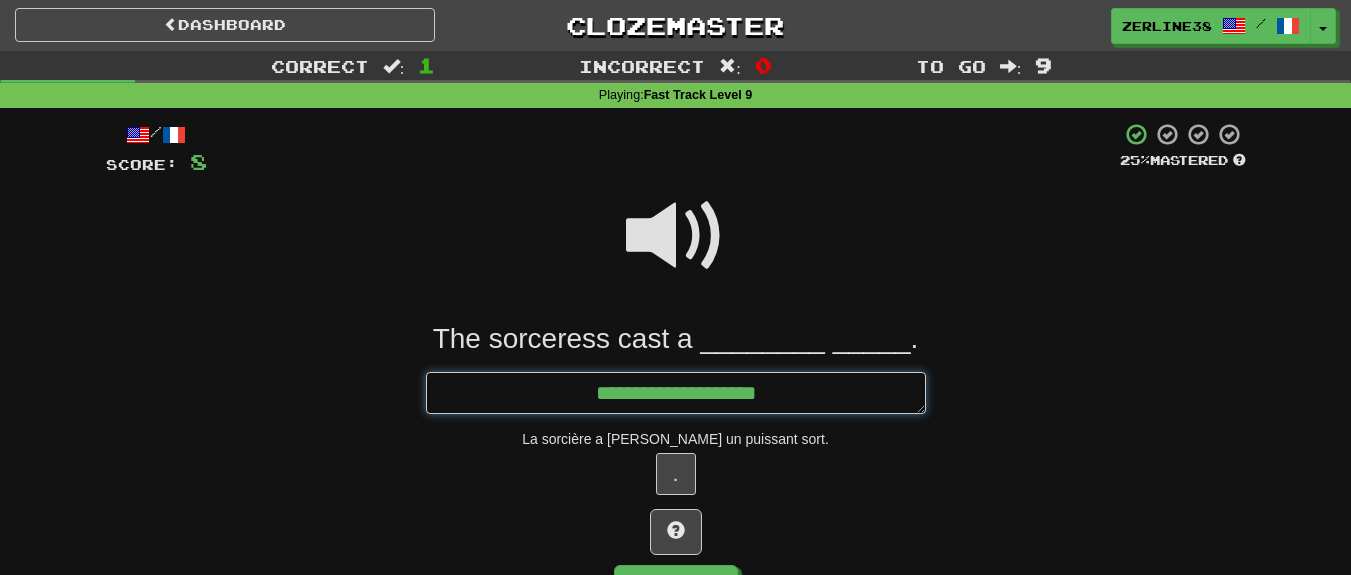 type on "*" 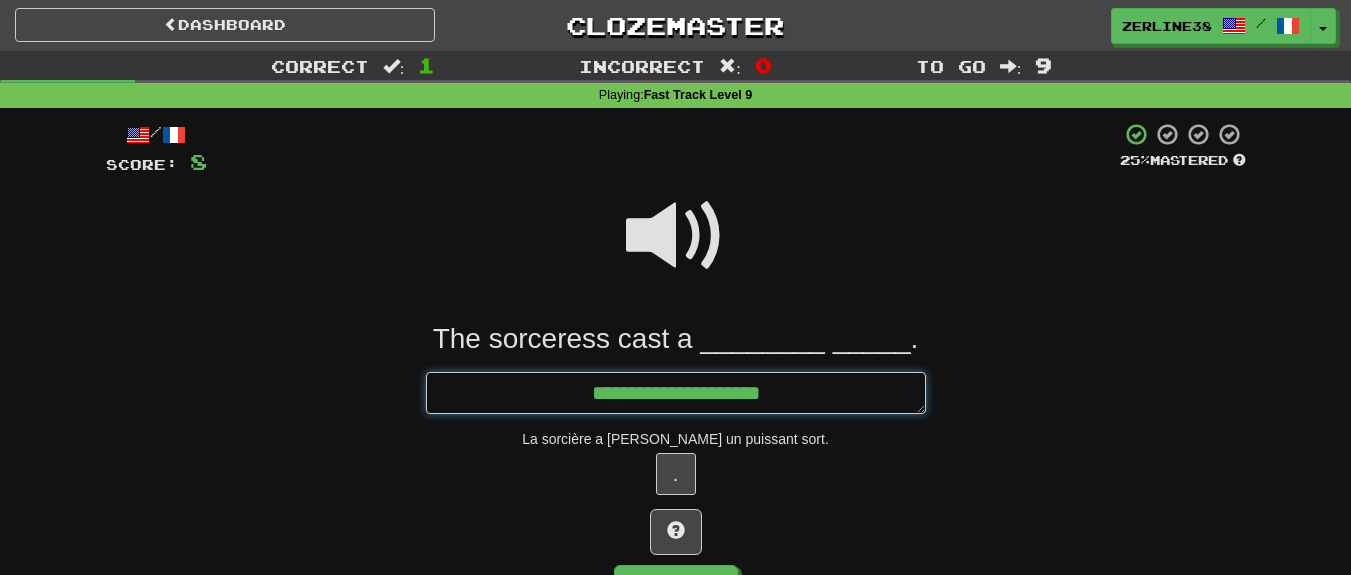 type on "*" 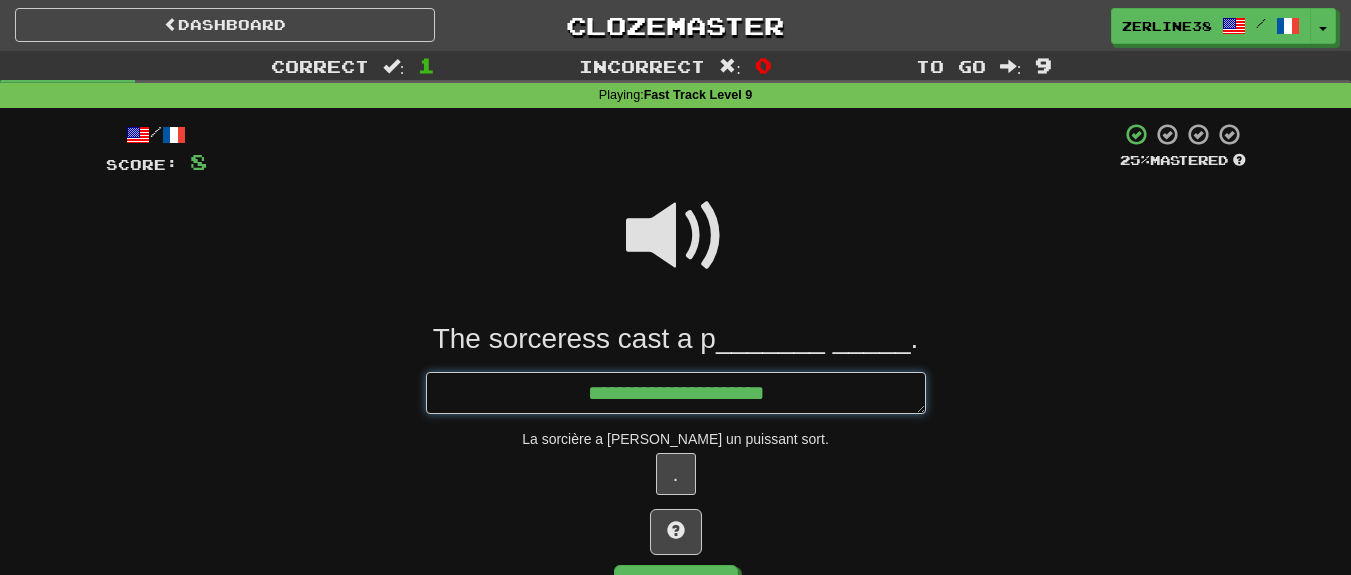 type on "*" 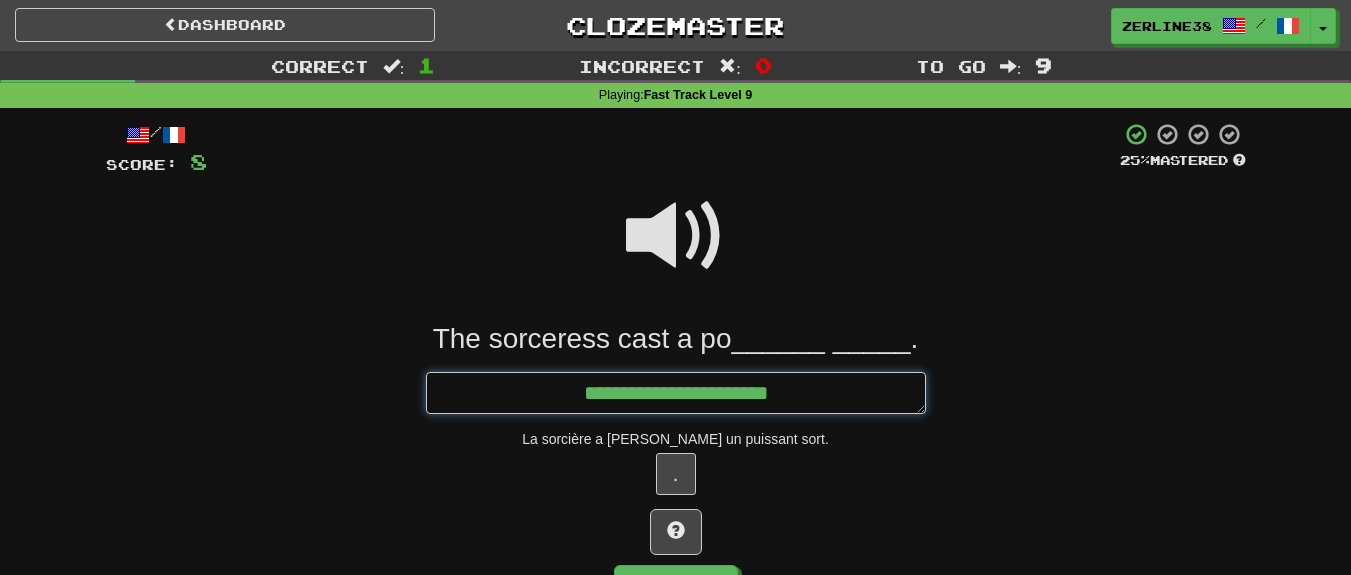 type on "*" 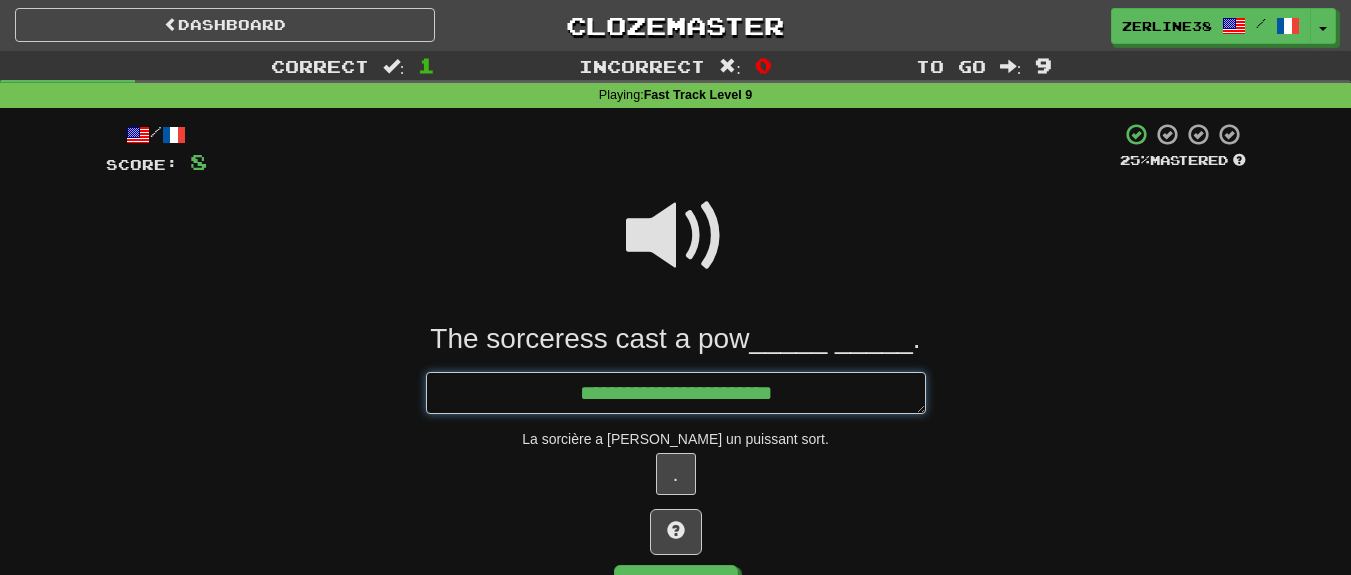 type on "*" 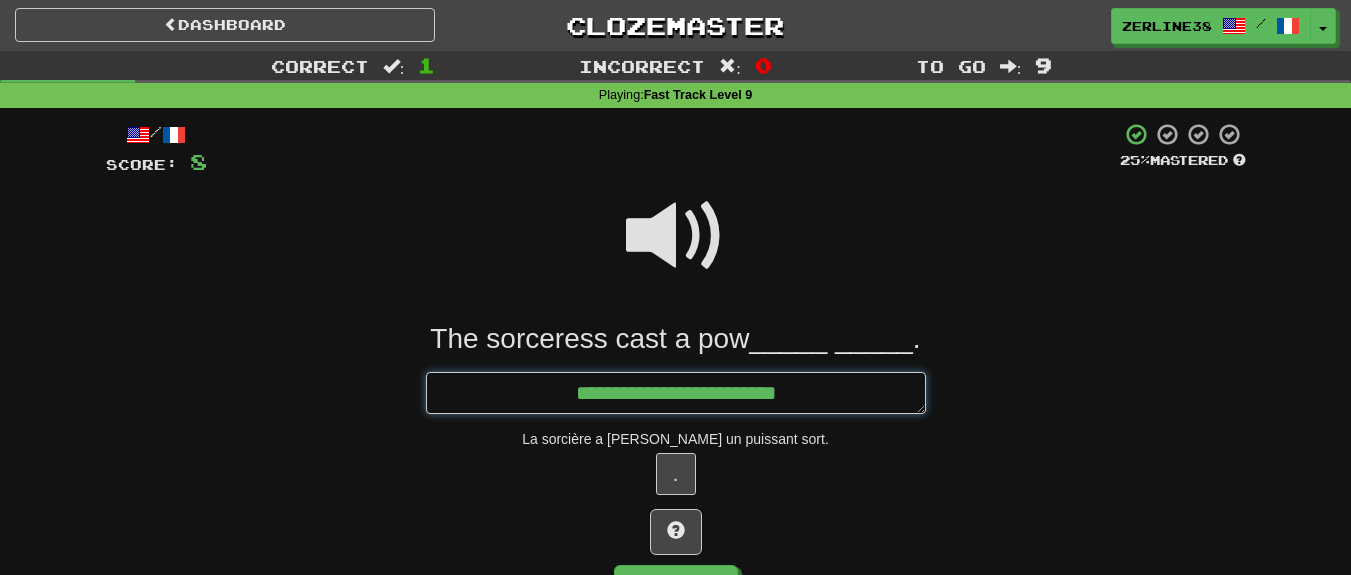 type on "*" 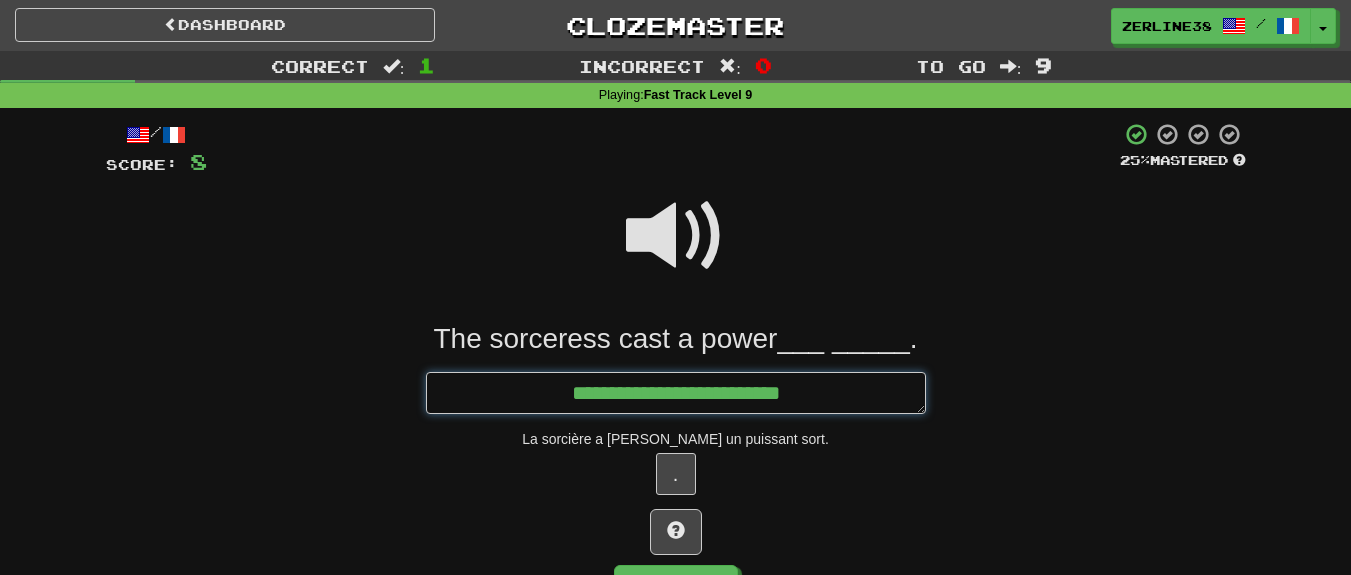 type on "*" 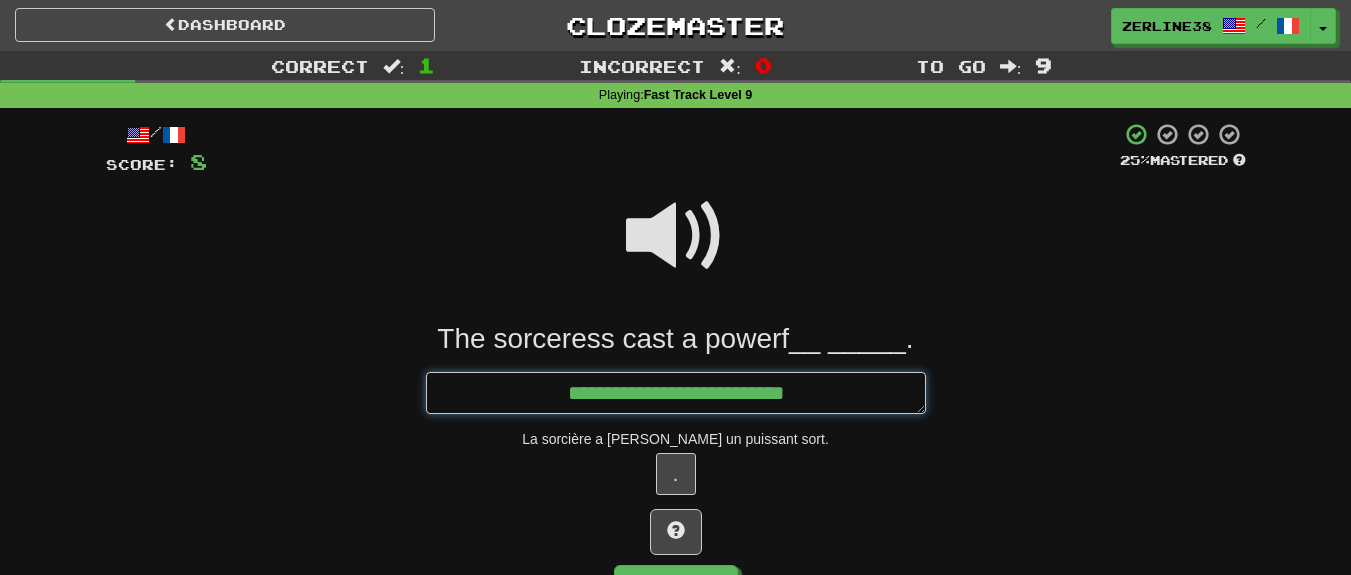 type on "*" 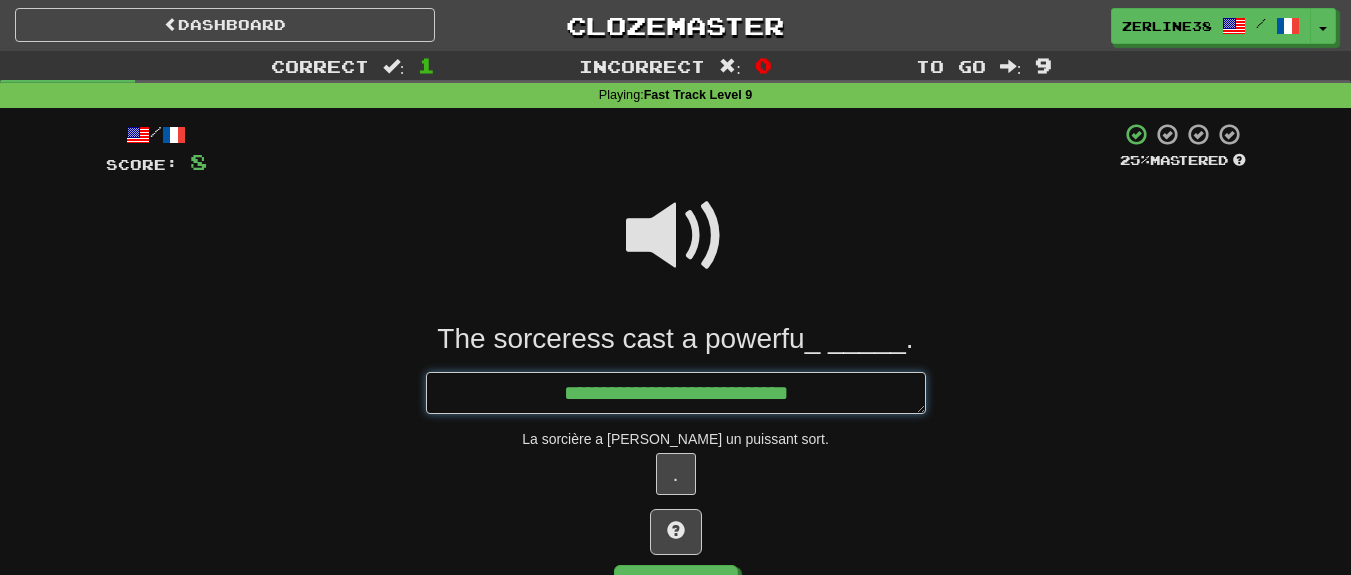 type on "*" 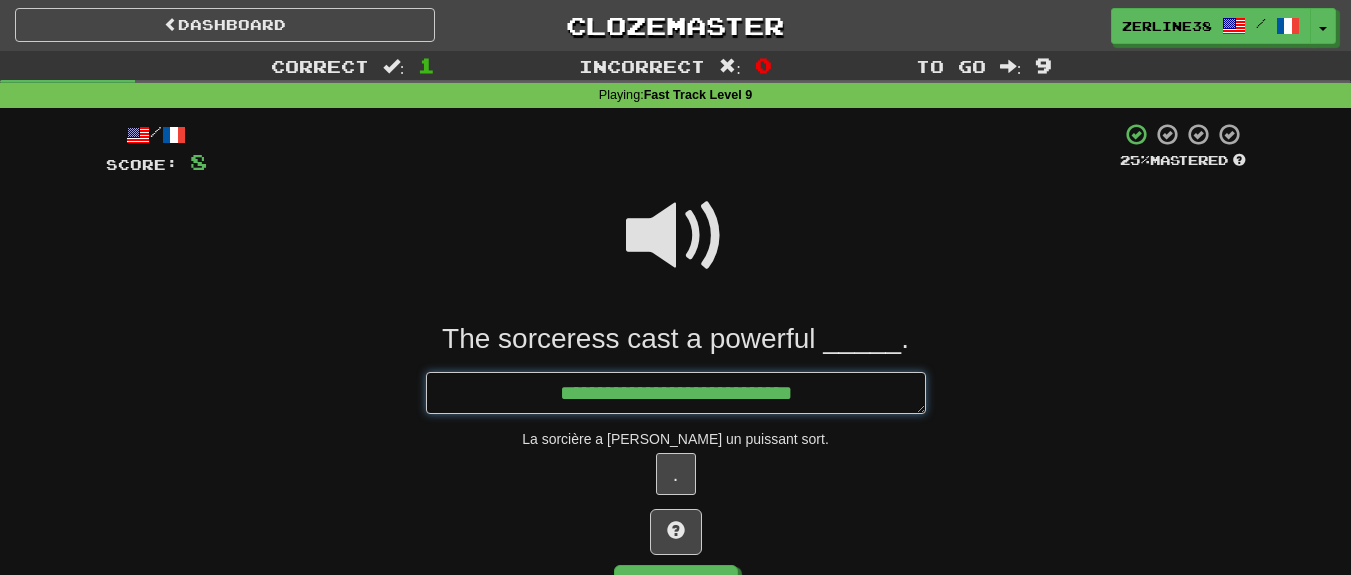type on "*" 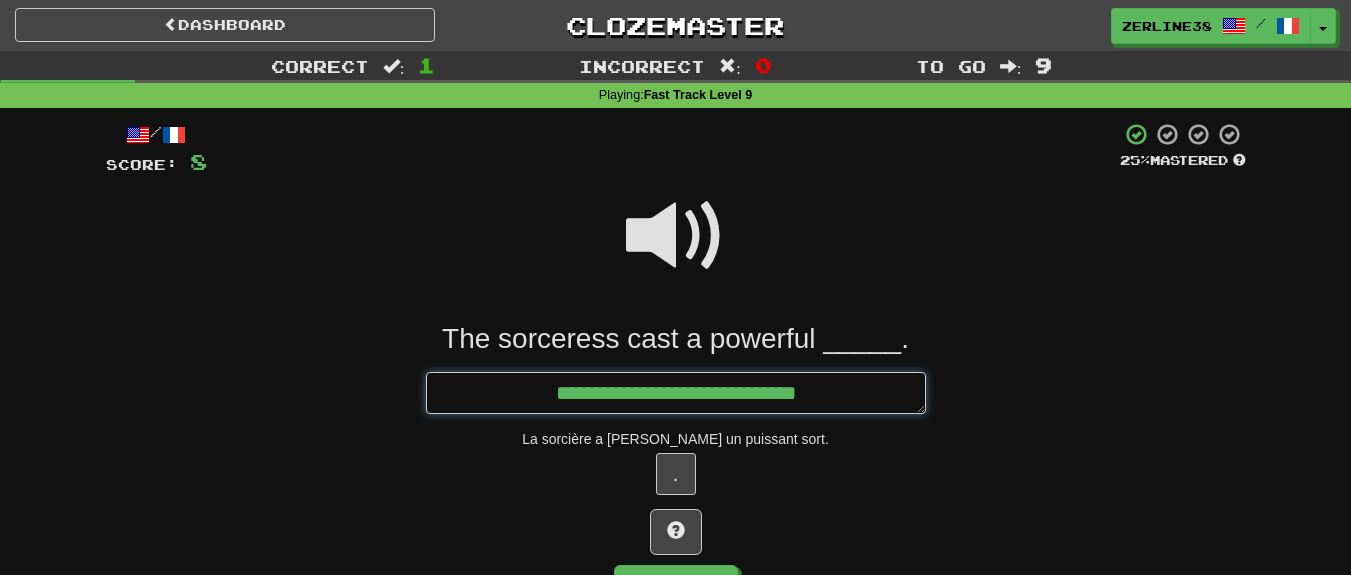 type on "*" 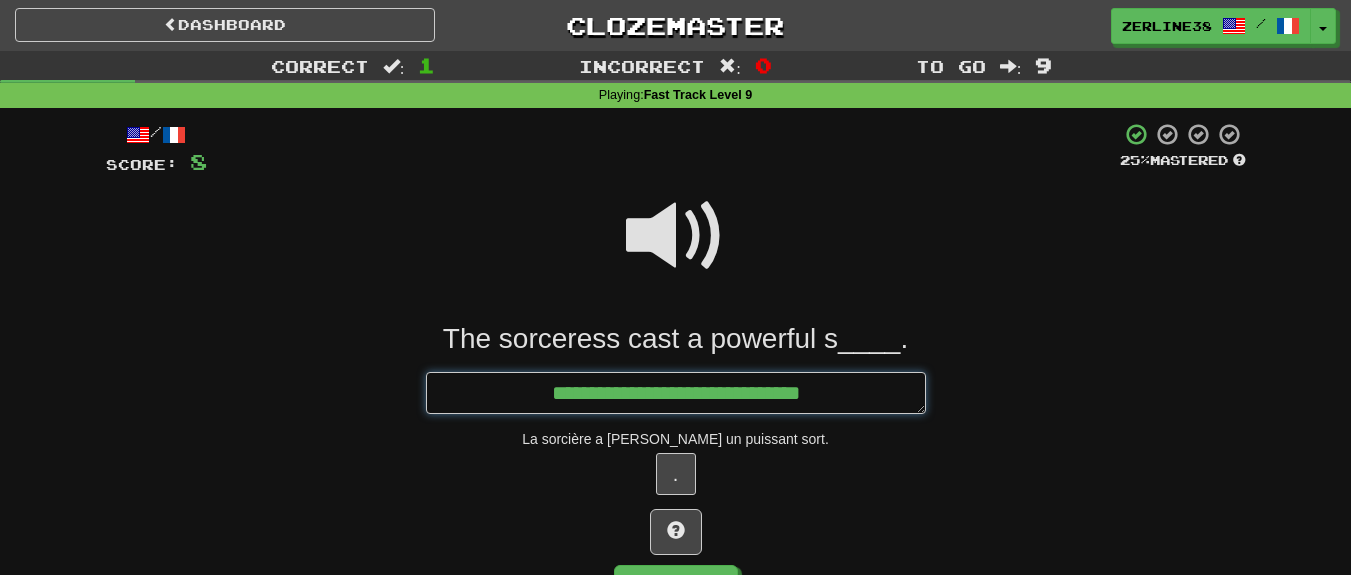 type on "*" 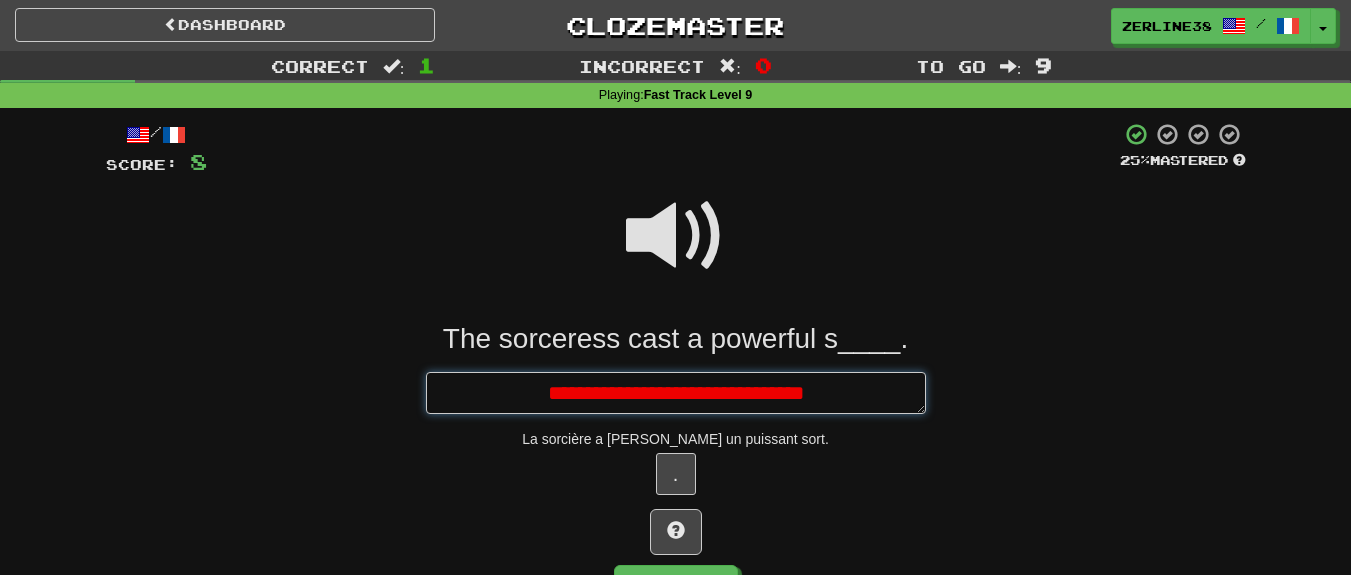 type on "*" 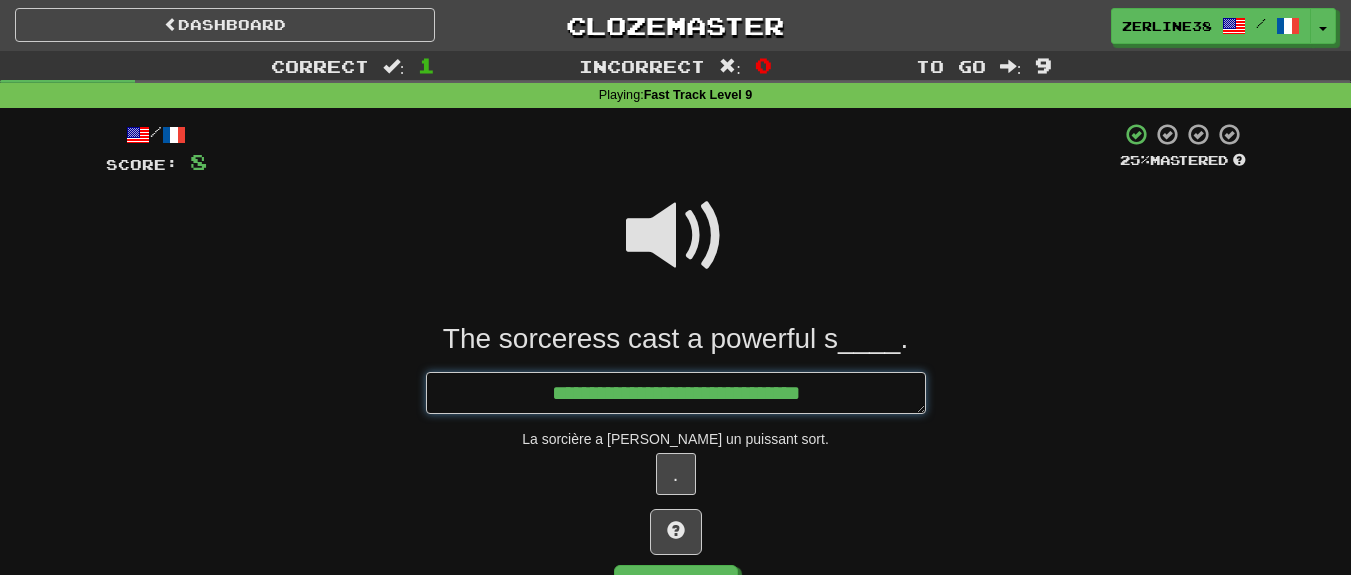 type on "*" 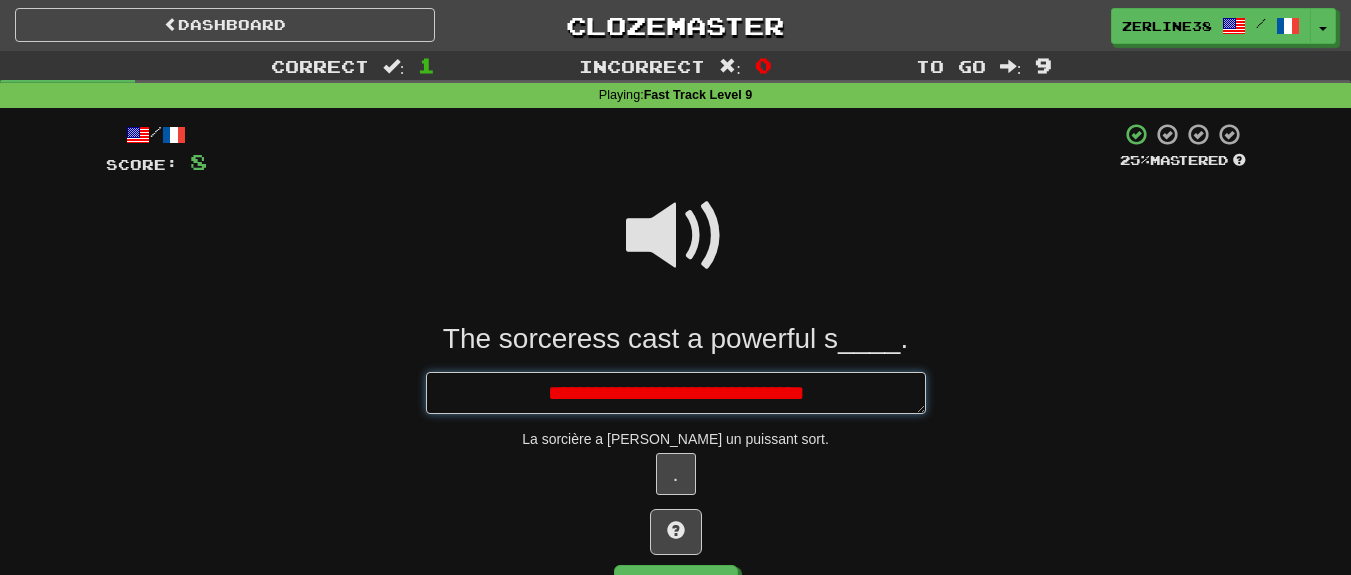 type on "*" 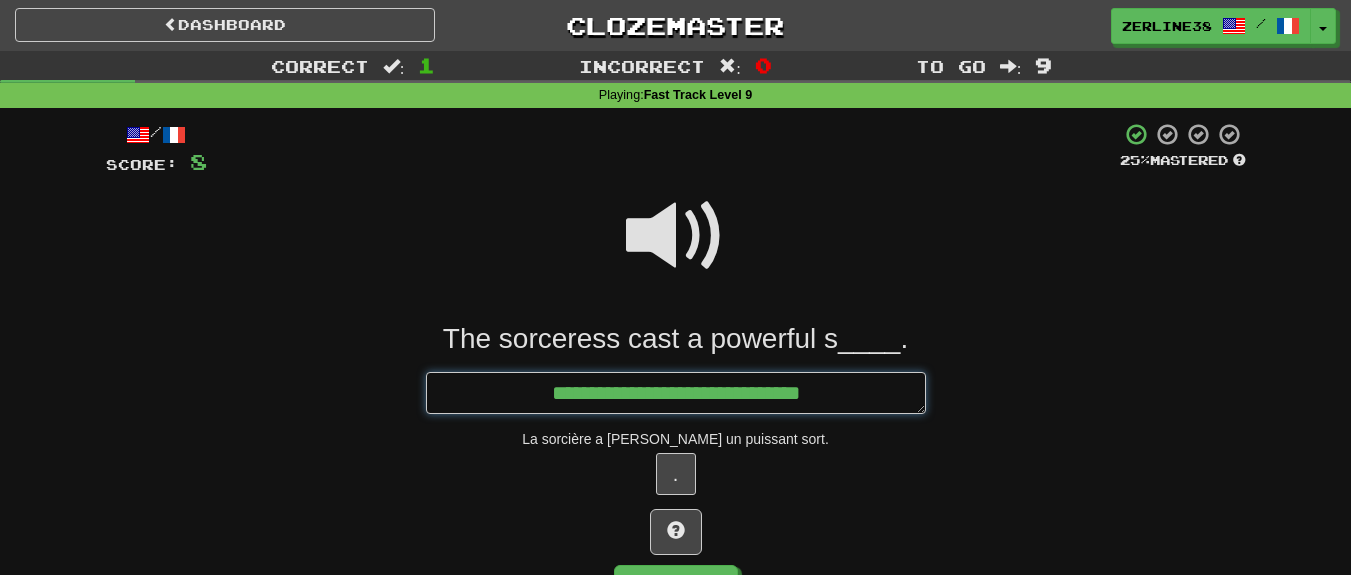 type on "**********" 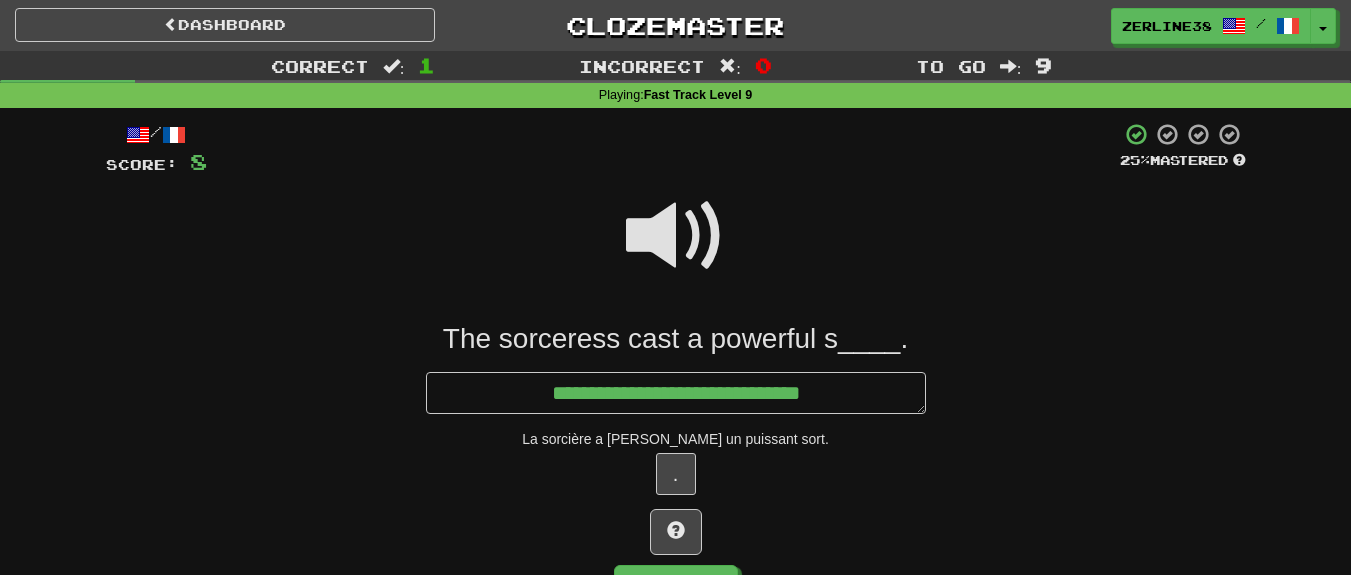 click at bounding box center (676, 236) 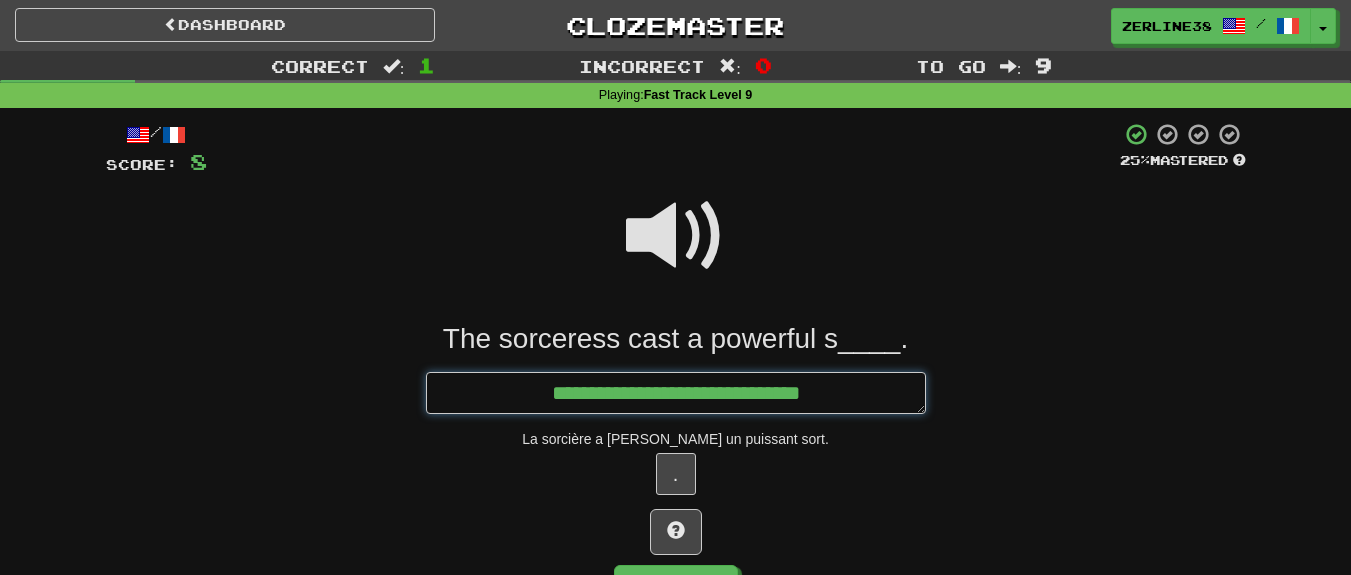 click on "**********" at bounding box center (676, 393) 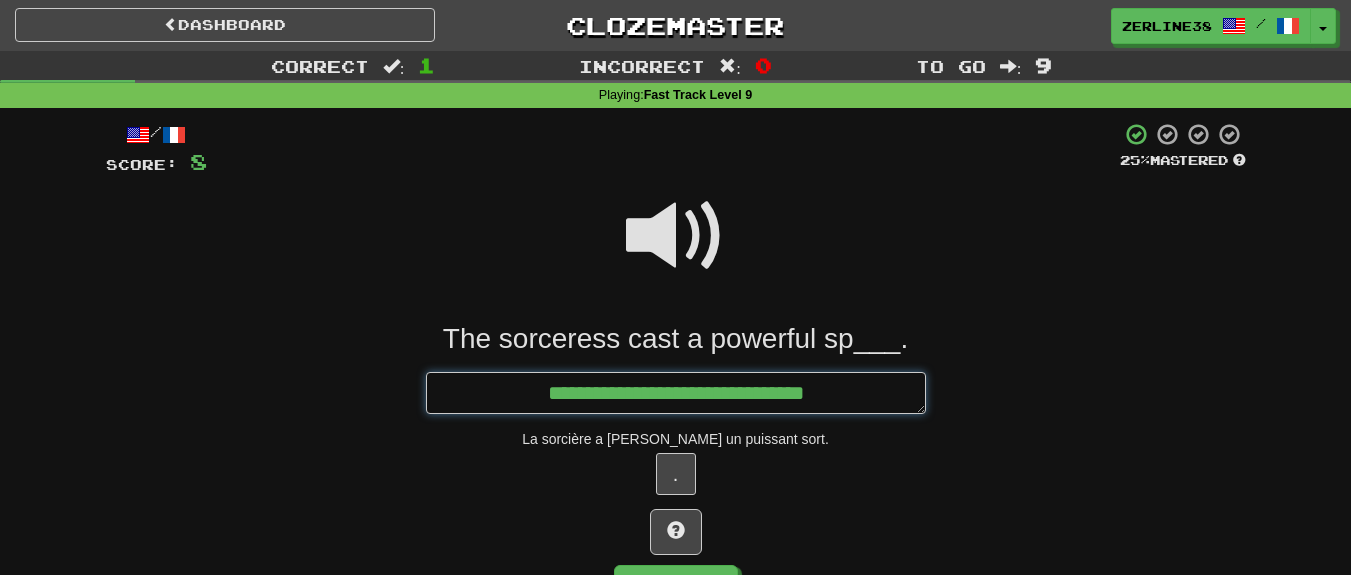 type on "*" 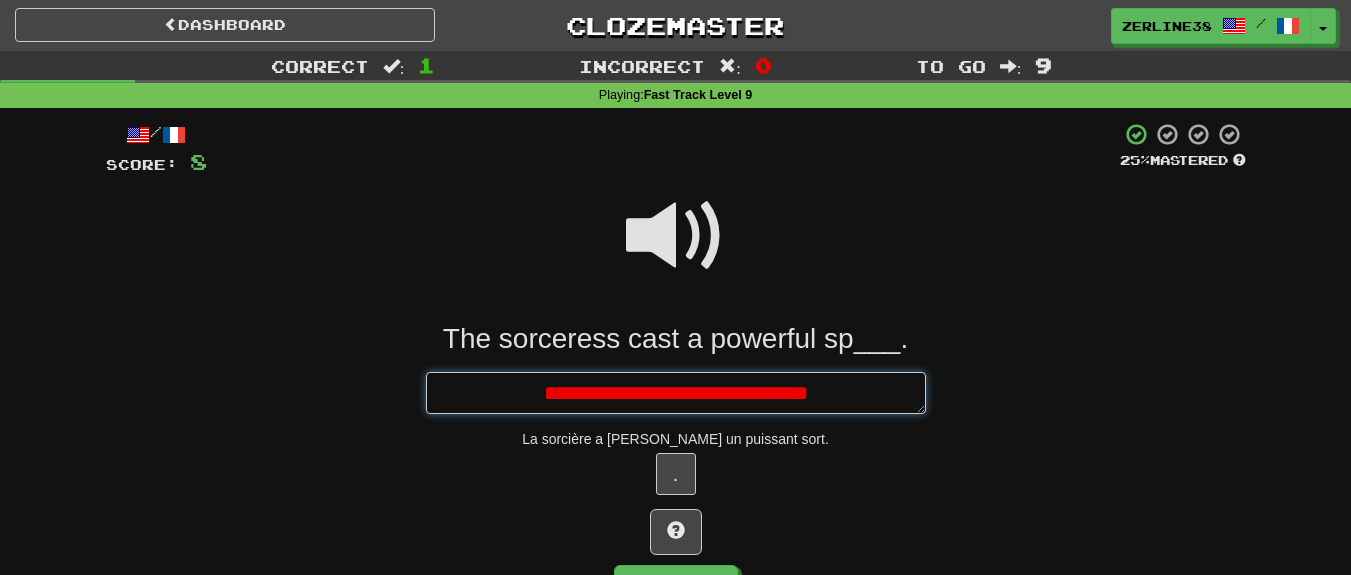 type on "*" 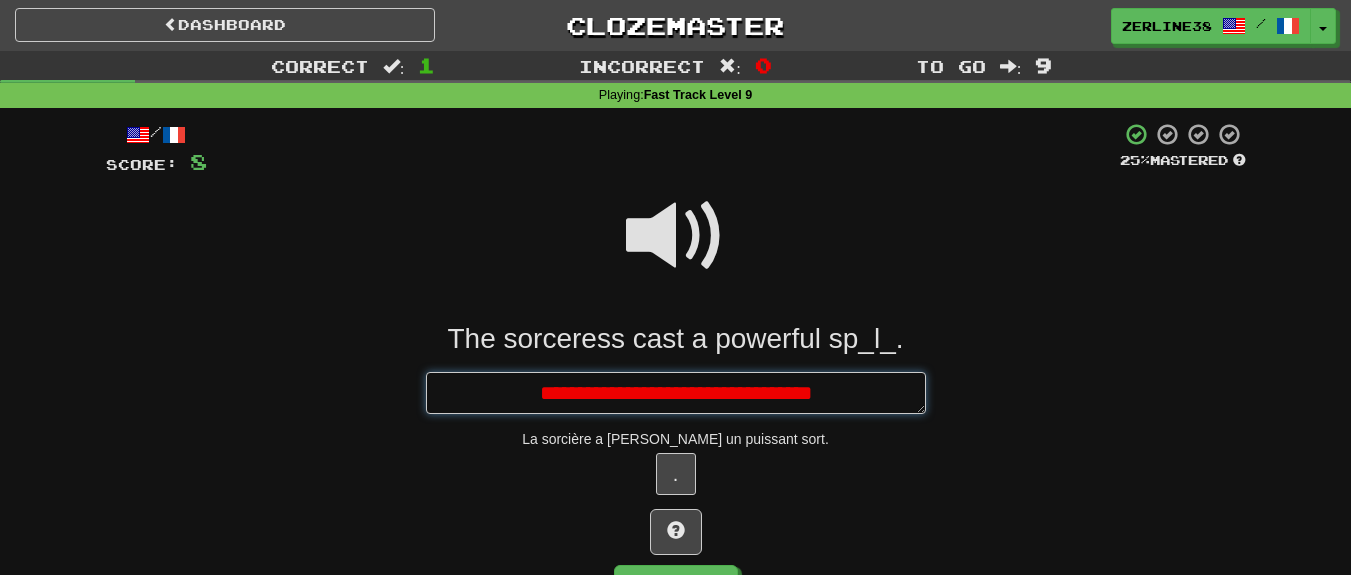 type on "*" 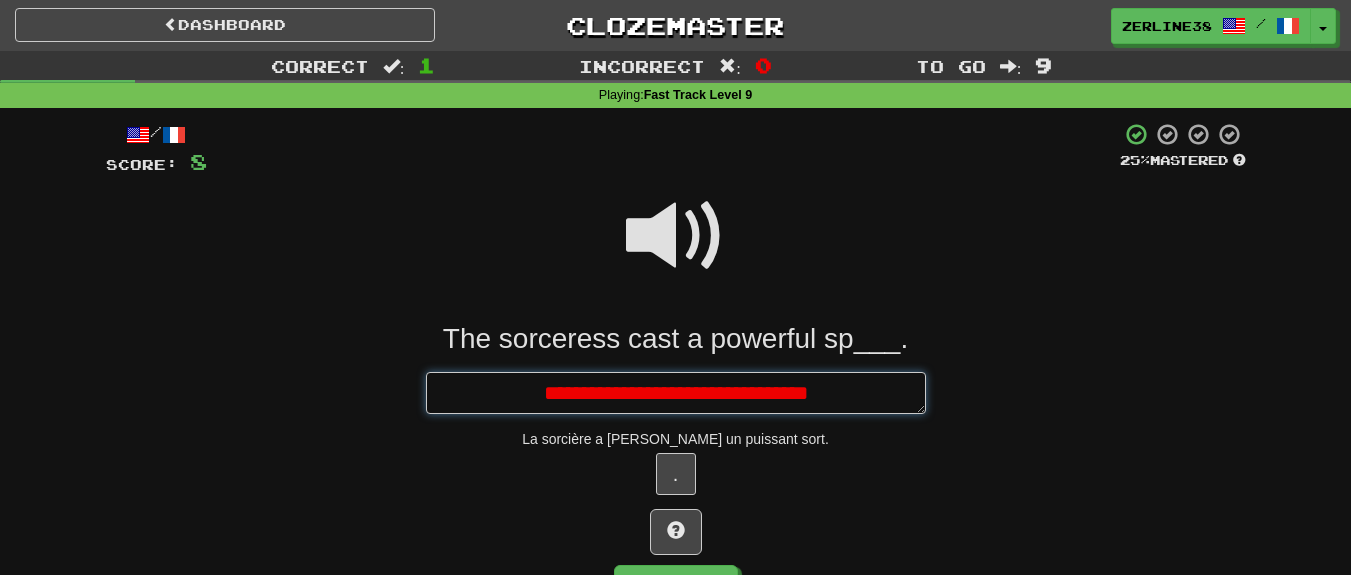 type on "*" 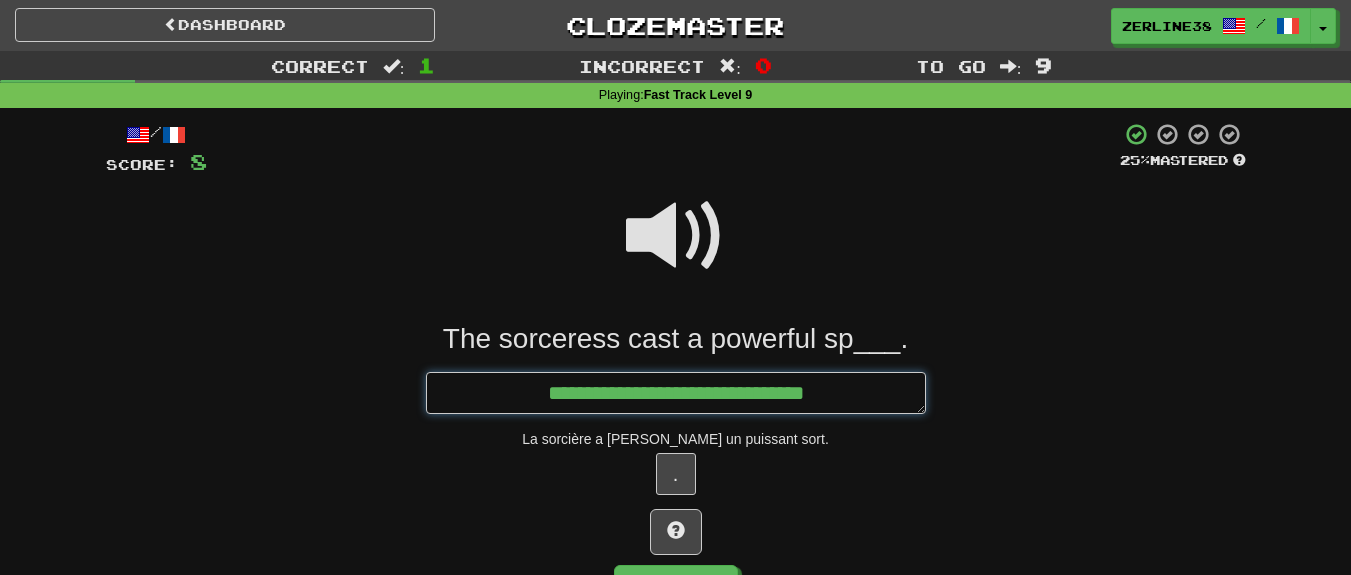 type on "*" 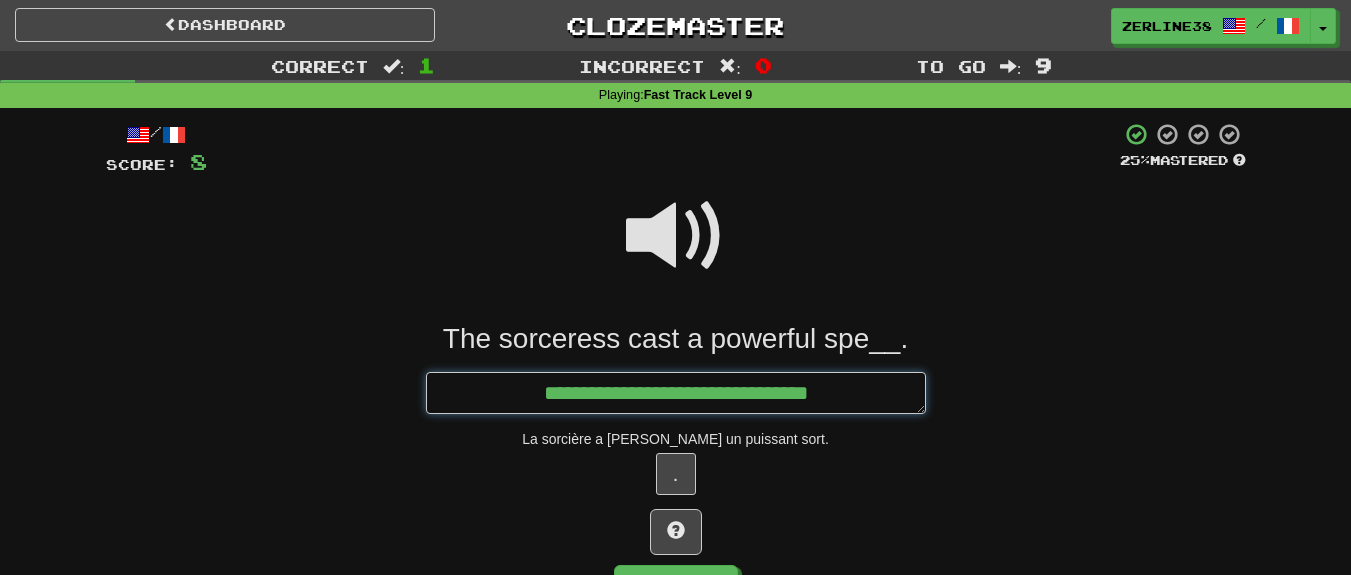 type on "*" 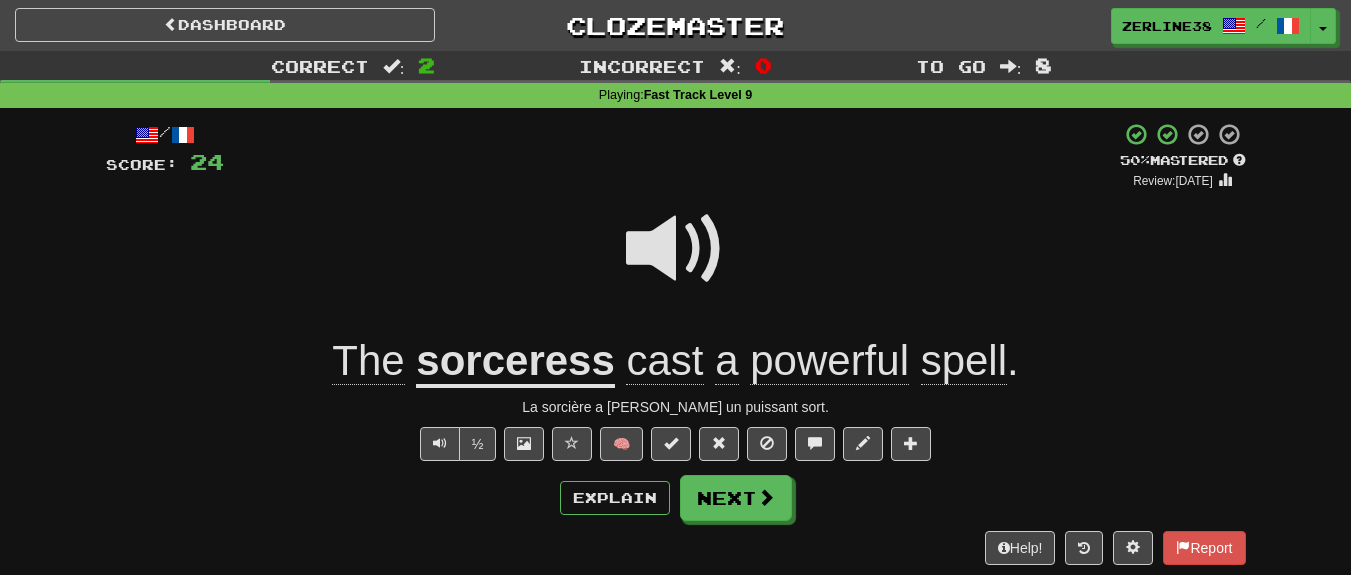 click on "spell" at bounding box center [964, 361] 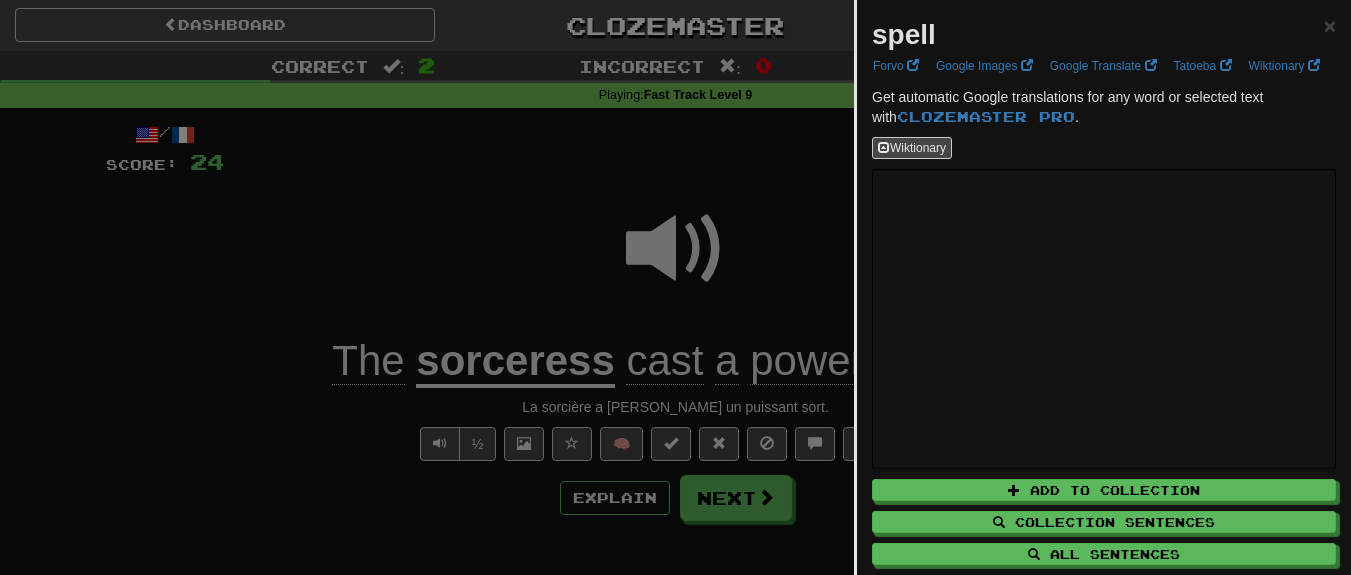 click at bounding box center (675, 287) 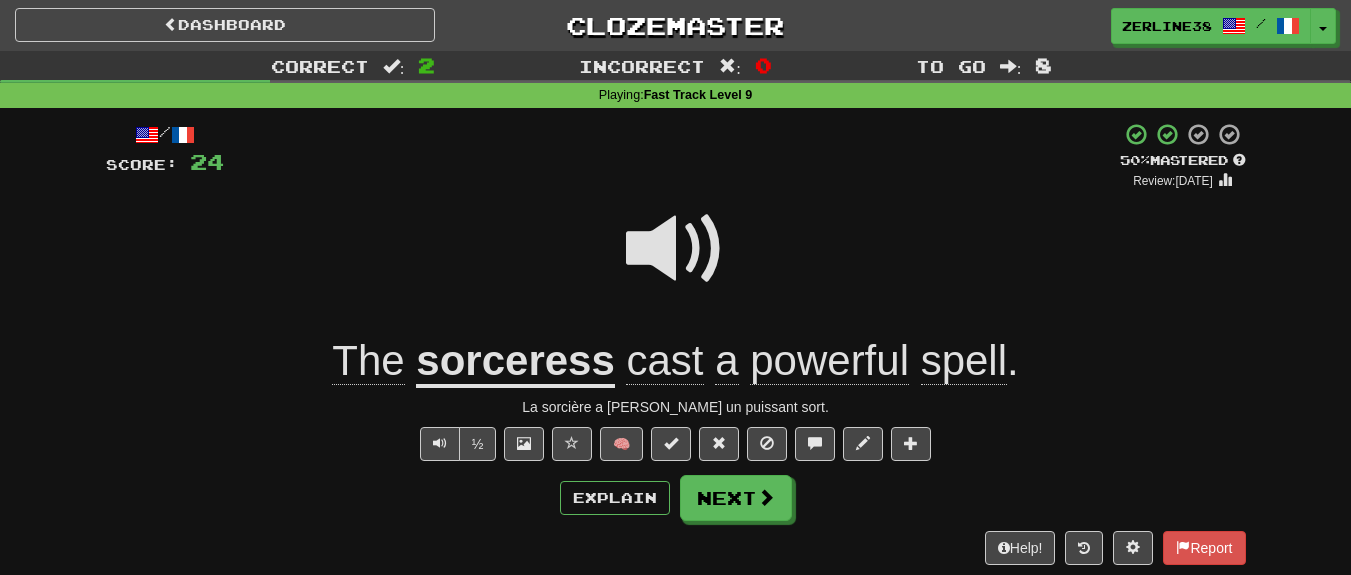 click on "cast" at bounding box center (664, 361) 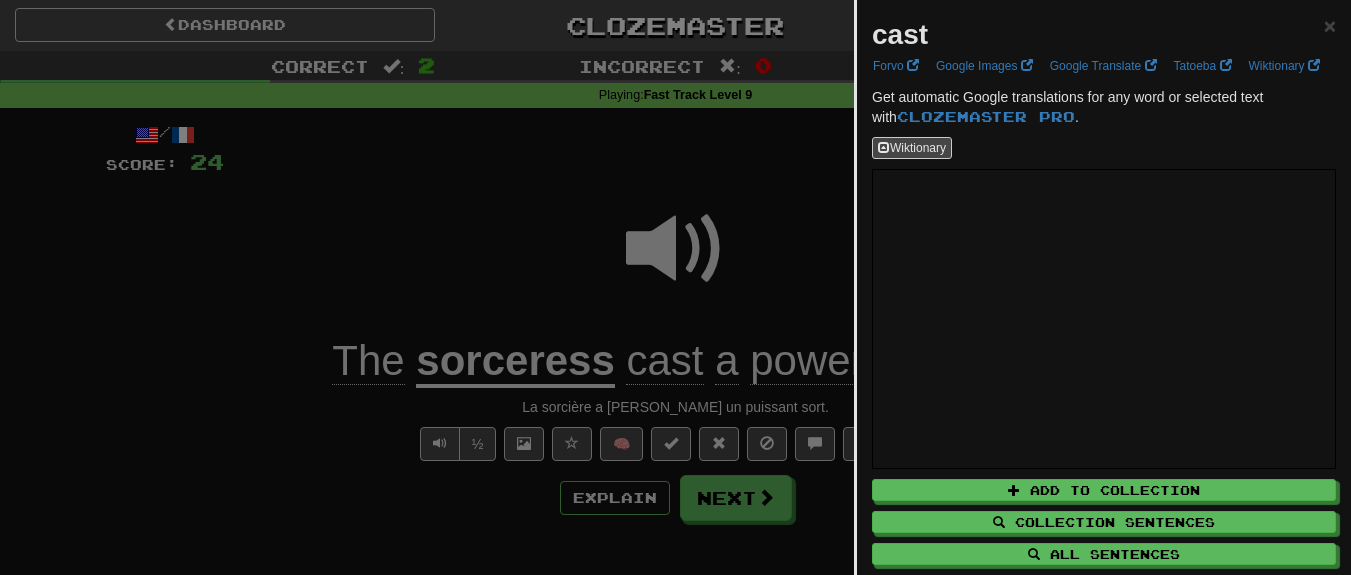 click at bounding box center [675, 287] 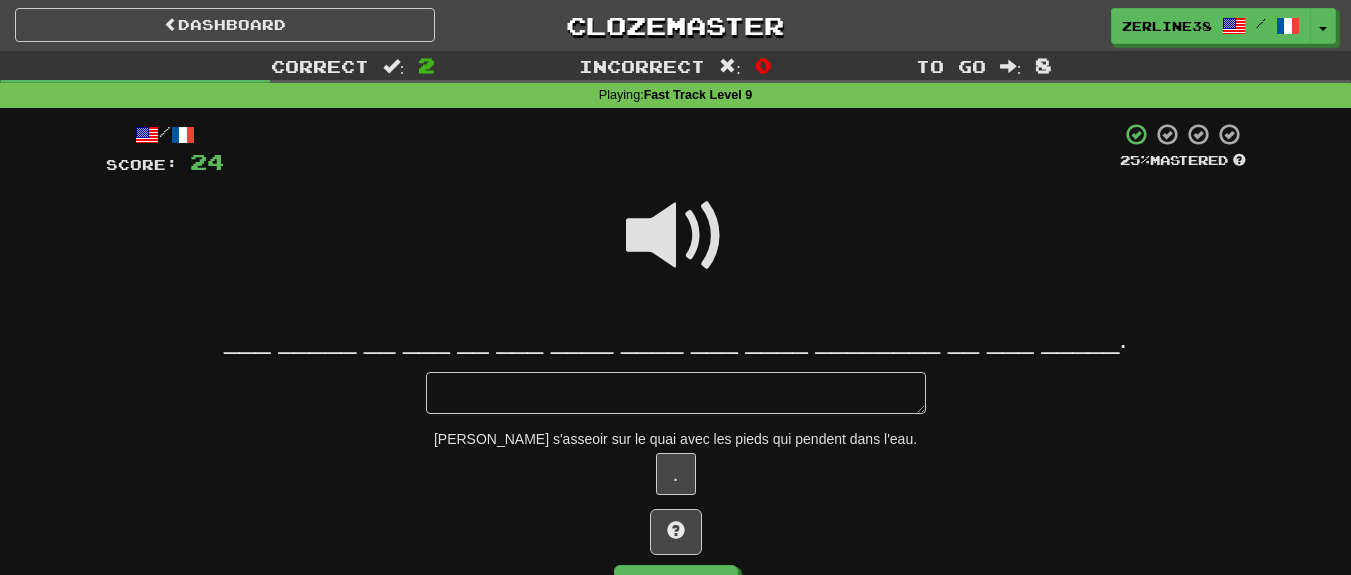 type on "*" 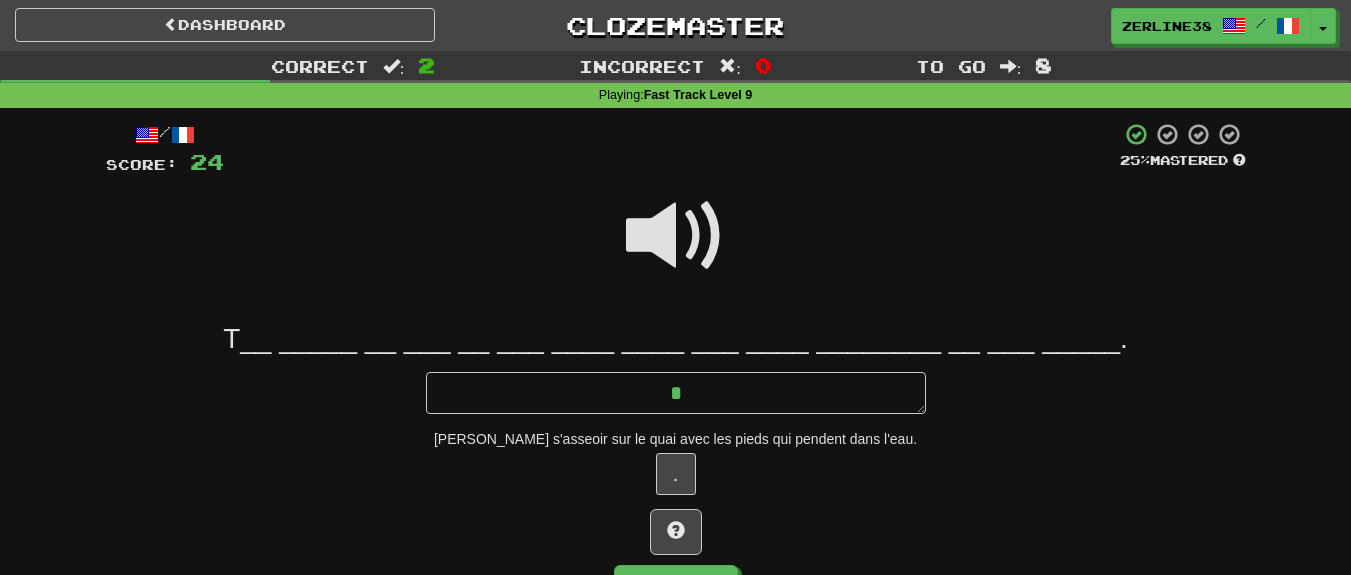 type on "*" 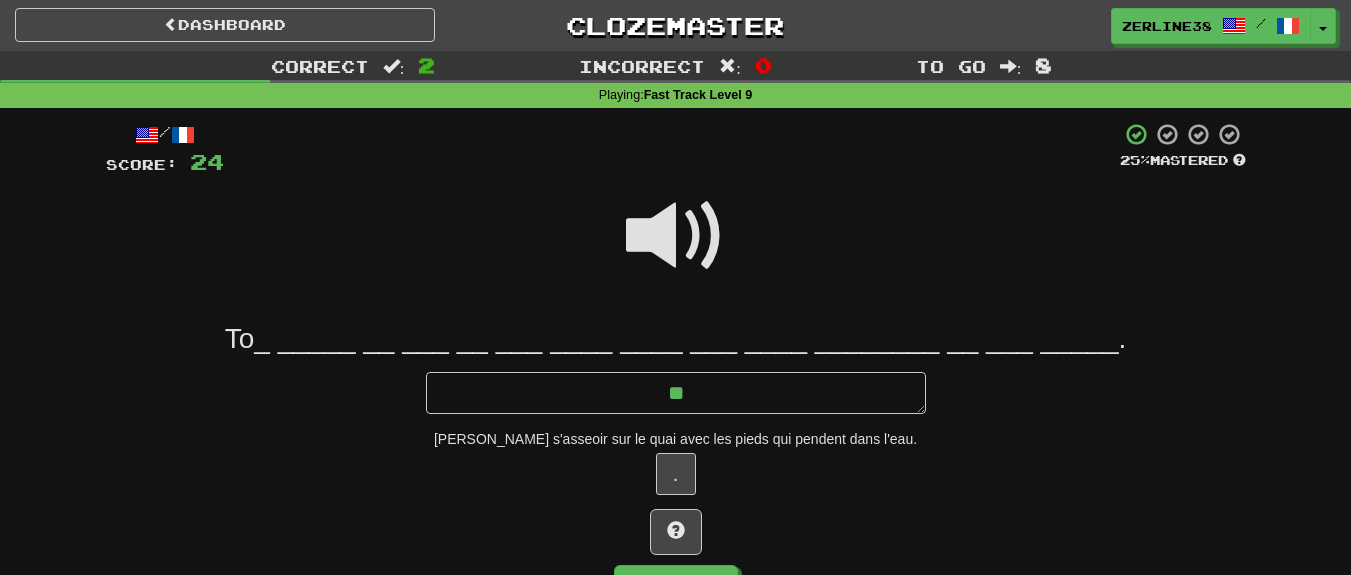 type on "*" 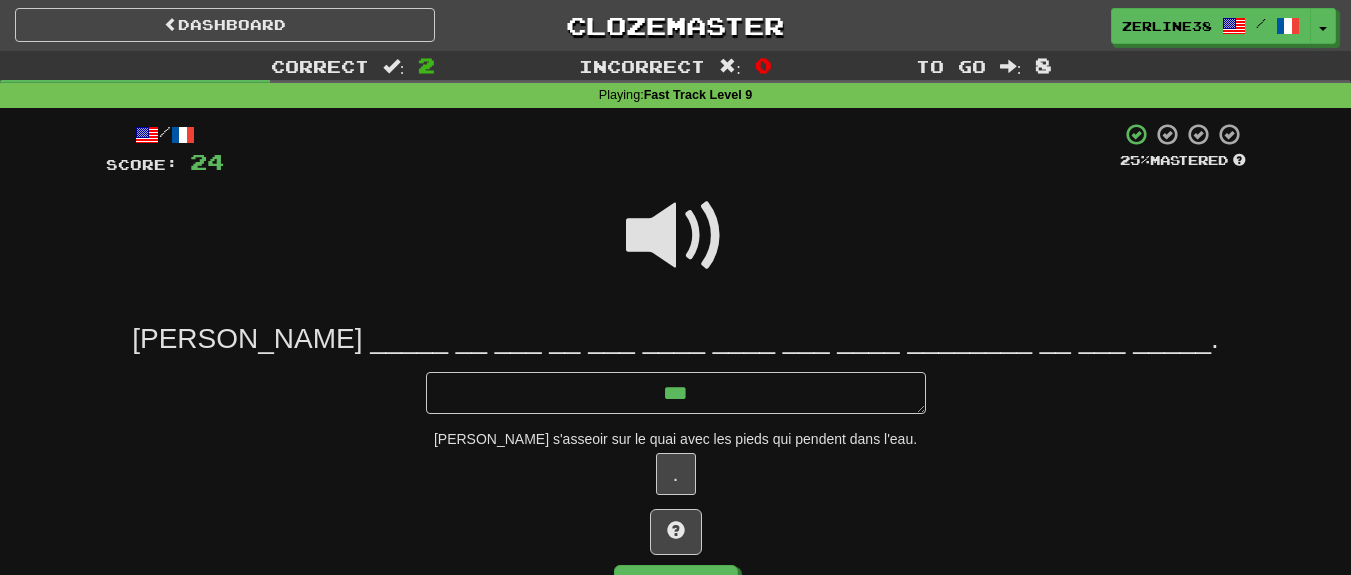 type on "*" 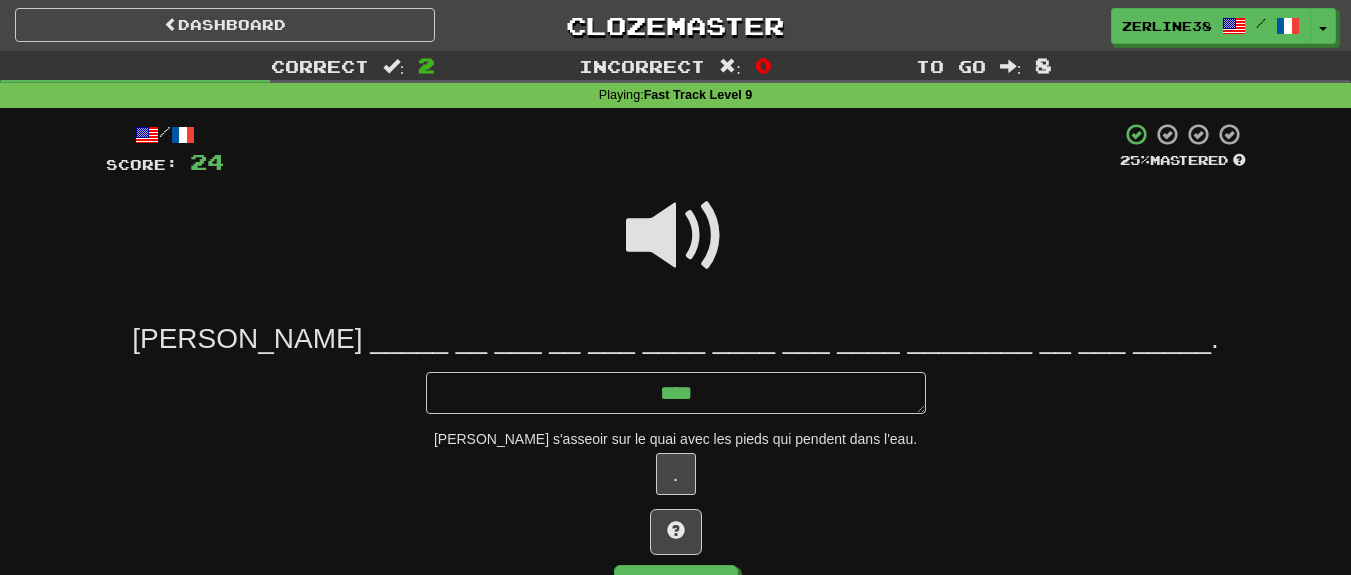 type on "*" 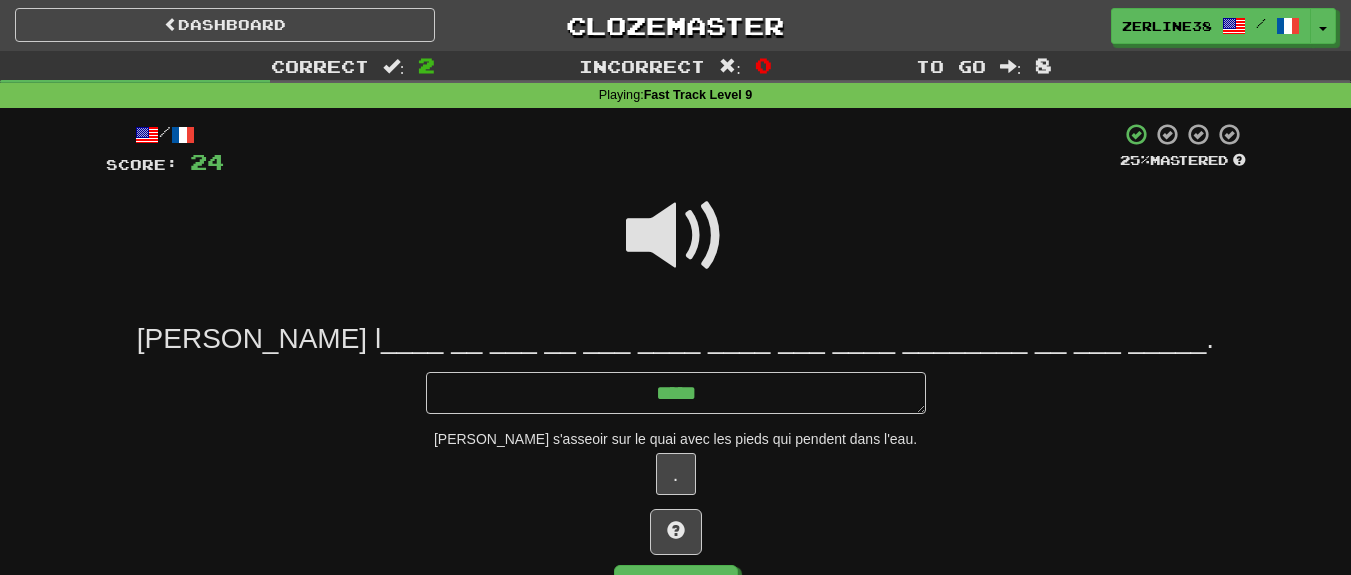 type on "*" 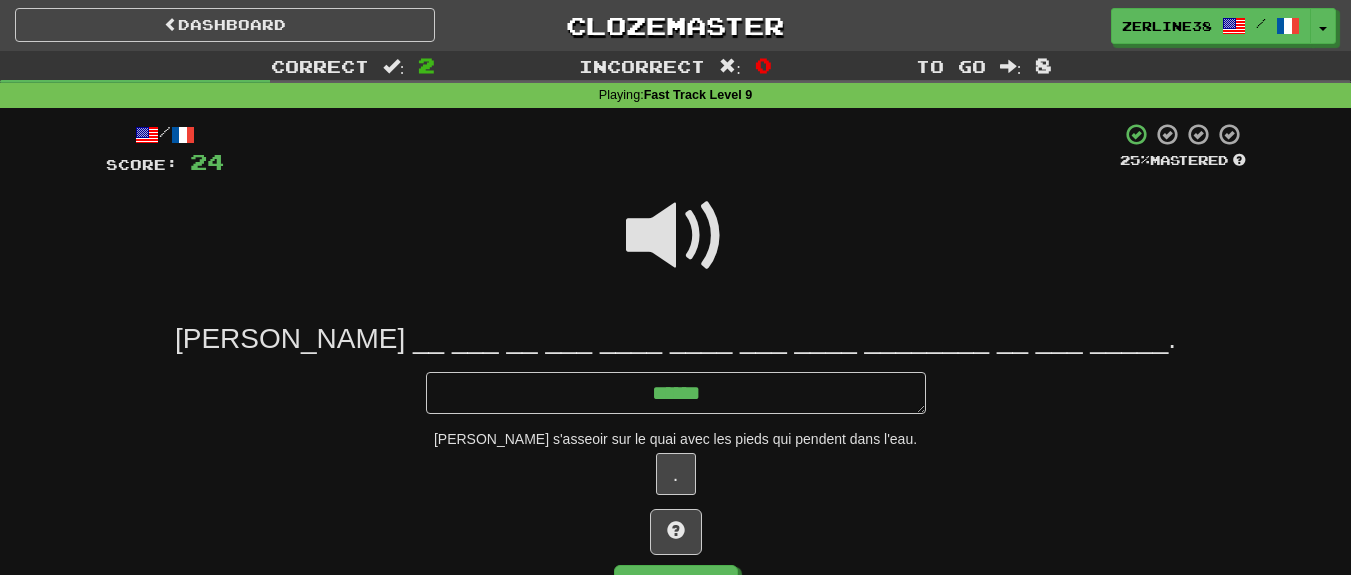 type on "*" 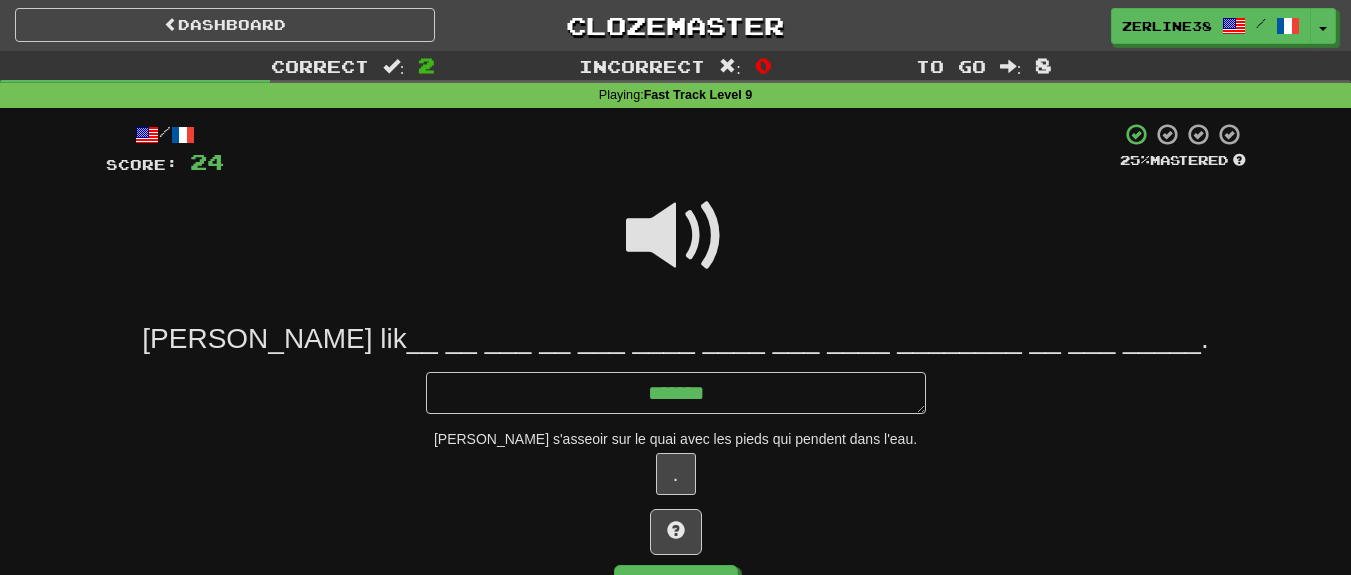 type on "*" 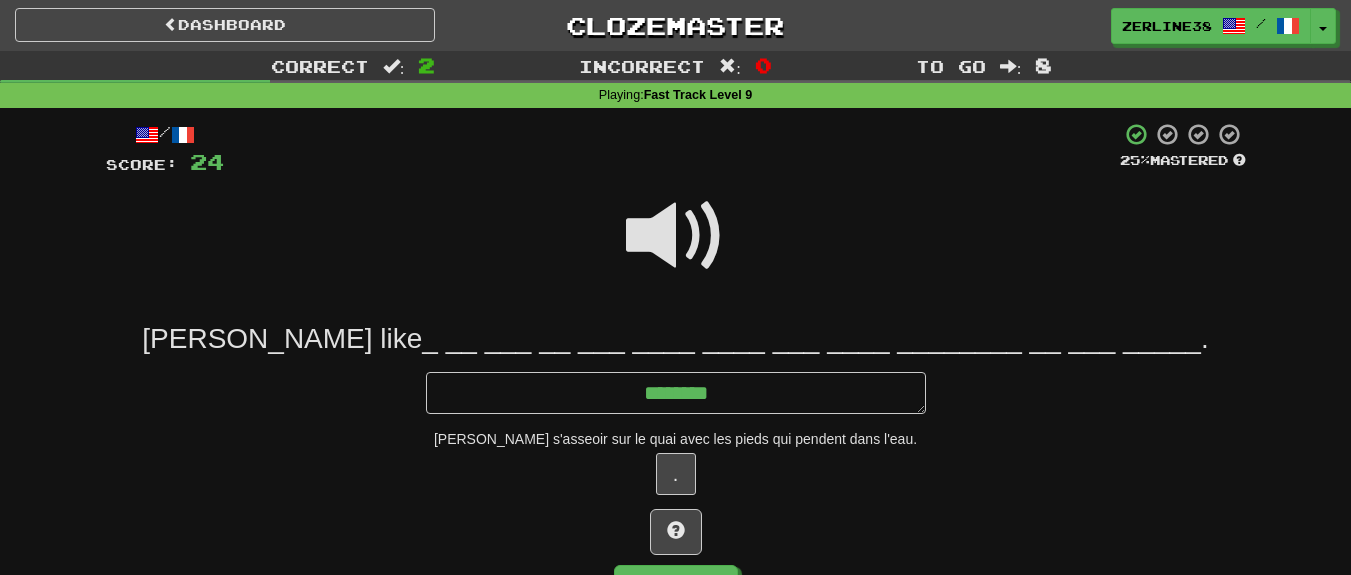type on "*" 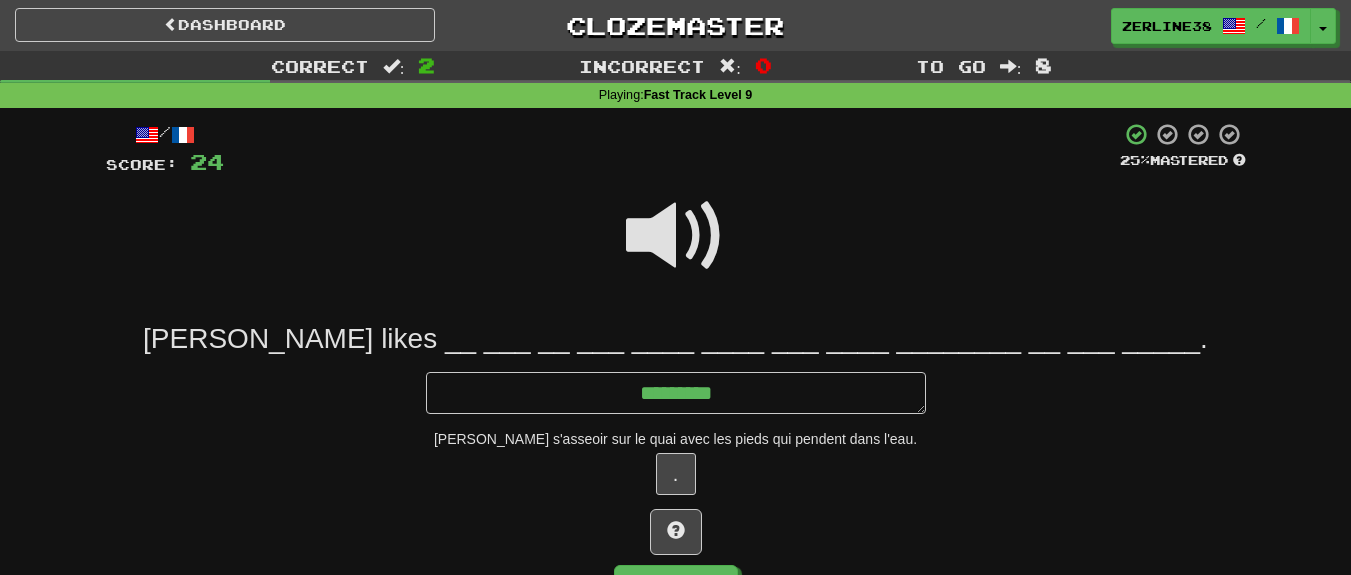 type on "*********" 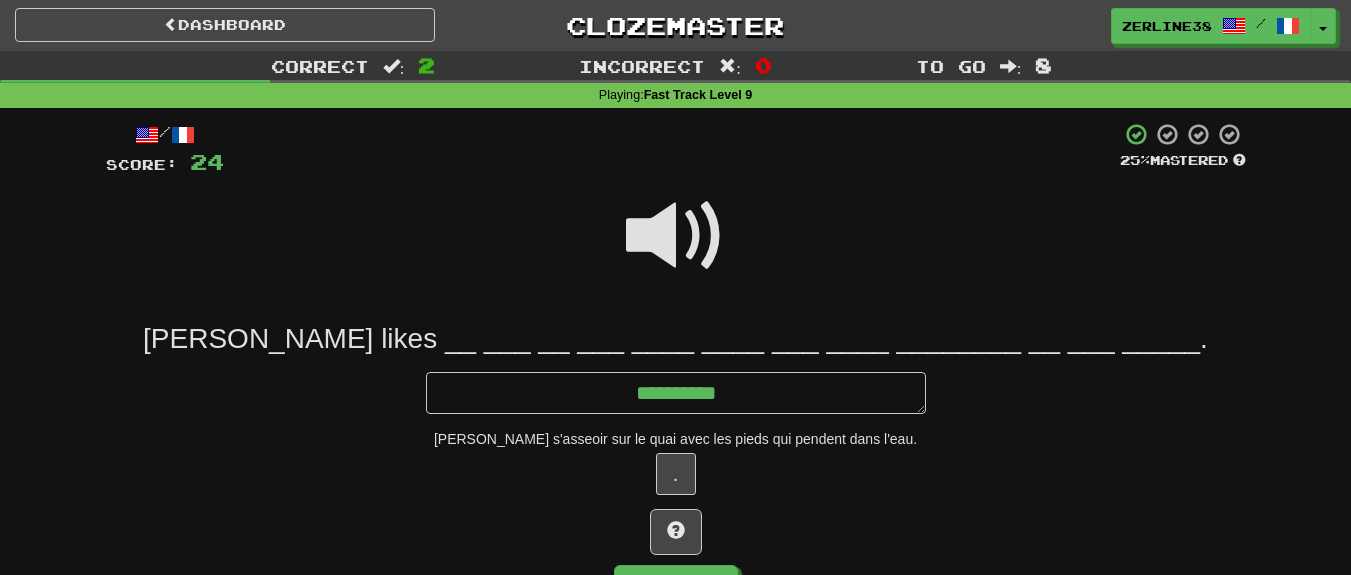 type on "*" 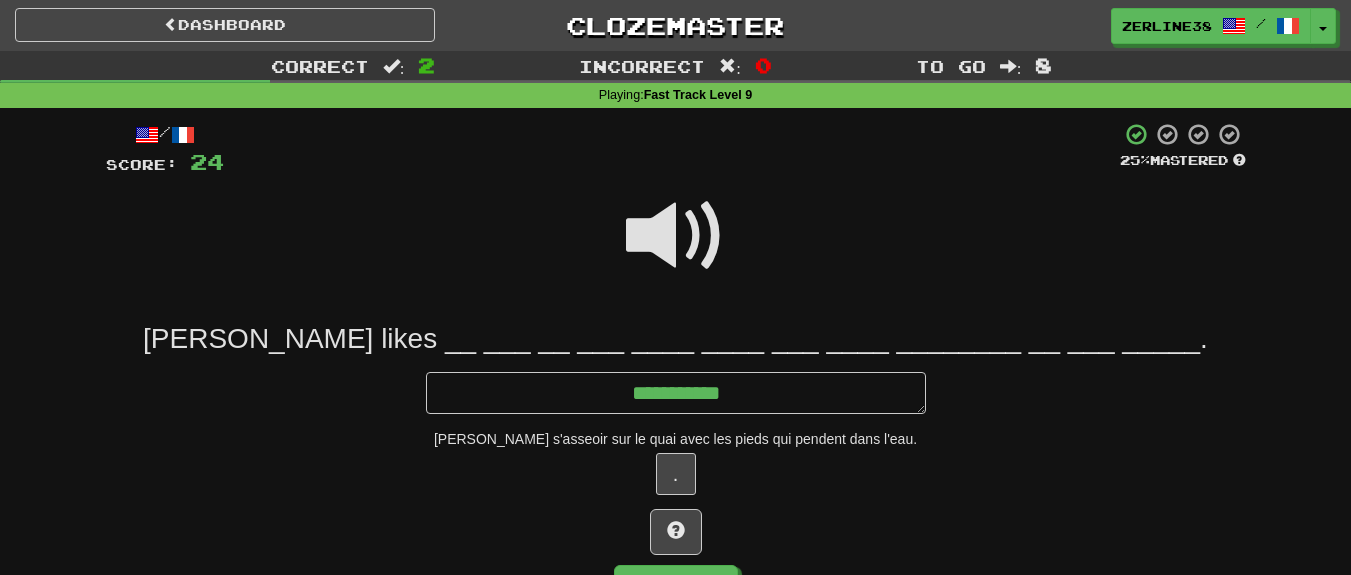 type on "*" 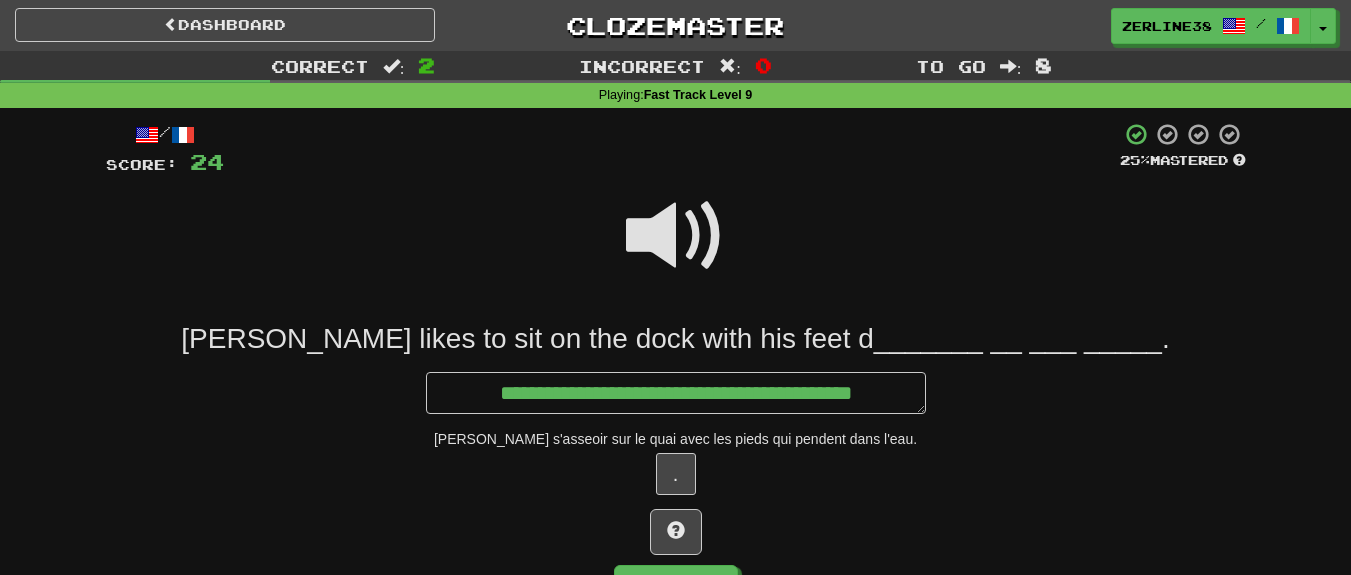 click at bounding box center [676, 236] 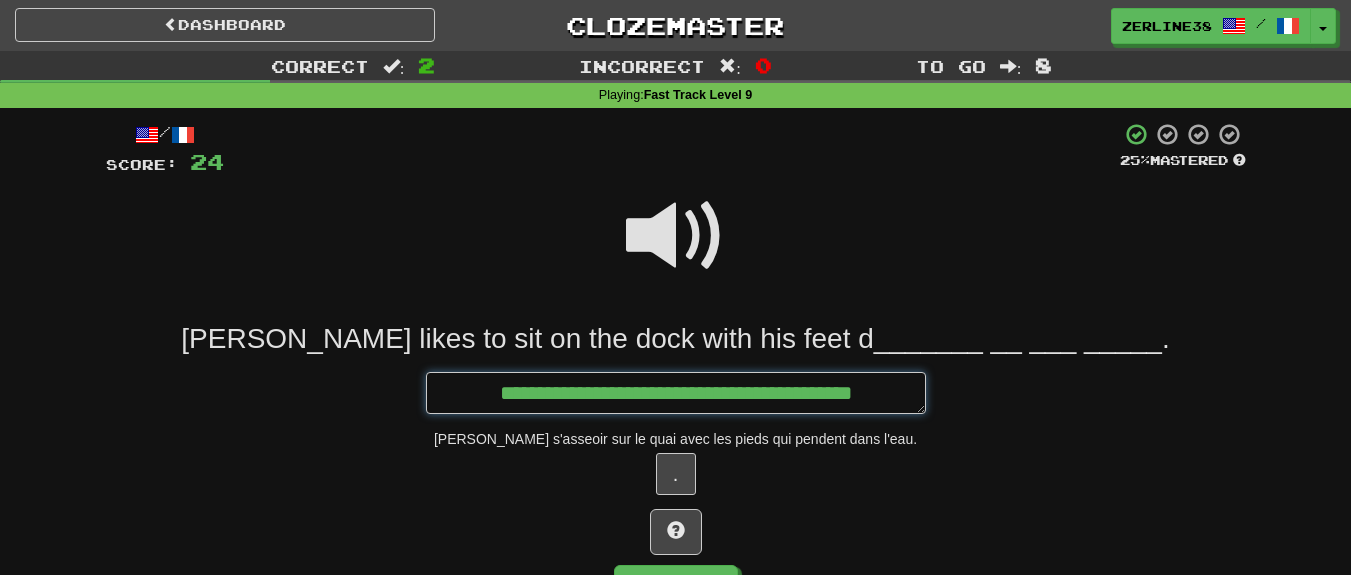 click on "**********" at bounding box center (676, 393) 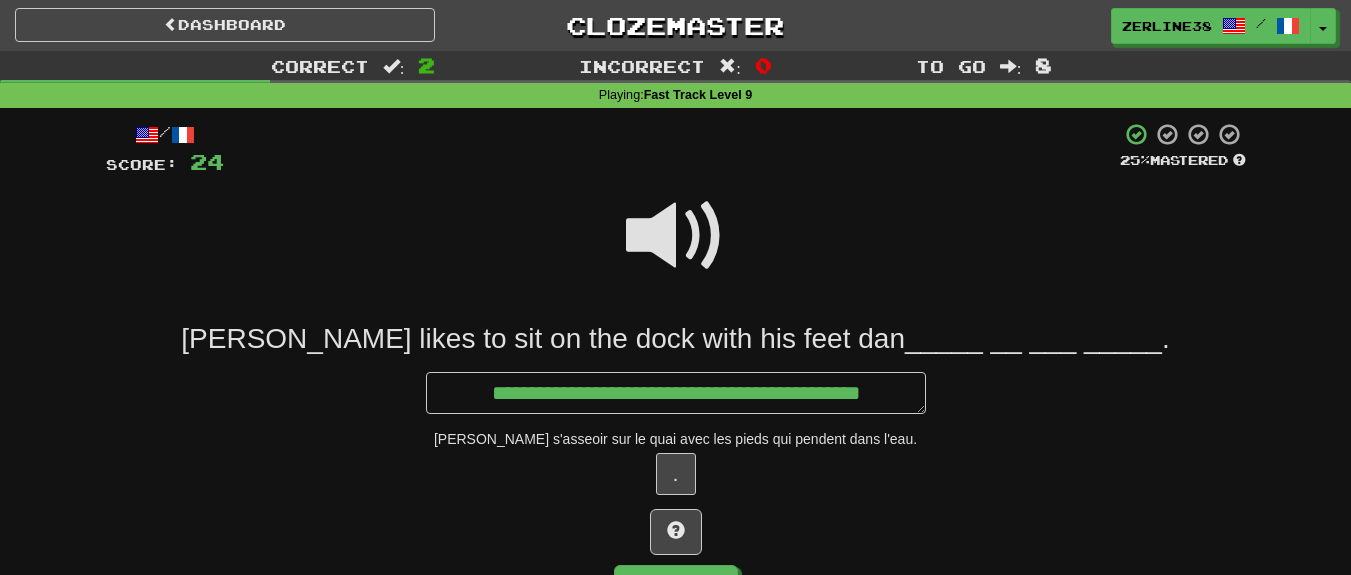 click at bounding box center (676, 236) 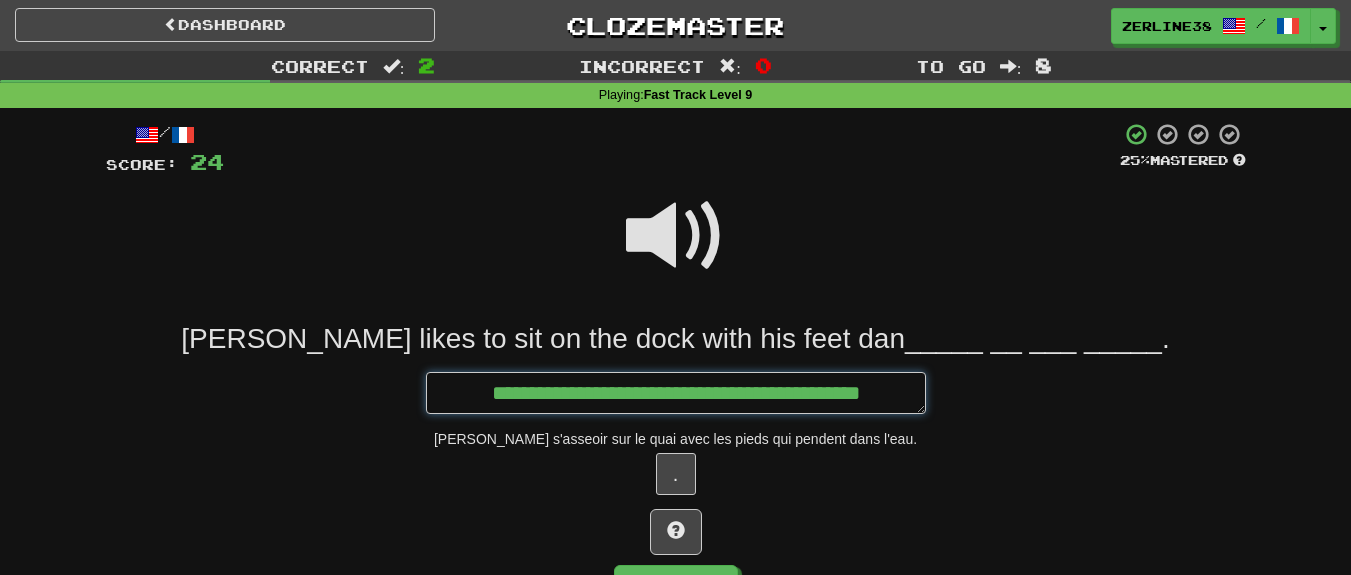 click on "**********" at bounding box center (676, 393) 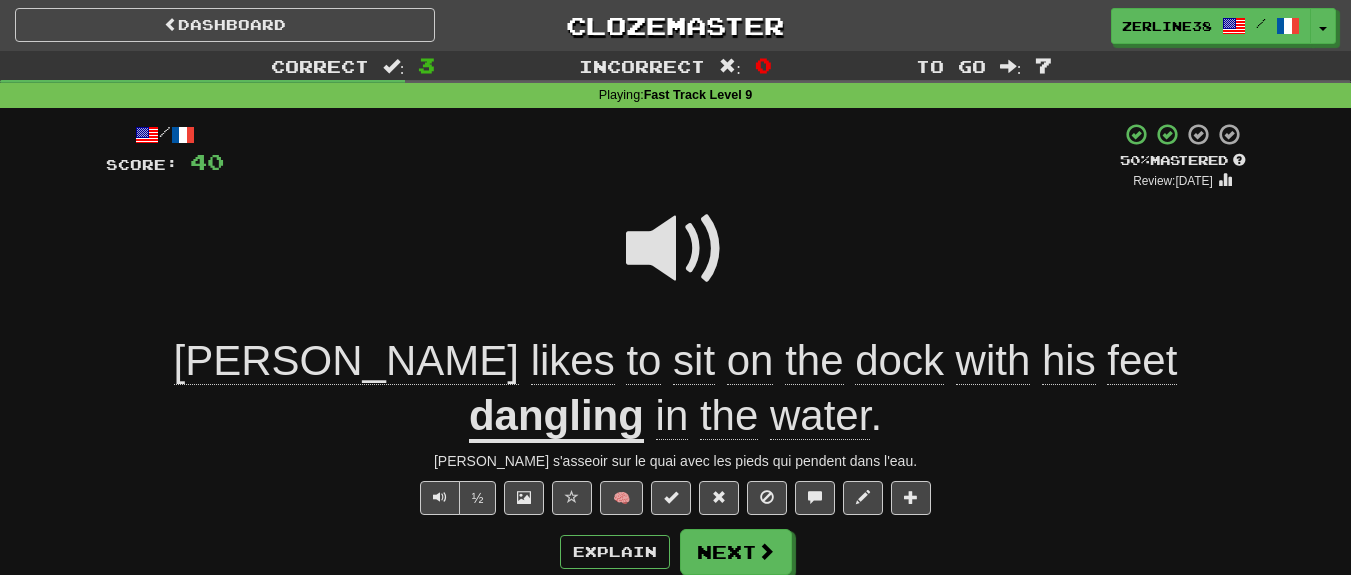 click on "dangling" at bounding box center [556, 417] 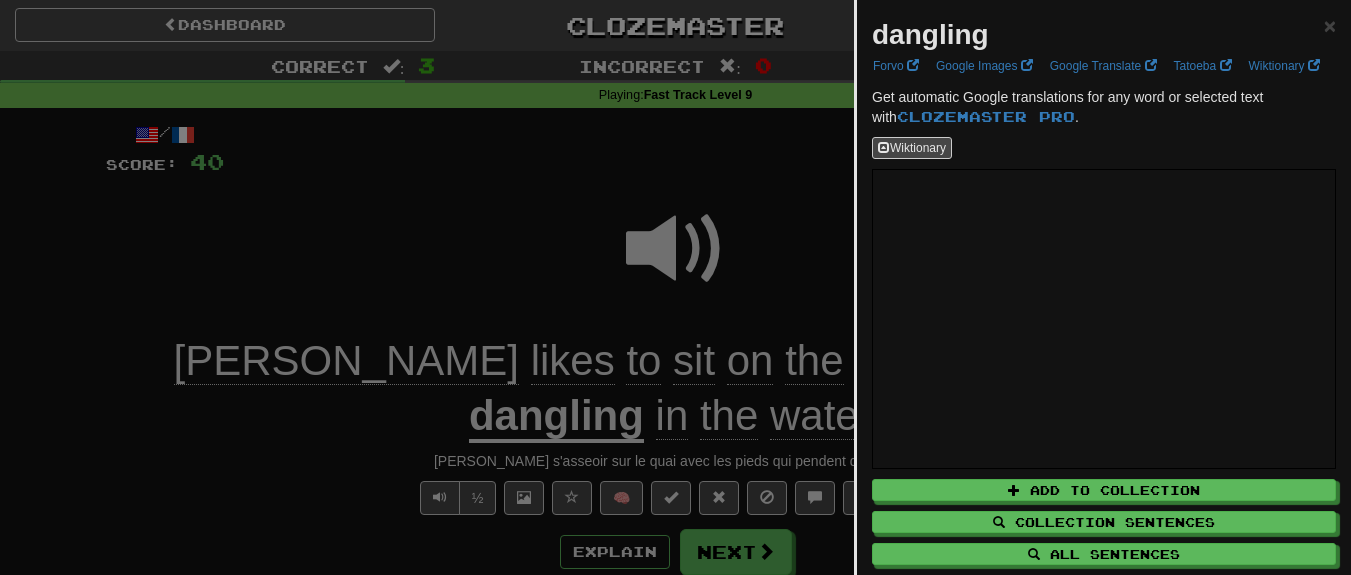 click at bounding box center [675, 287] 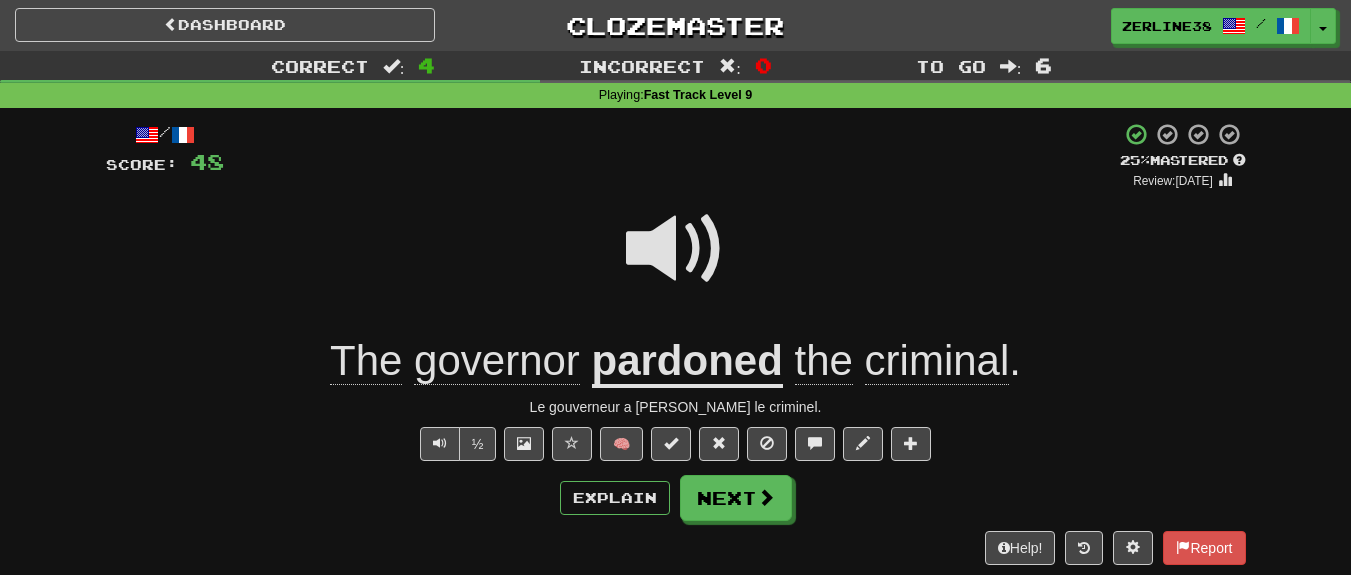 click on "pardoned" at bounding box center [687, 362] 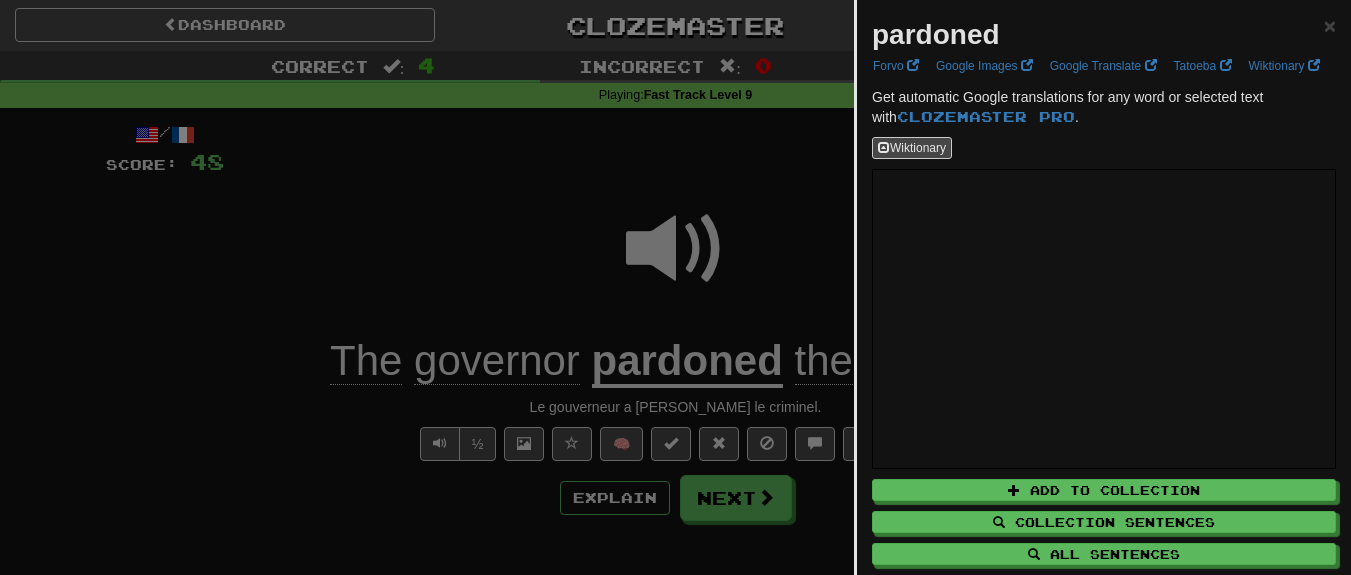 click at bounding box center (675, 287) 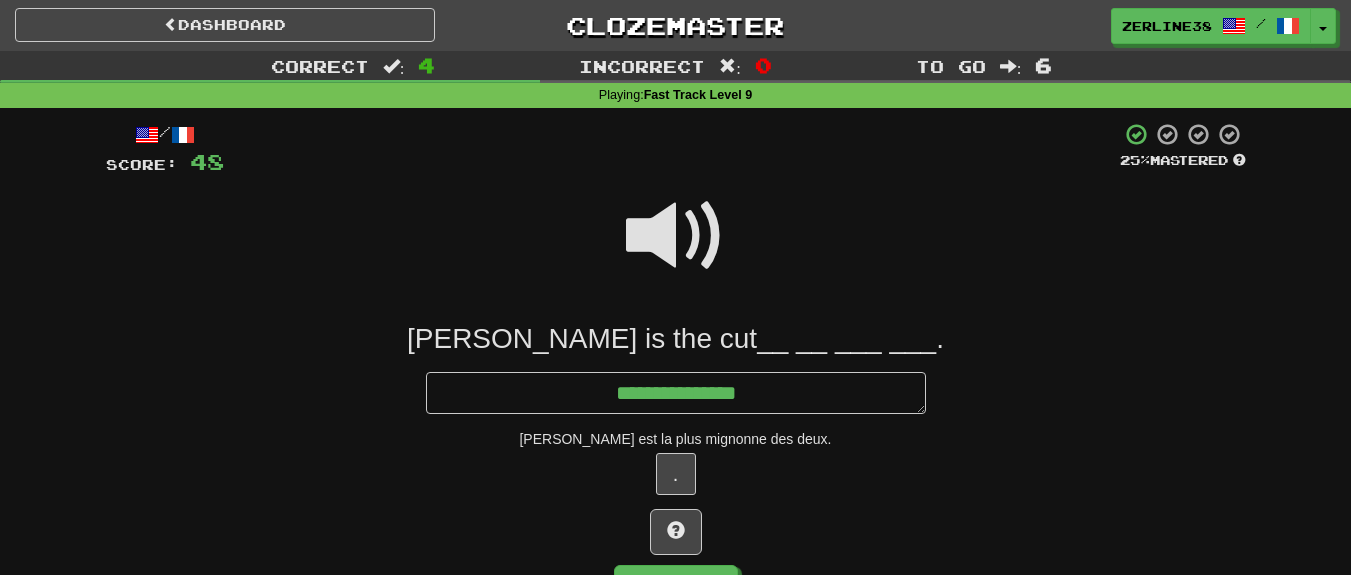 click at bounding box center [676, 236] 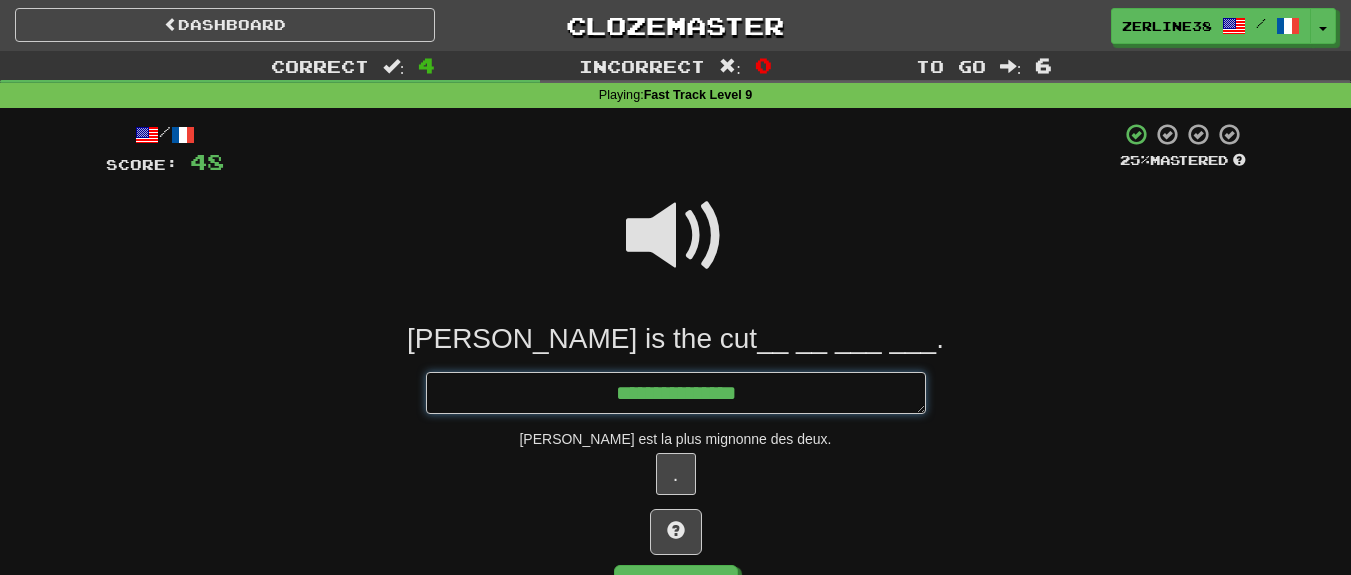 click on "**********" at bounding box center [676, 393] 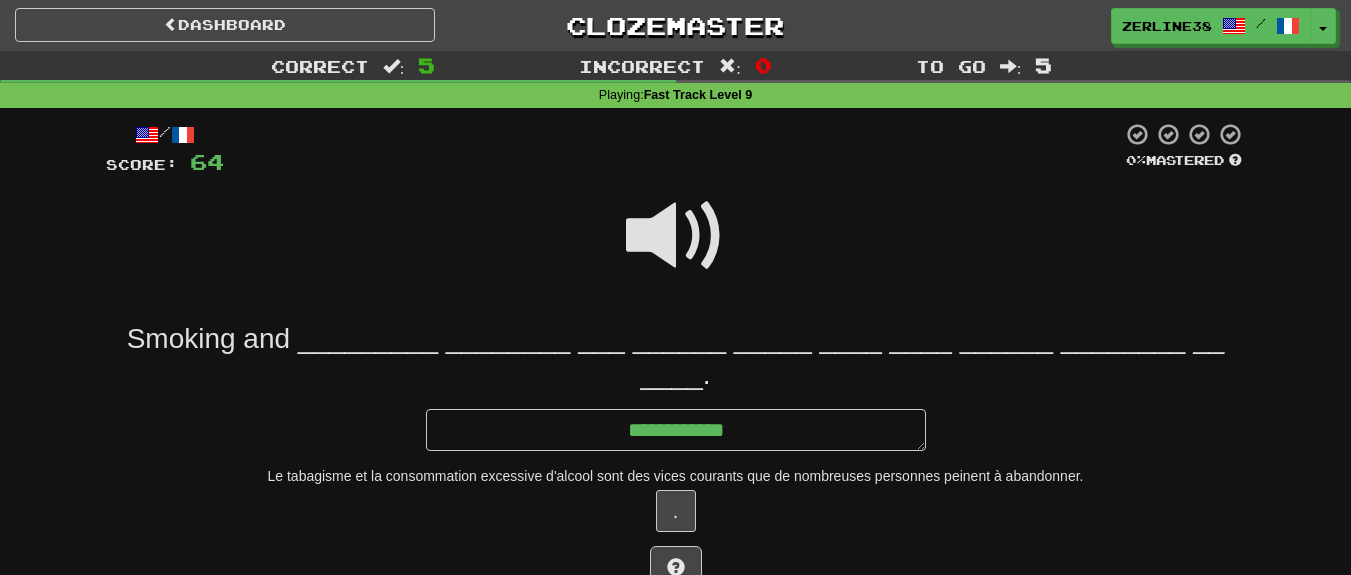 click at bounding box center (676, 236) 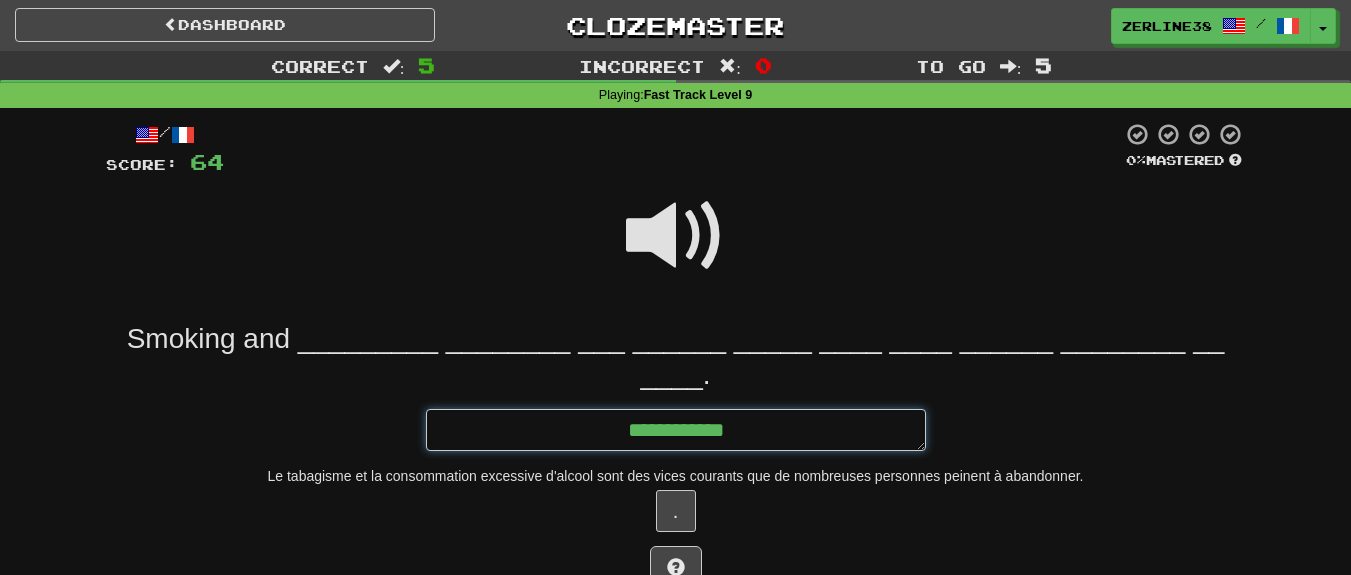 click on "**********" at bounding box center (676, 430) 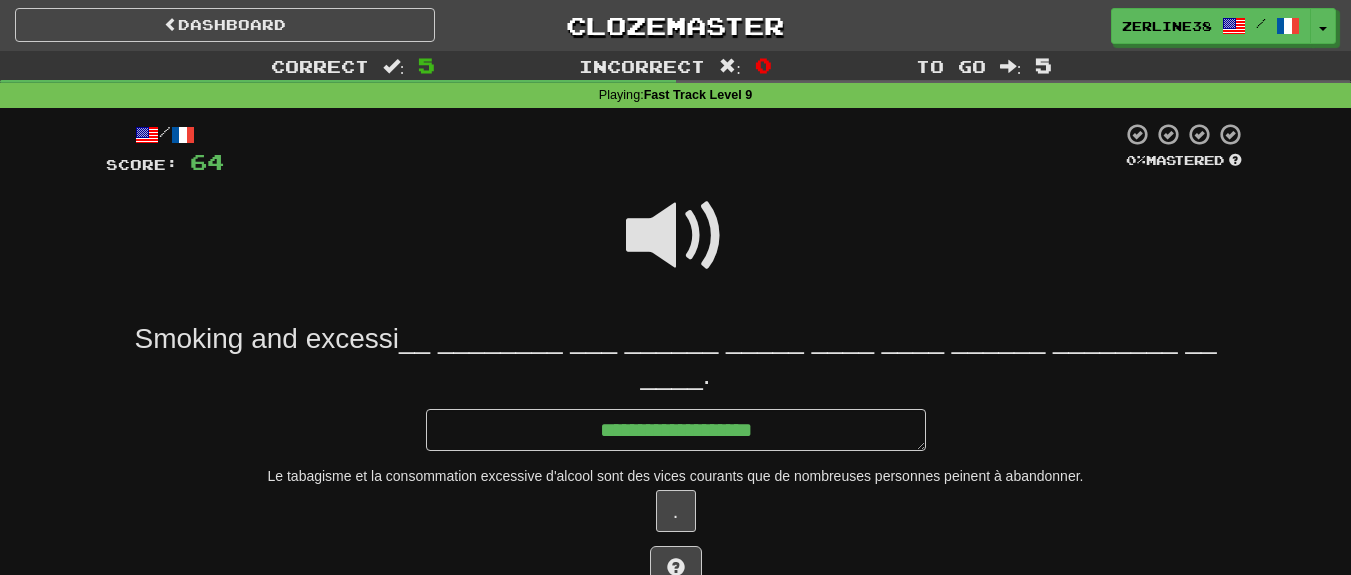 click at bounding box center (676, 236) 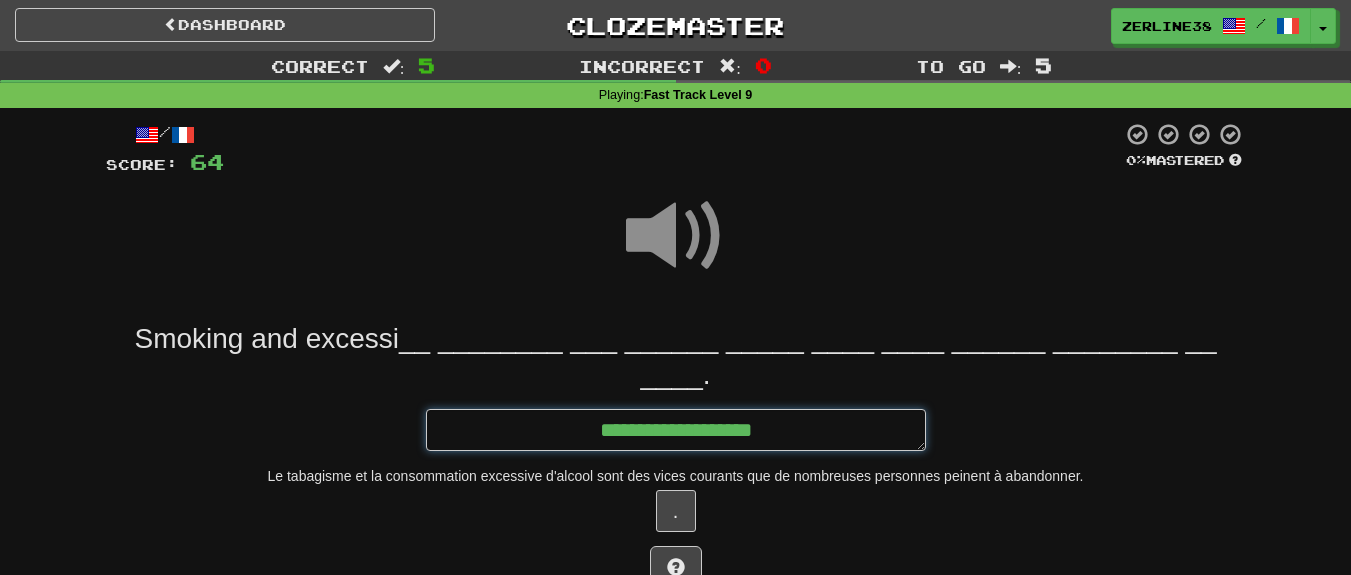 click on "**********" at bounding box center (676, 430) 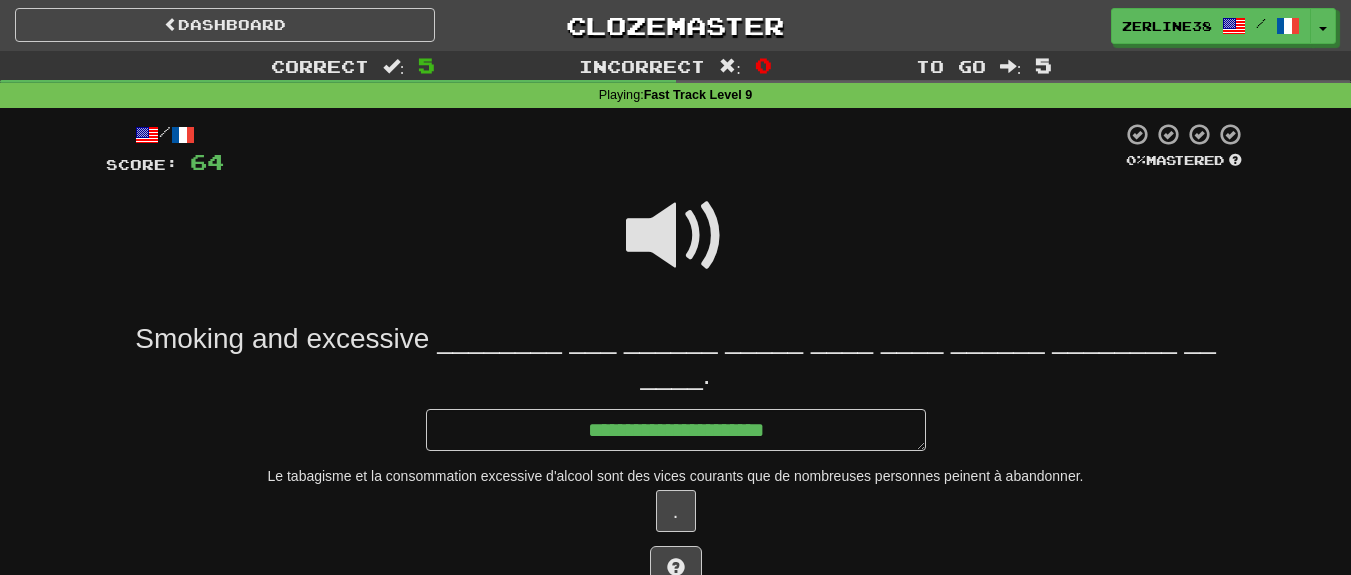 click at bounding box center [676, 236] 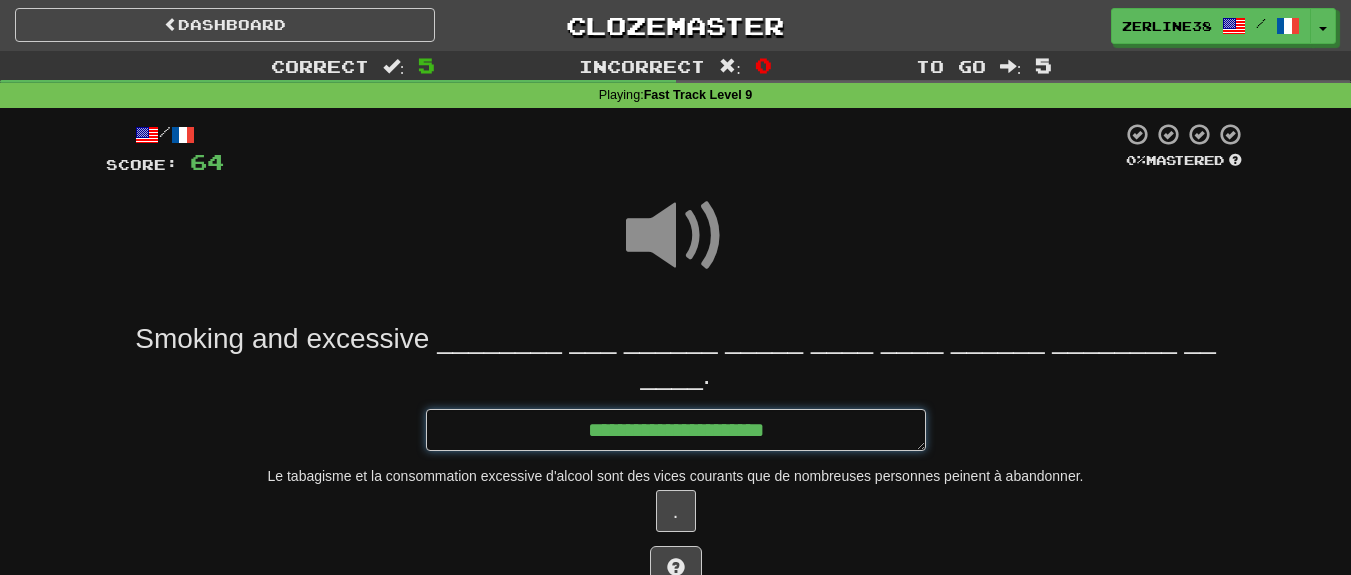 click on "**********" at bounding box center [676, 430] 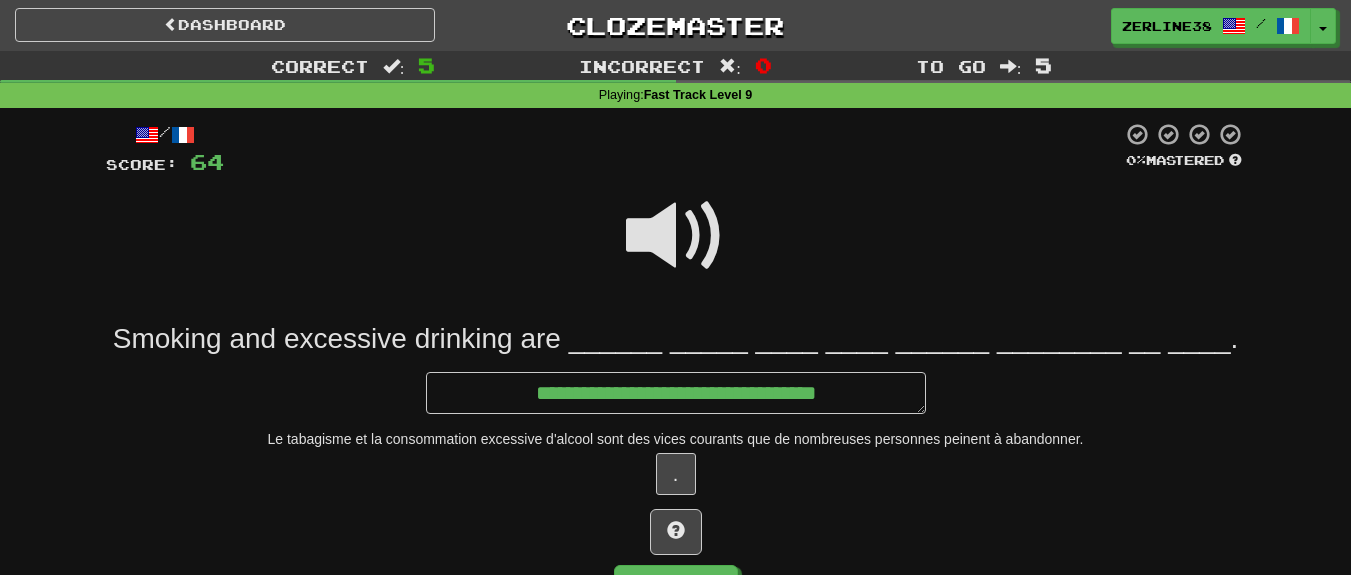 click at bounding box center [676, 236] 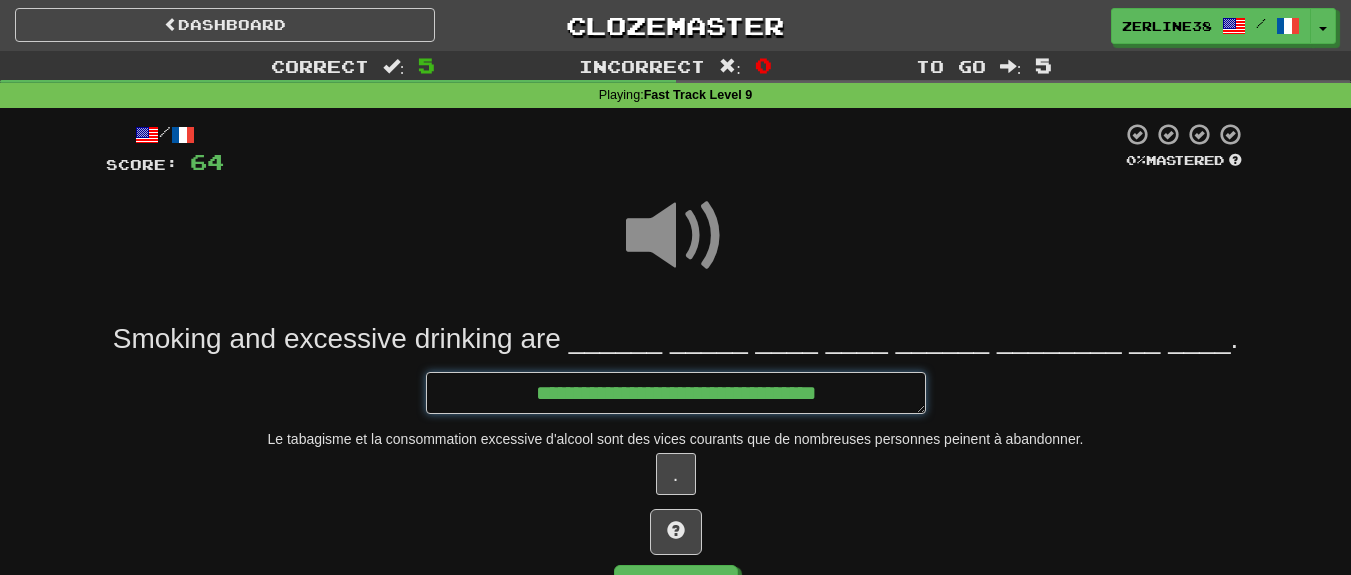 click on "**********" at bounding box center (676, 393) 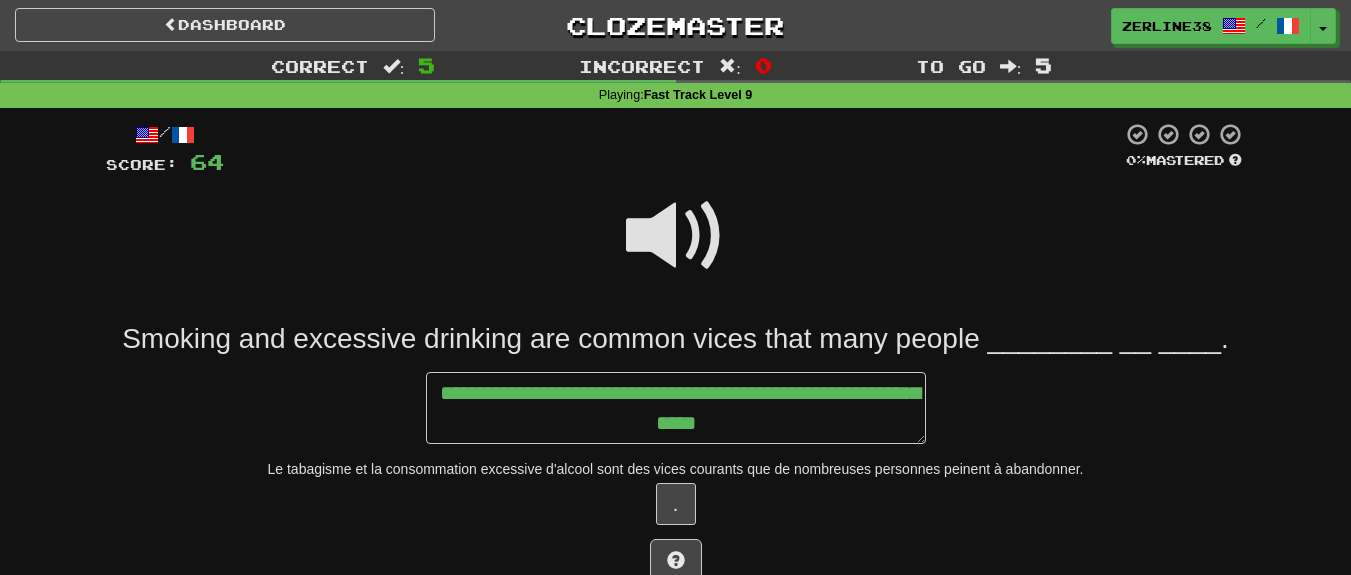 click at bounding box center (676, 236) 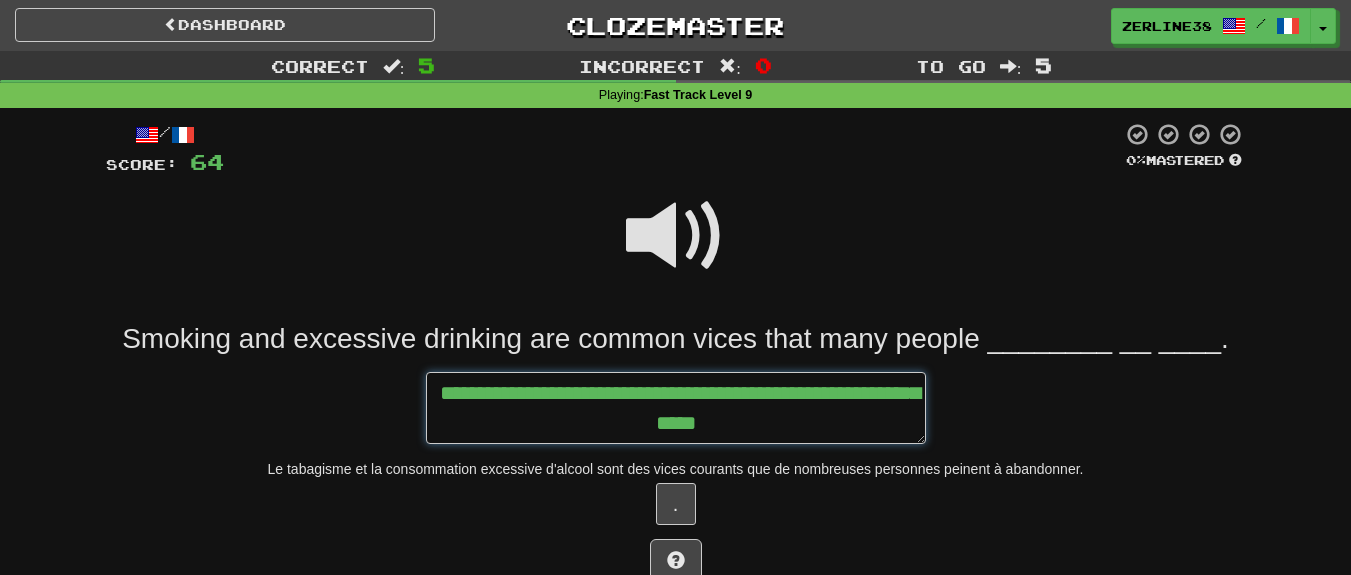 click on "**********" at bounding box center [676, 408] 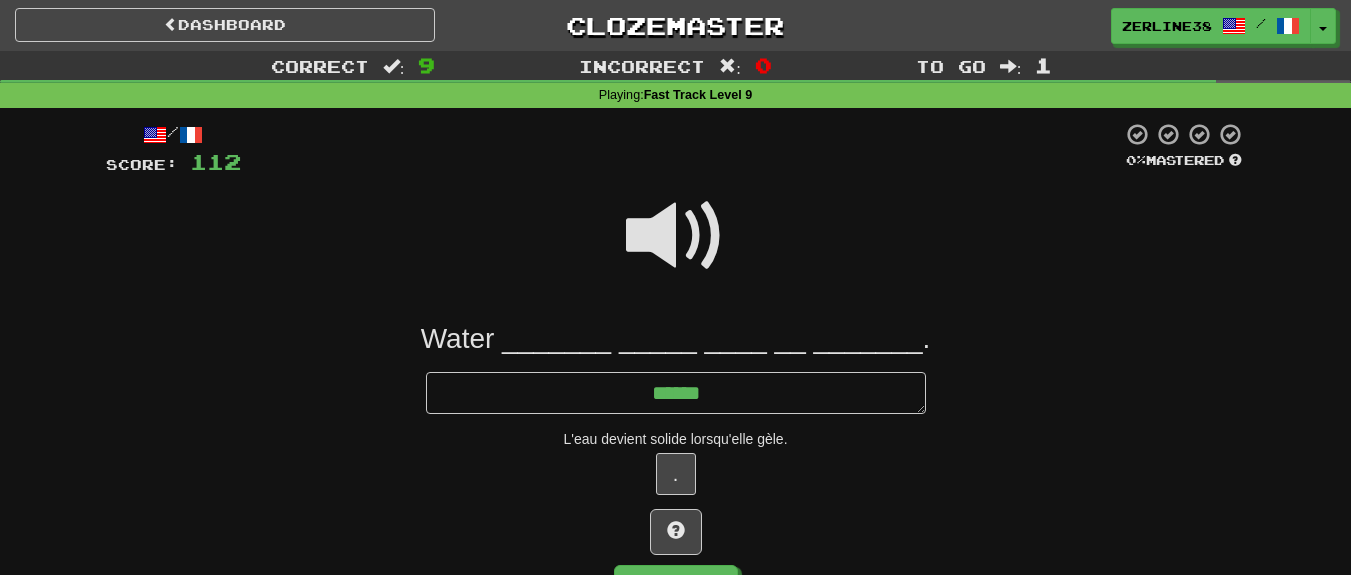 click at bounding box center [676, 236] 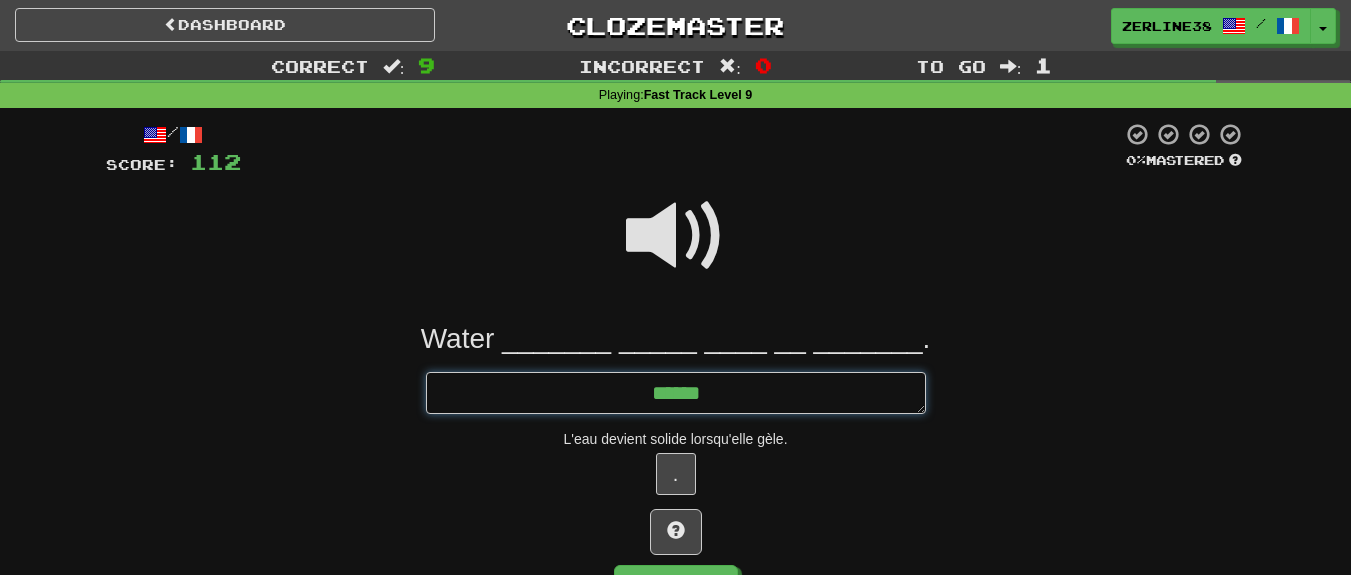 click on "*****" at bounding box center (676, 393) 